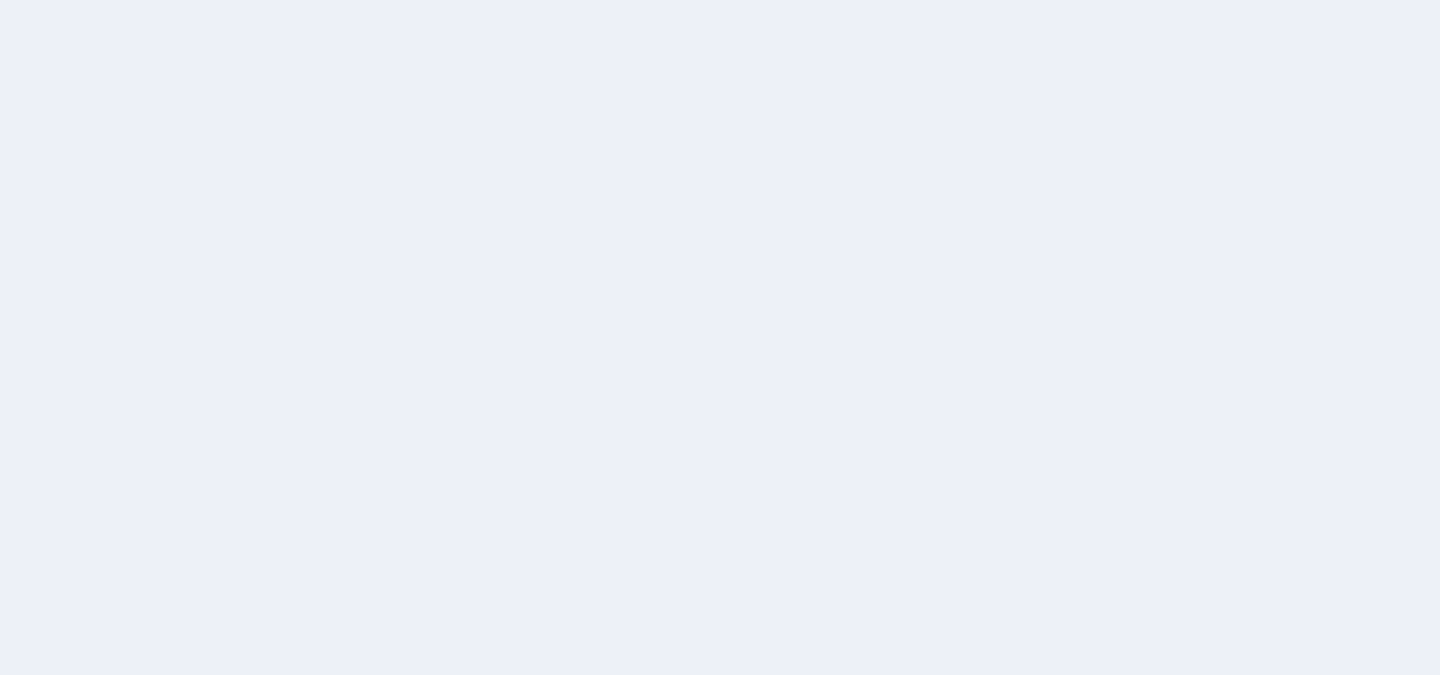 scroll, scrollTop: 0, scrollLeft: 0, axis: both 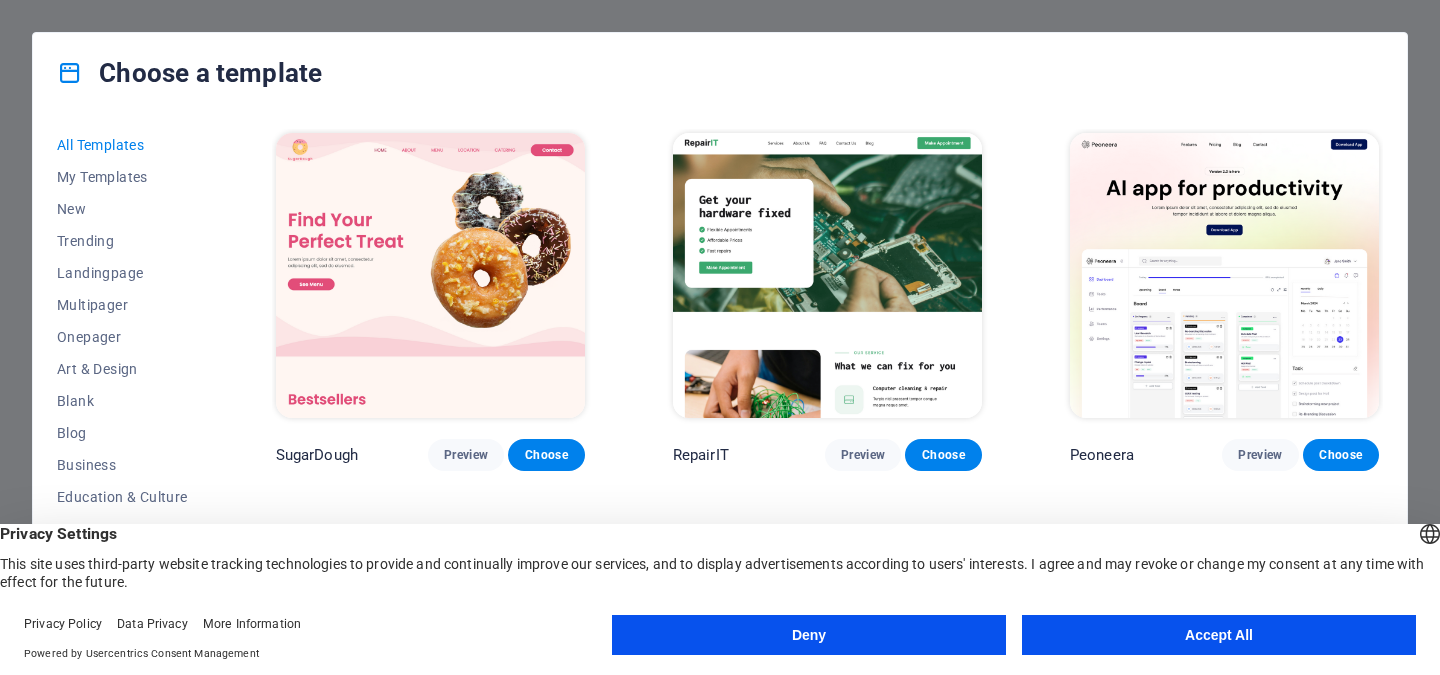 click on "Accept All" at bounding box center [1219, 635] 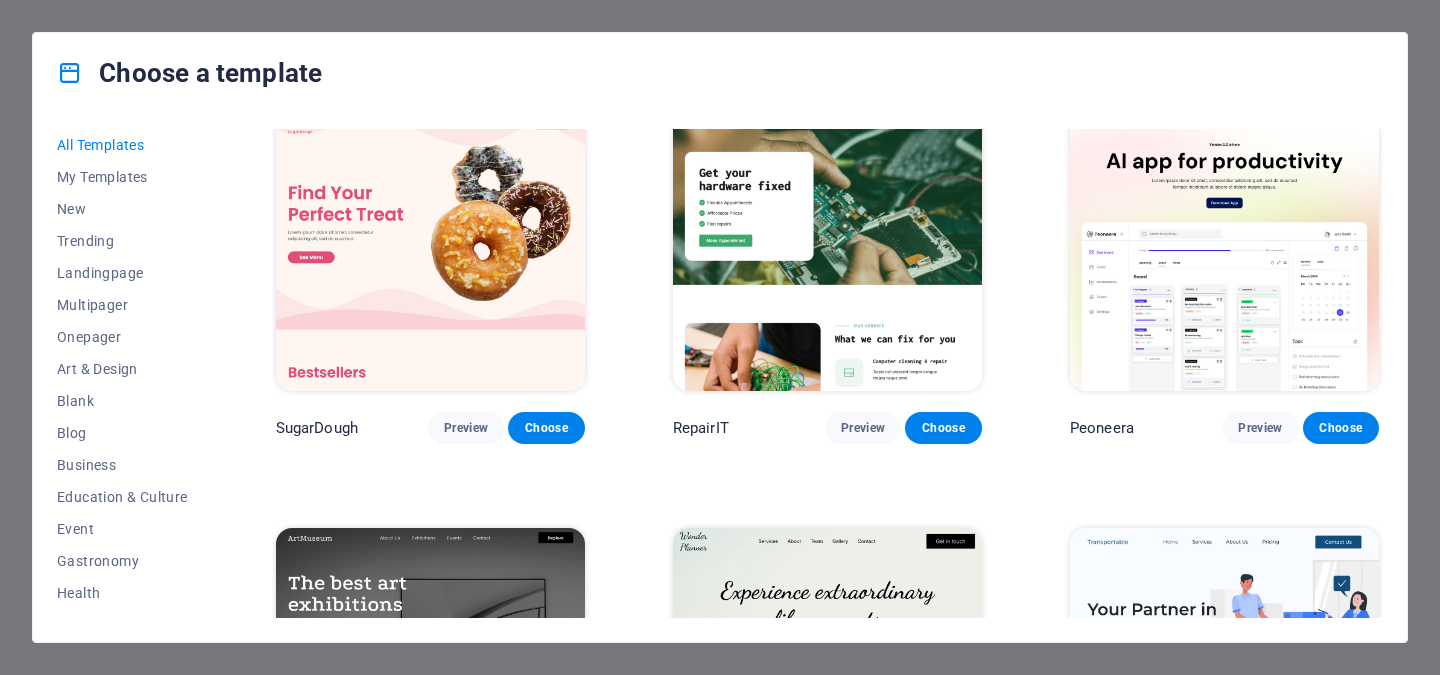 scroll, scrollTop: 36, scrollLeft: 0, axis: vertical 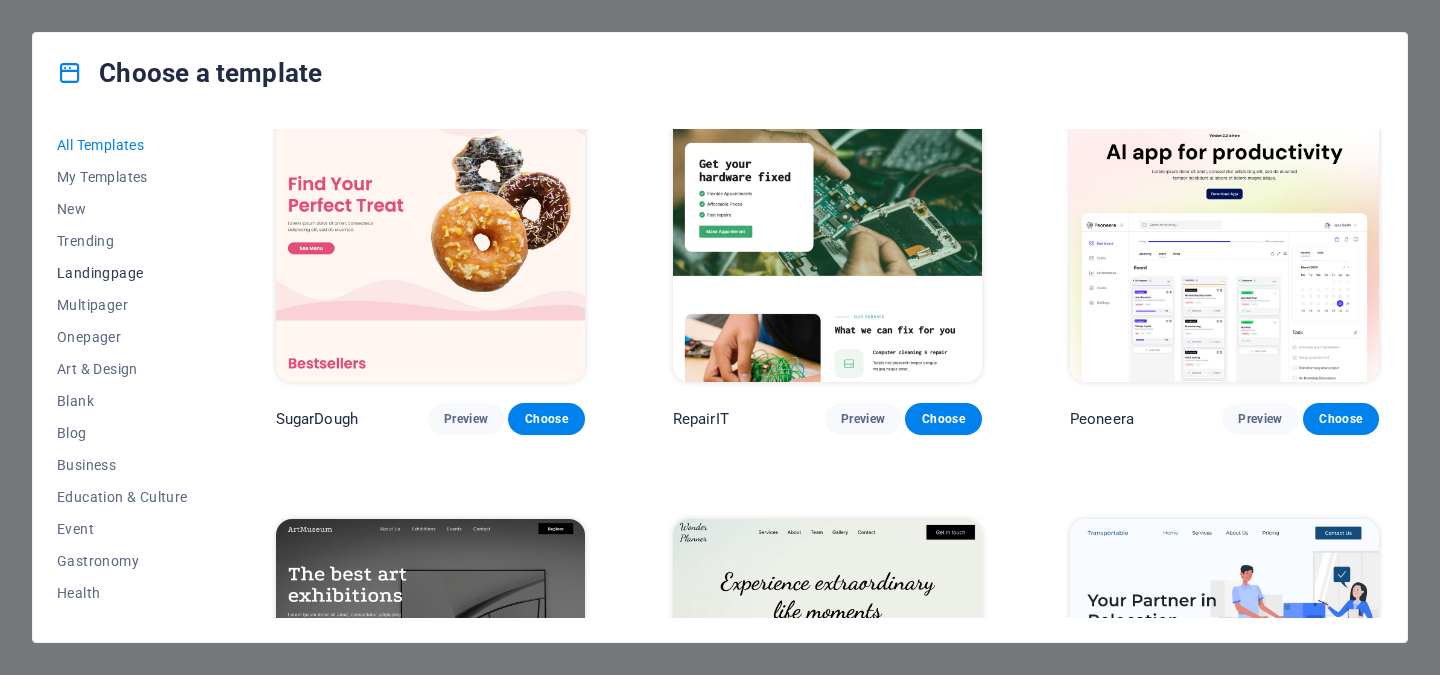 click on "Landingpage" at bounding box center (122, 273) 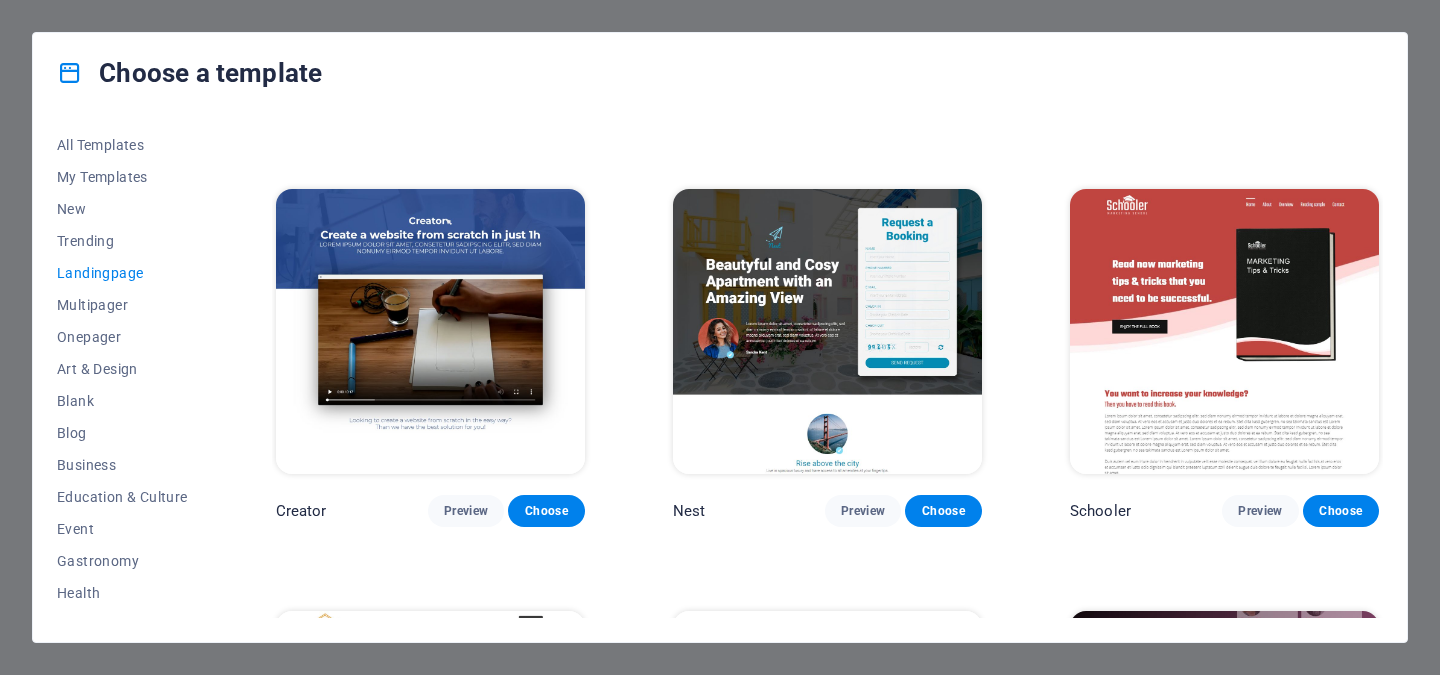 scroll, scrollTop: 2370, scrollLeft: 0, axis: vertical 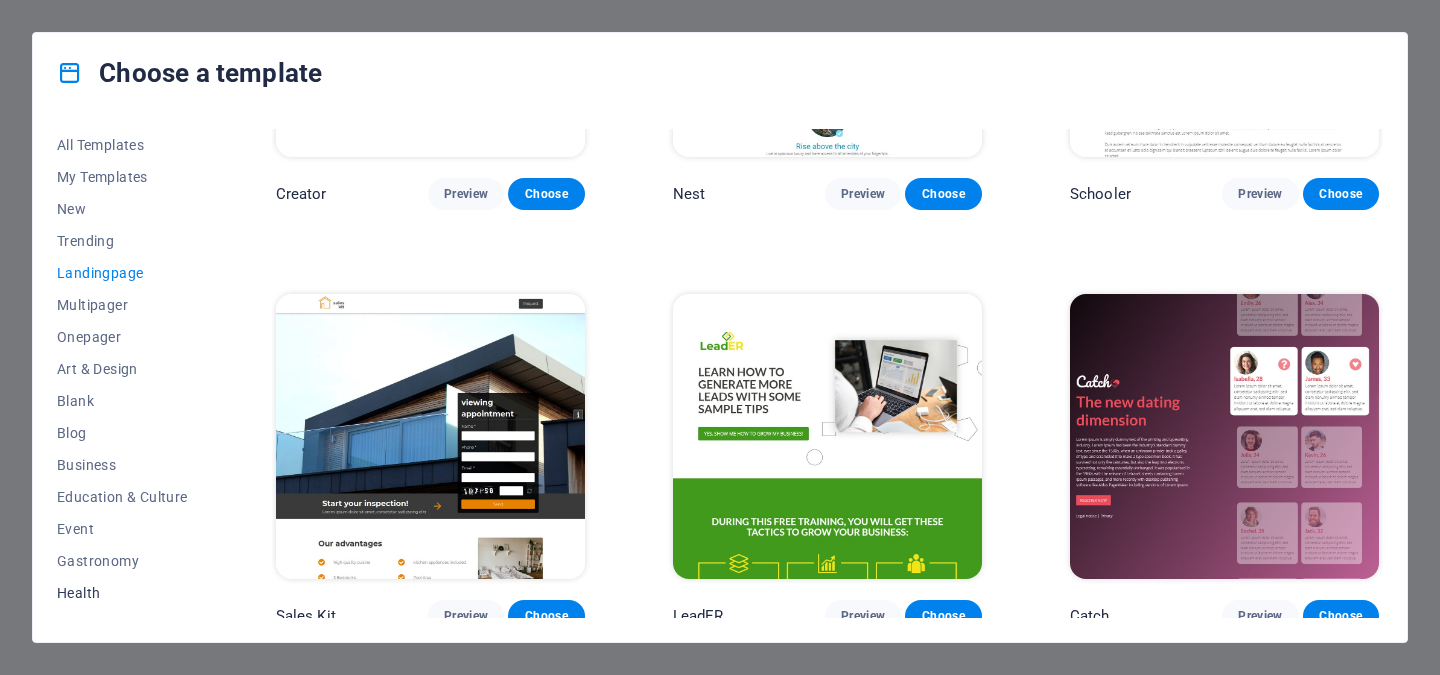click on "Health" at bounding box center [122, 593] 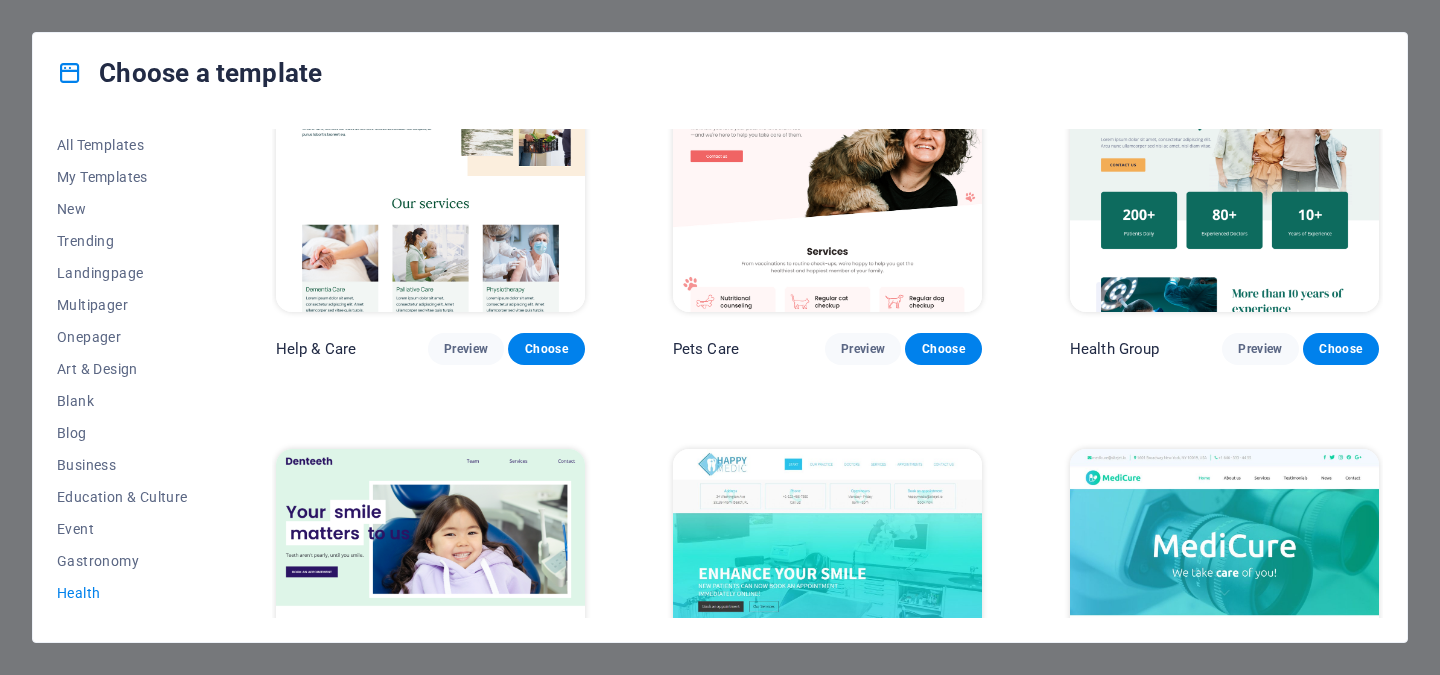 scroll, scrollTop: 0, scrollLeft: 0, axis: both 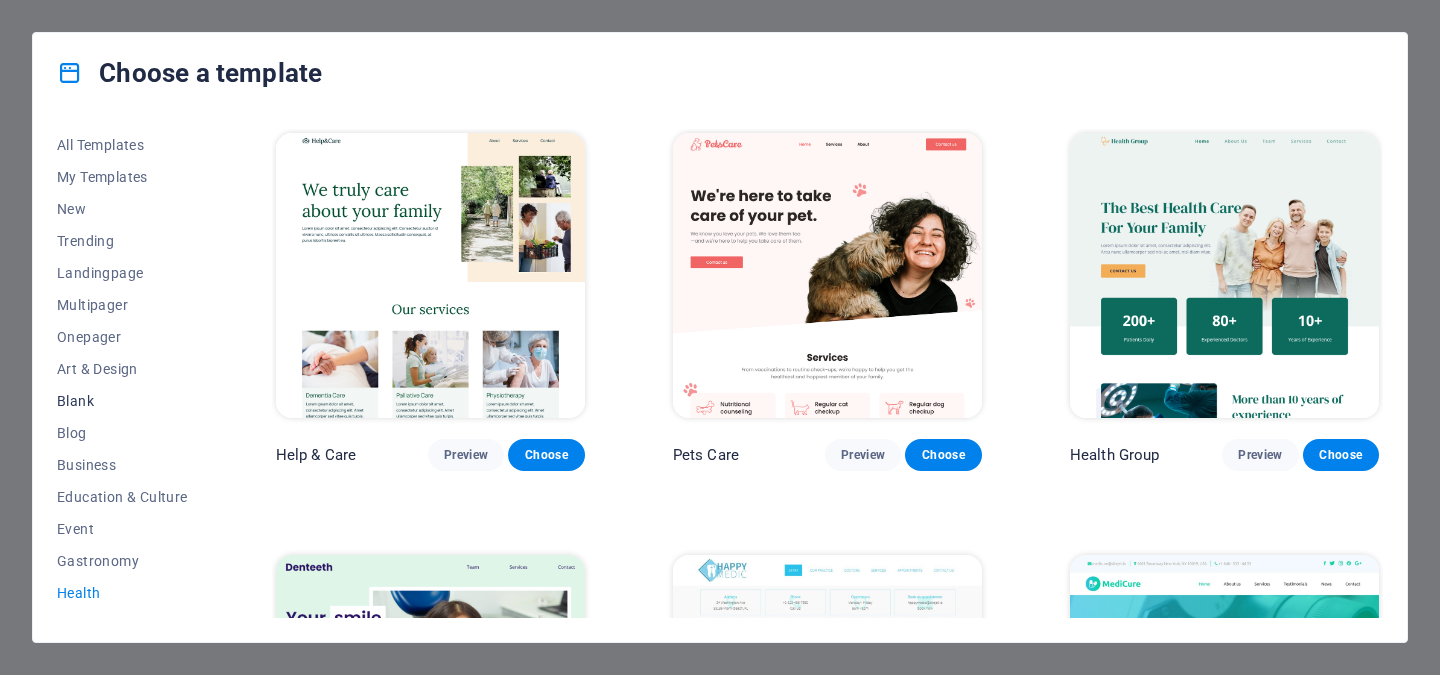 click on "Blank" at bounding box center (122, 401) 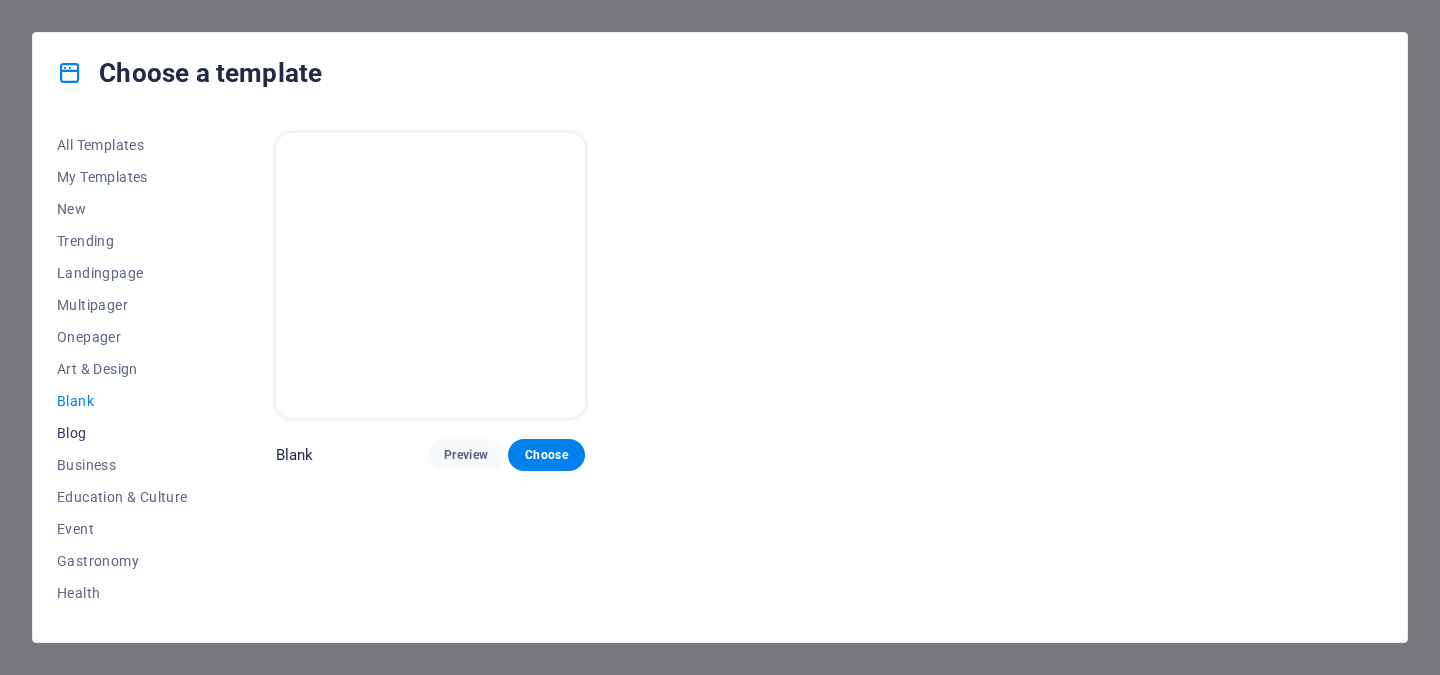 click on "Blog" at bounding box center [122, 433] 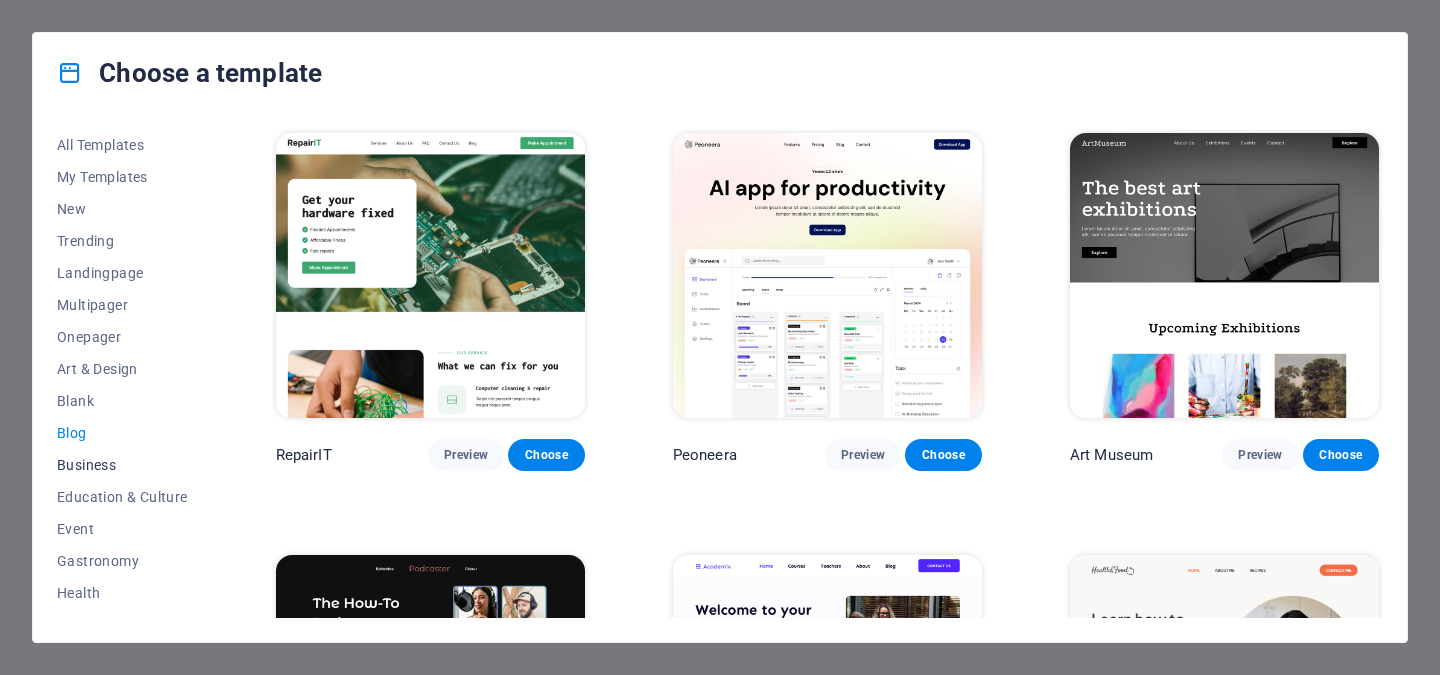 click on "Business" at bounding box center (122, 465) 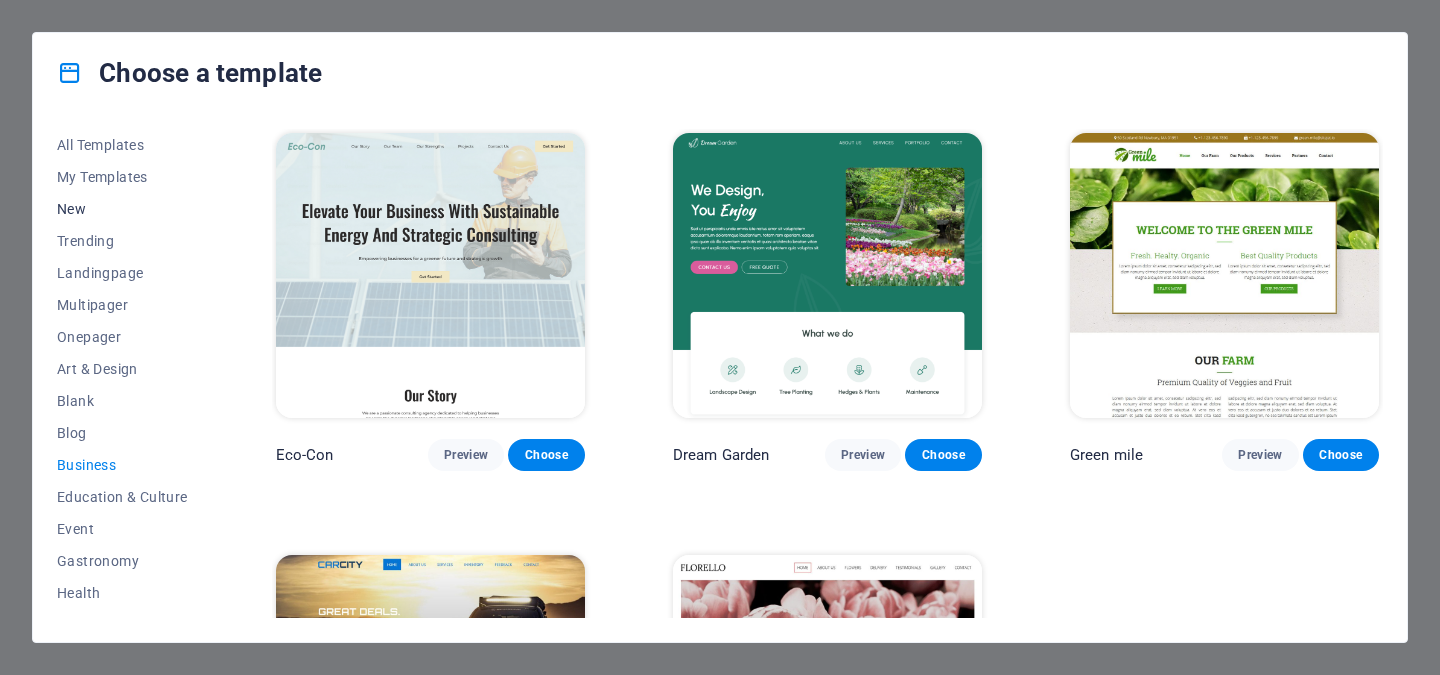 click on "New" at bounding box center [122, 209] 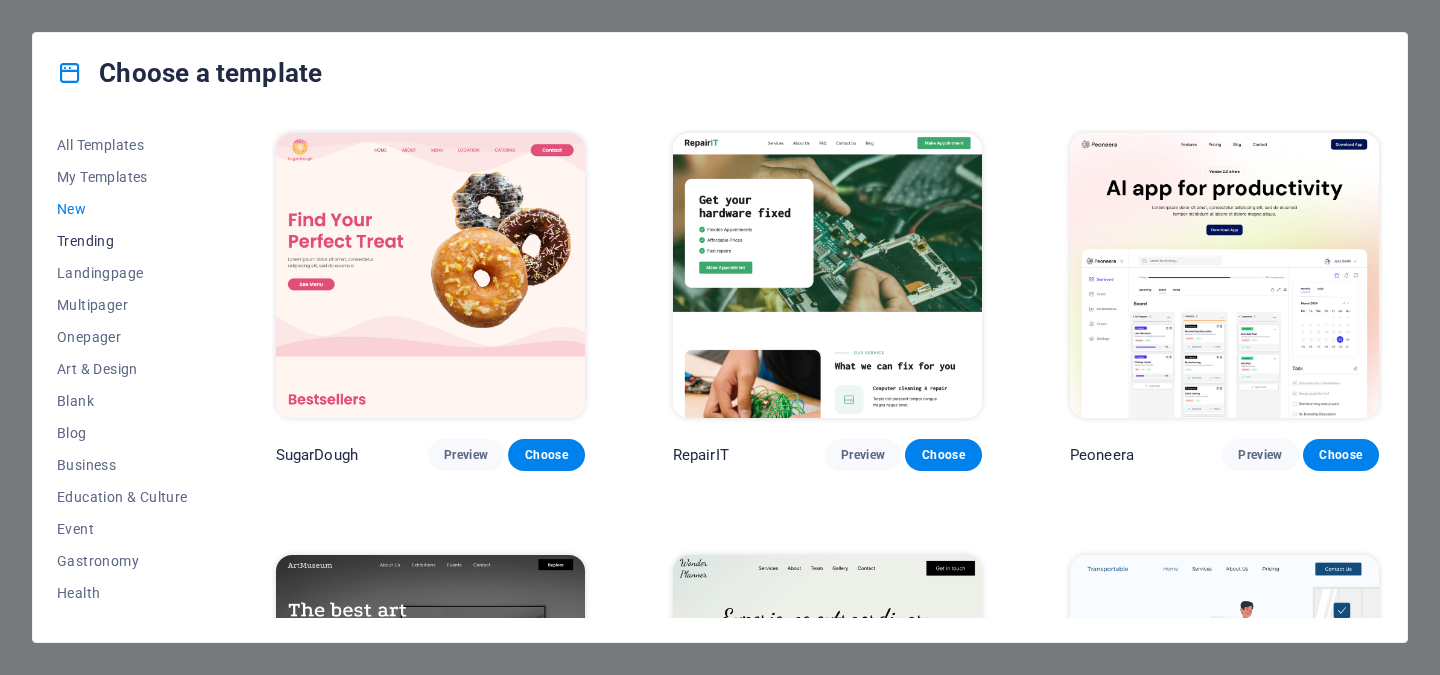 click on "Trending" at bounding box center (122, 241) 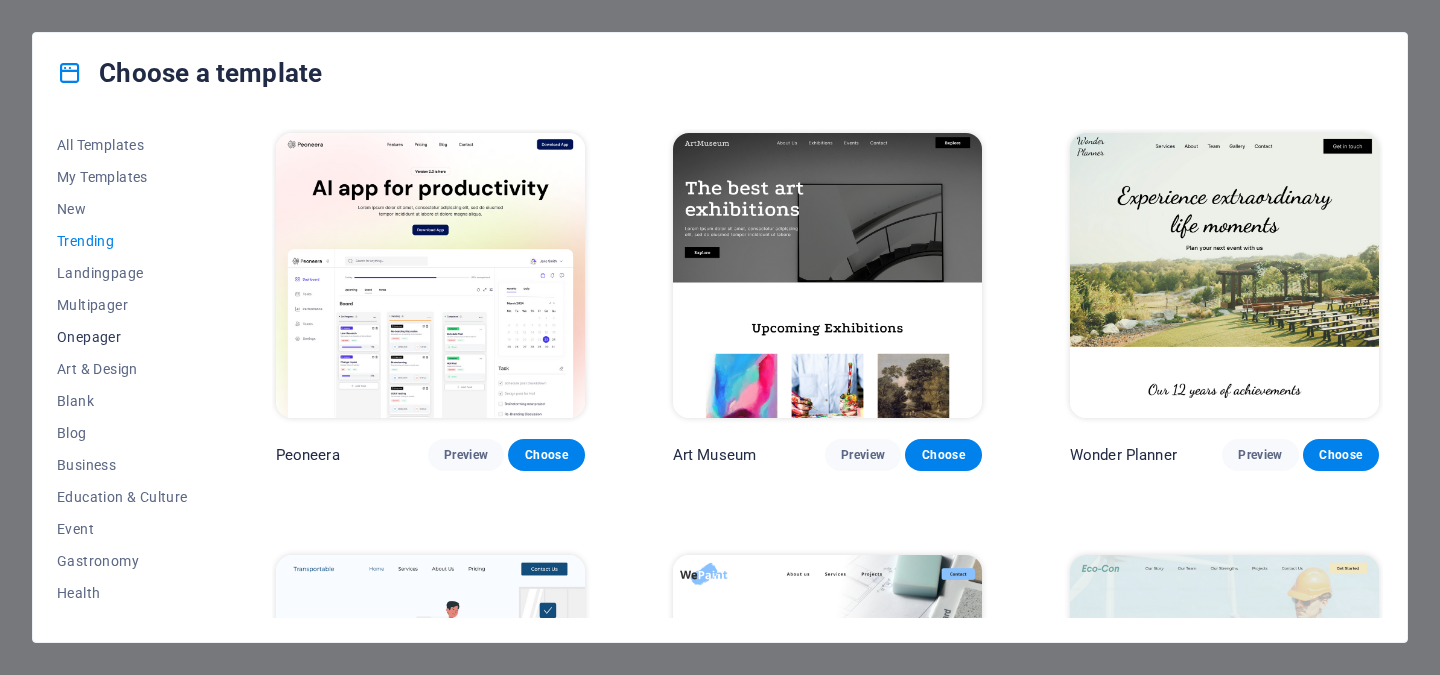 click on "Onepager" at bounding box center [122, 337] 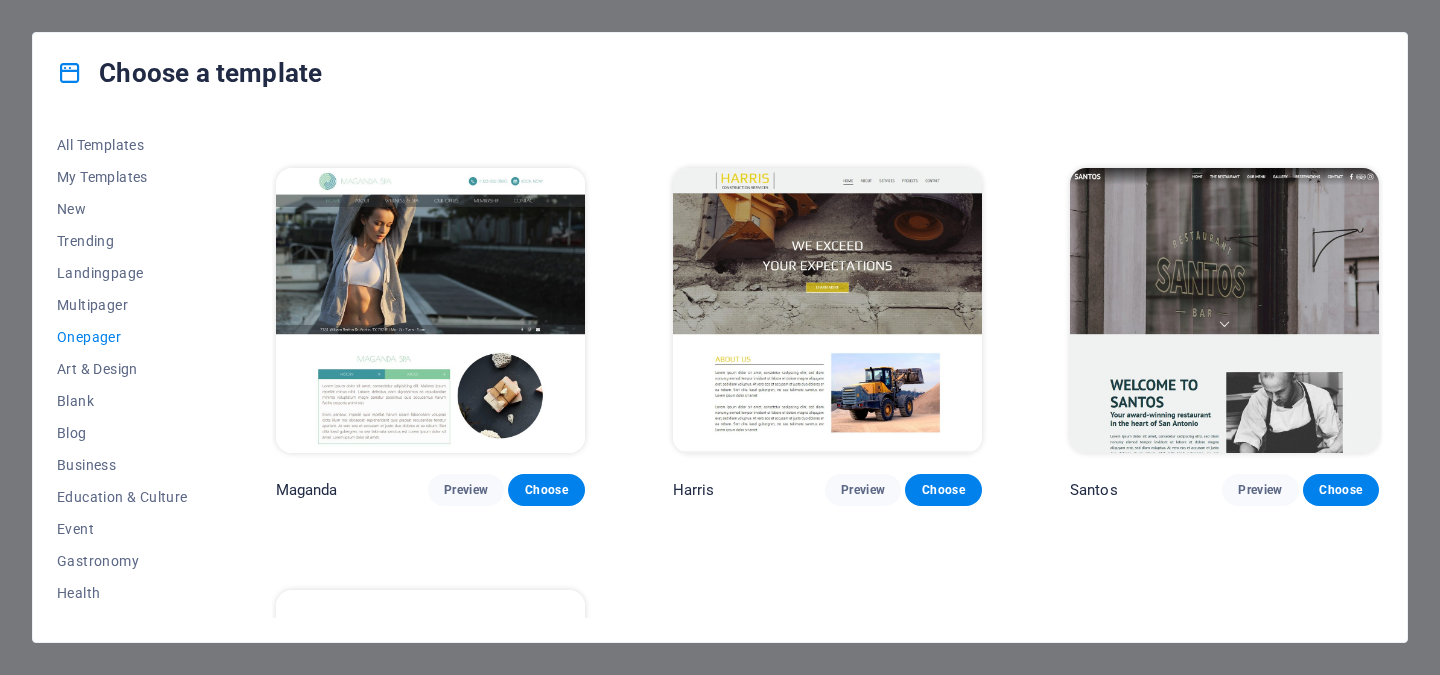 scroll, scrollTop: 9488, scrollLeft: 0, axis: vertical 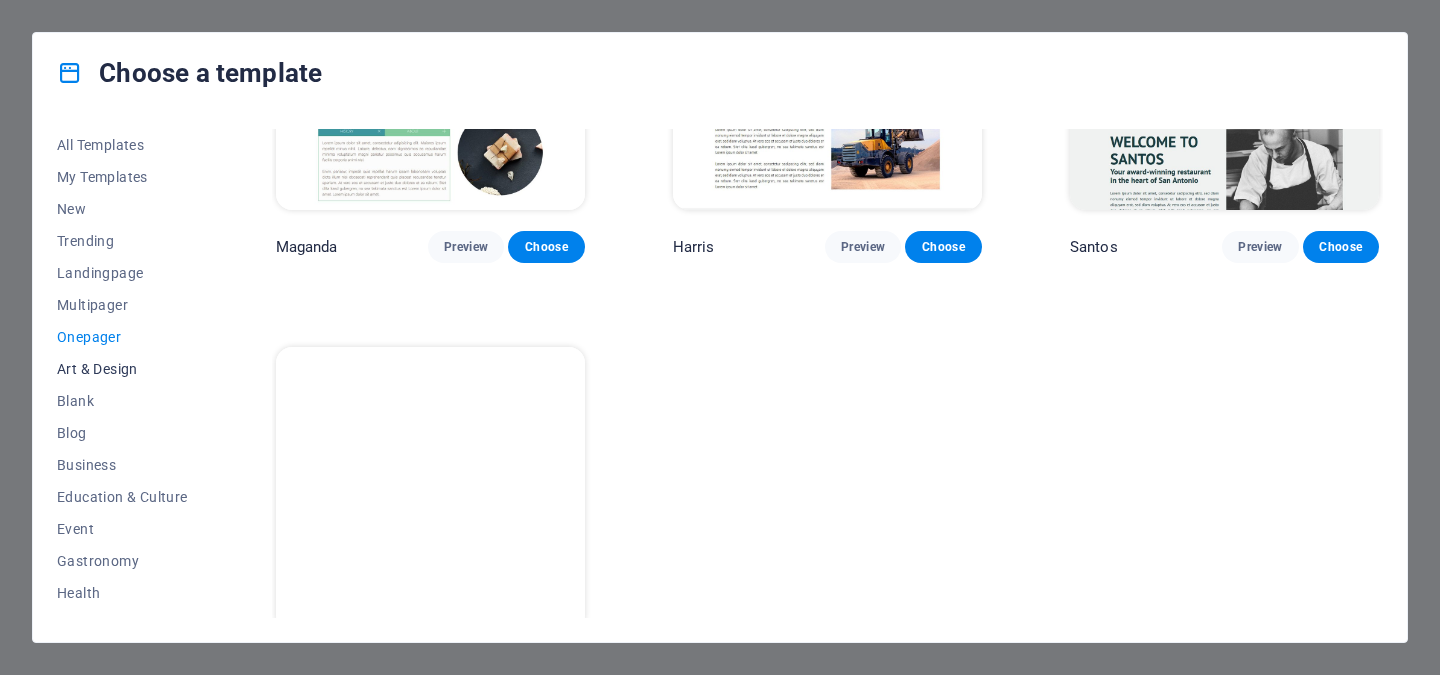 click on "Art & Design" at bounding box center (122, 369) 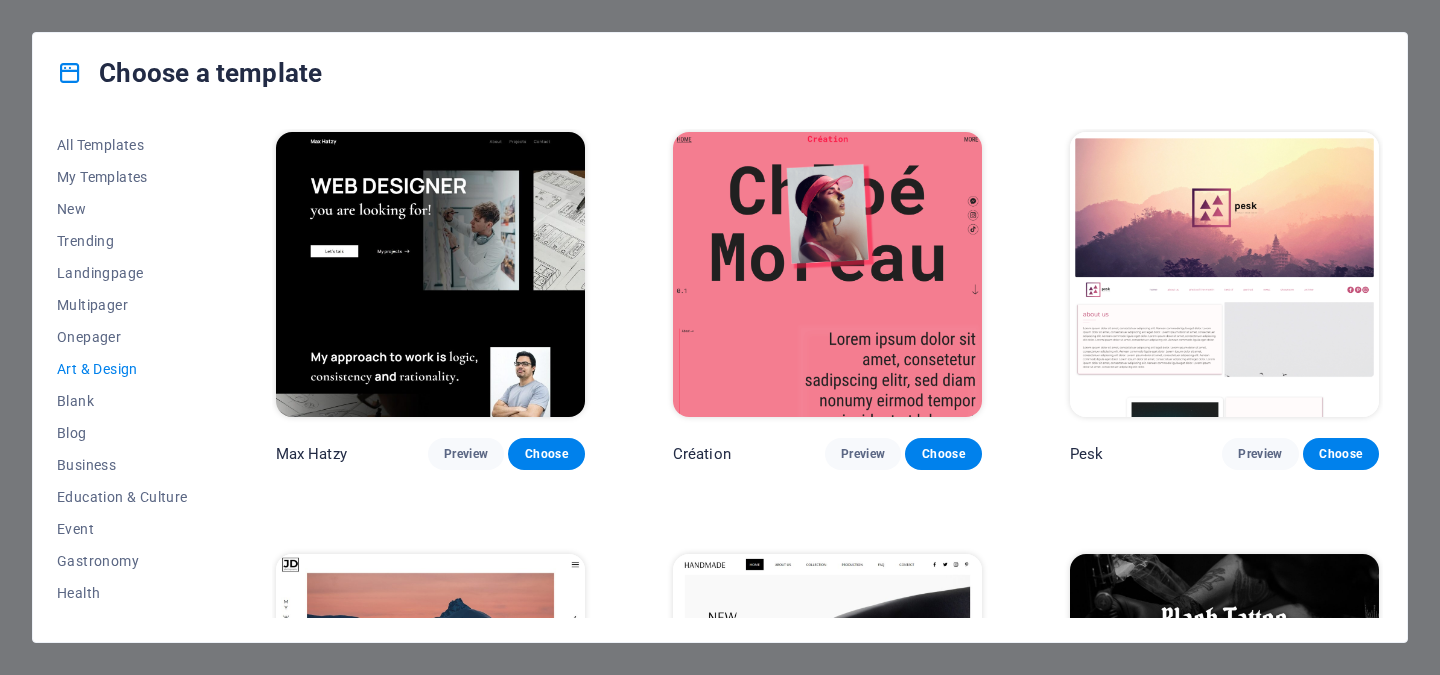 scroll, scrollTop: 0, scrollLeft: 0, axis: both 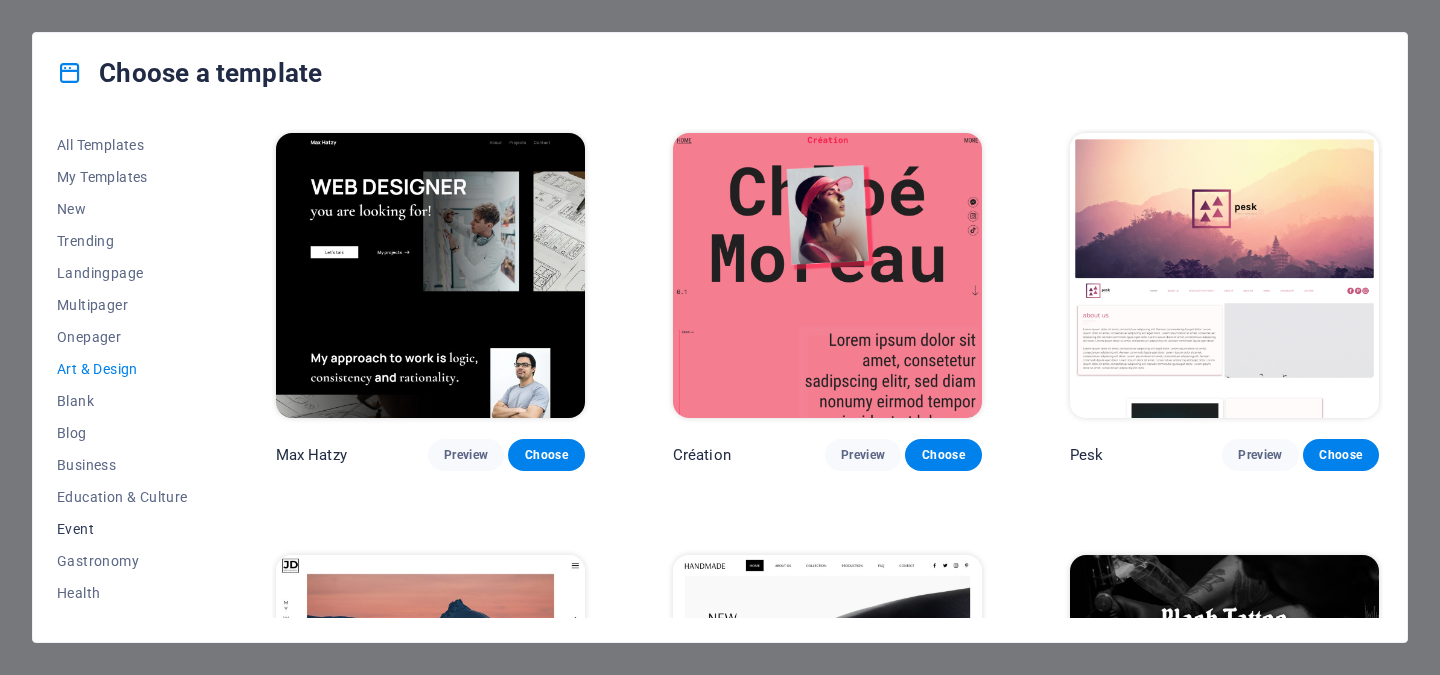 click on "Event" at bounding box center (122, 529) 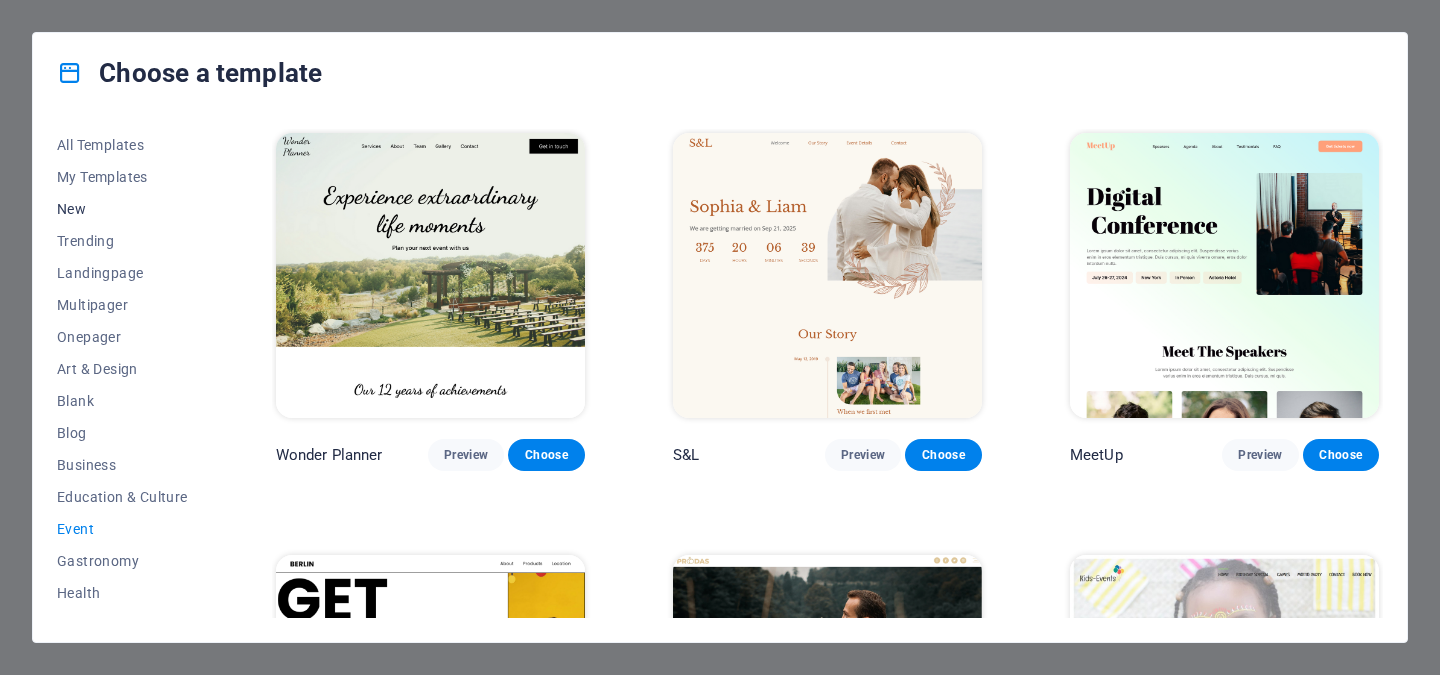 click on "New" at bounding box center [122, 209] 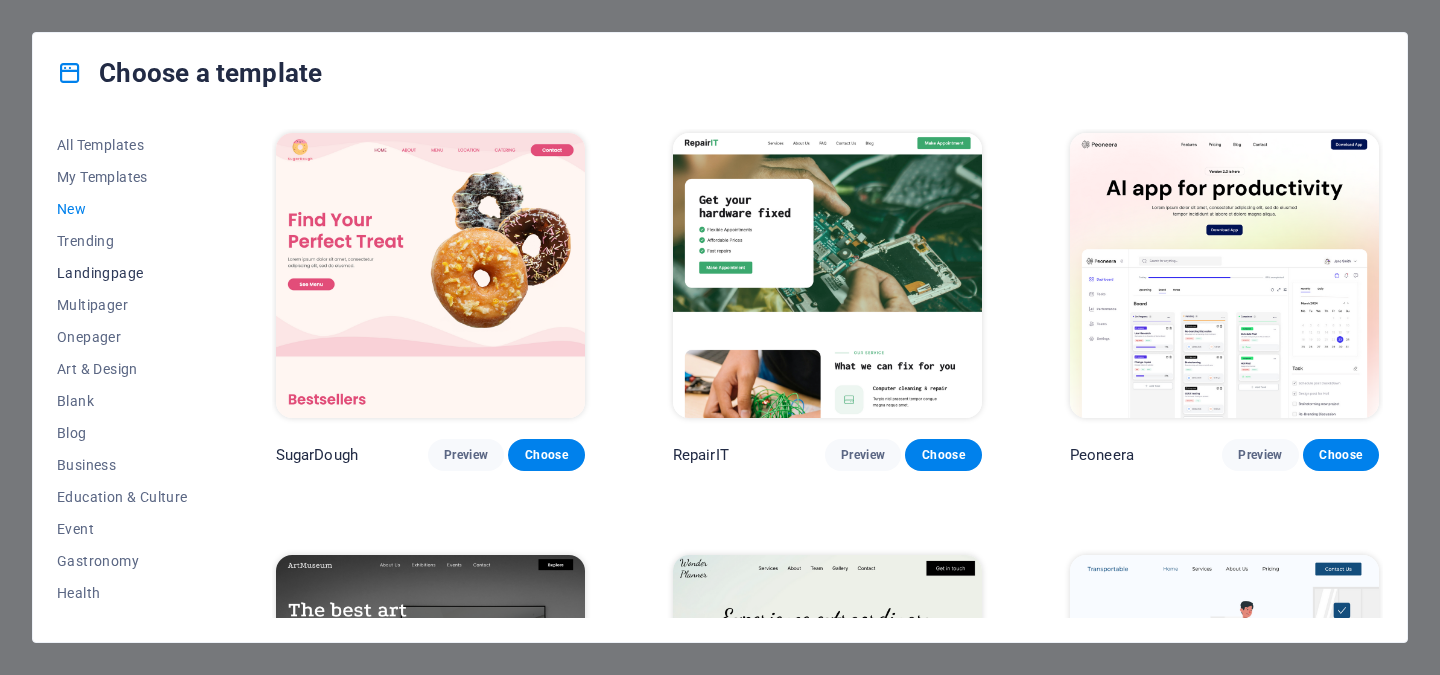 click on "Landingpage" at bounding box center (122, 273) 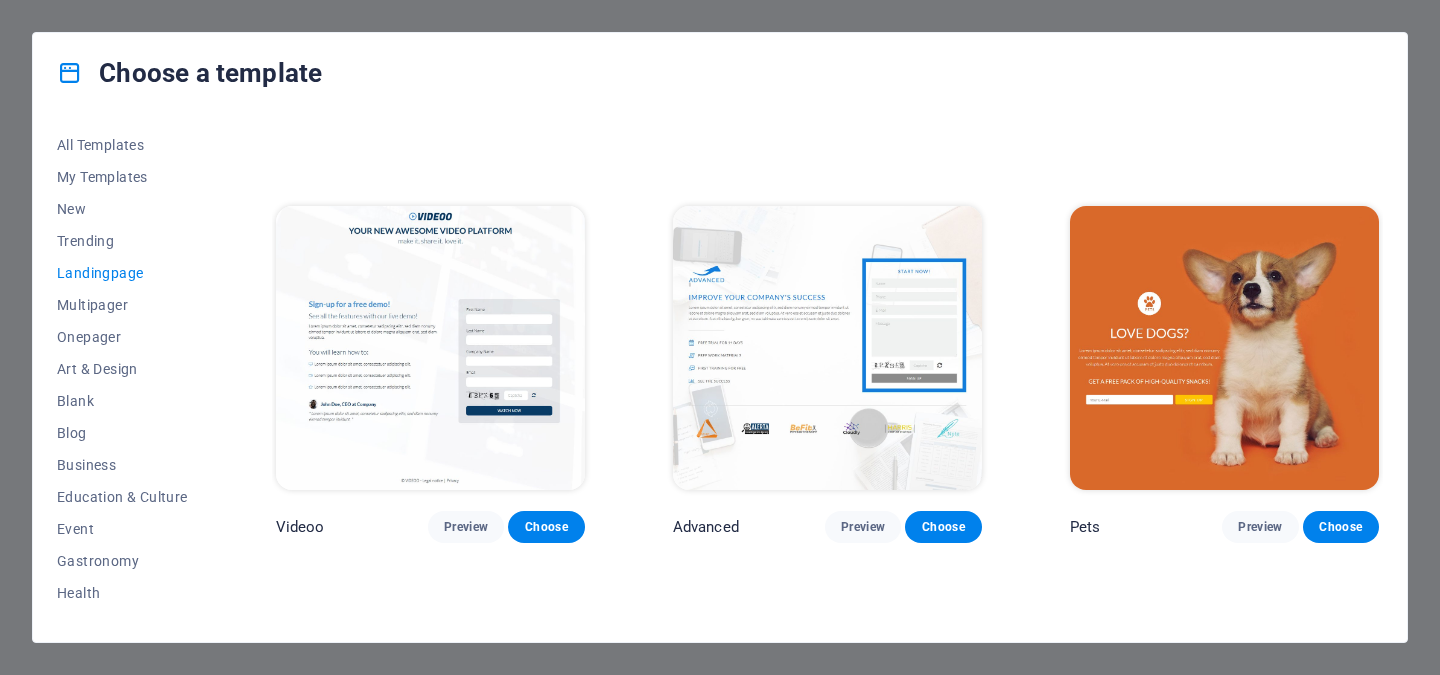scroll, scrollTop: 798, scrollLeft: 0, axis: vertical 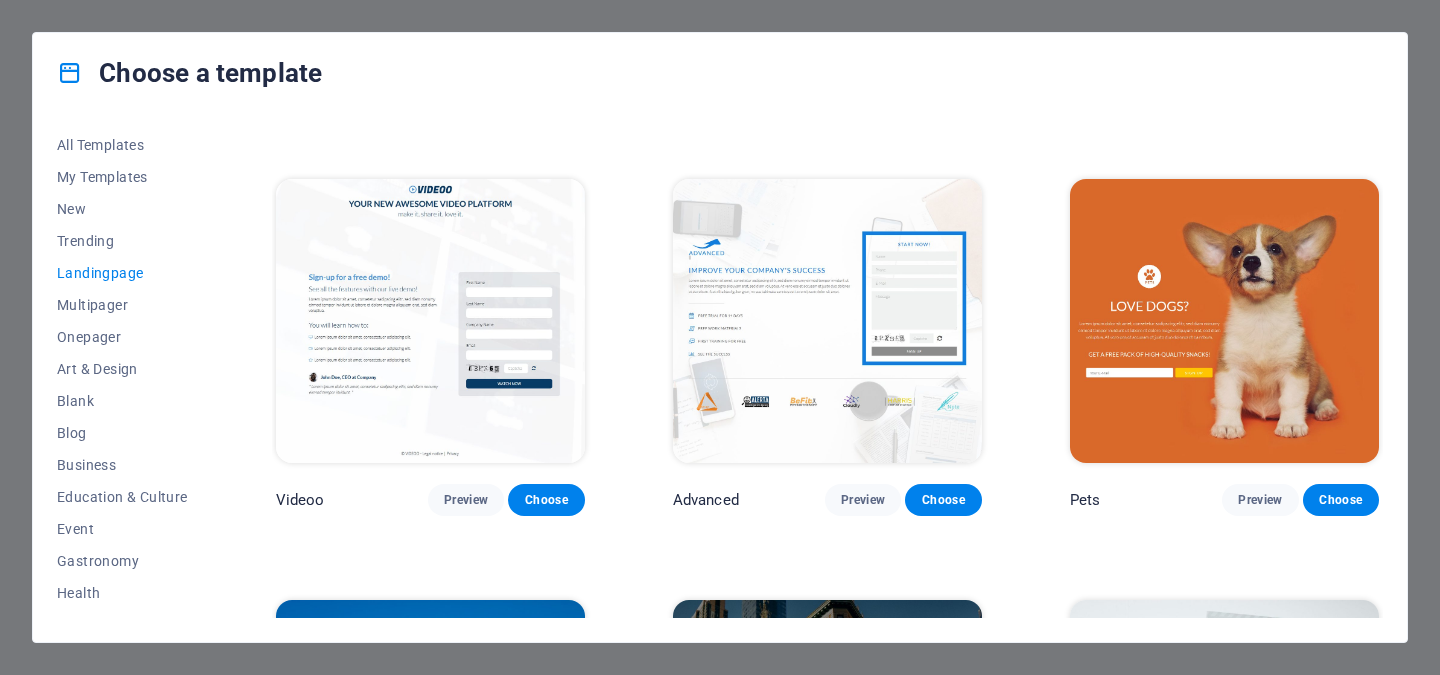 click at bounding box center (1224, 321) 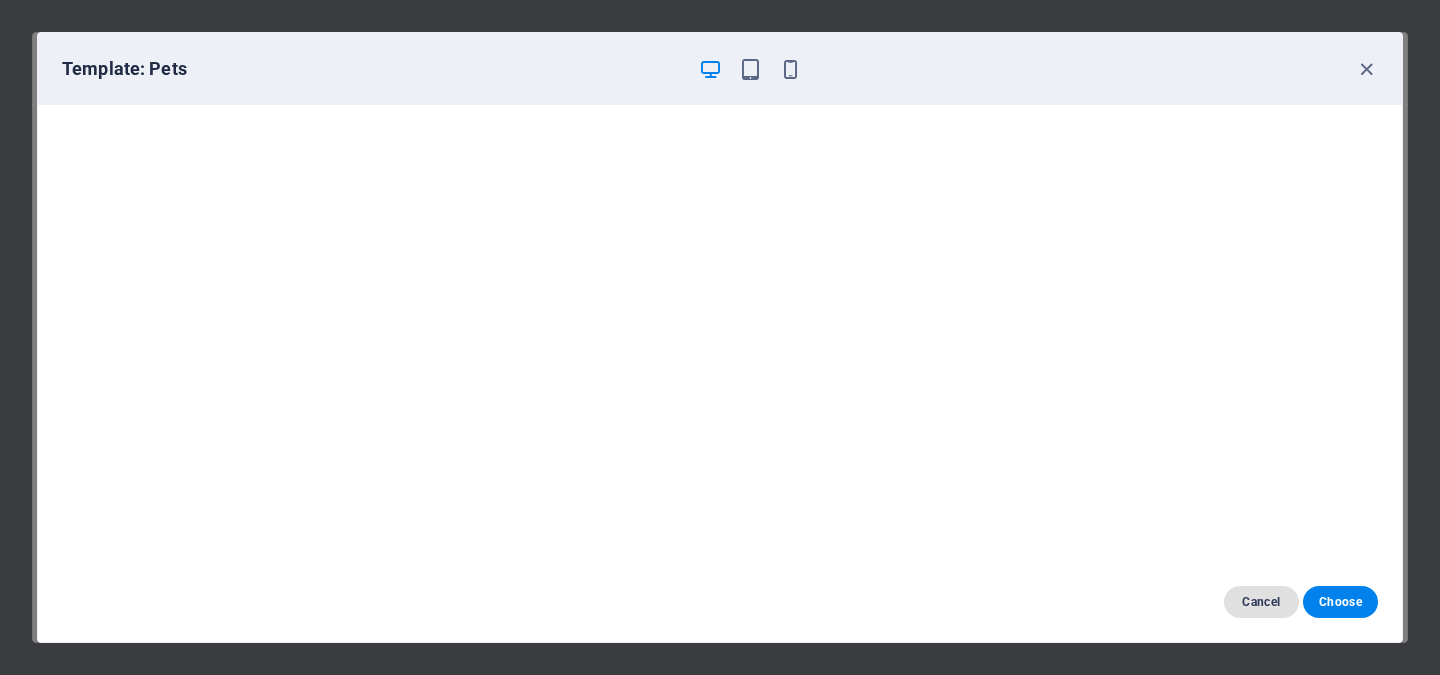 click on "Cancel" at bounding box center (1261, 602) 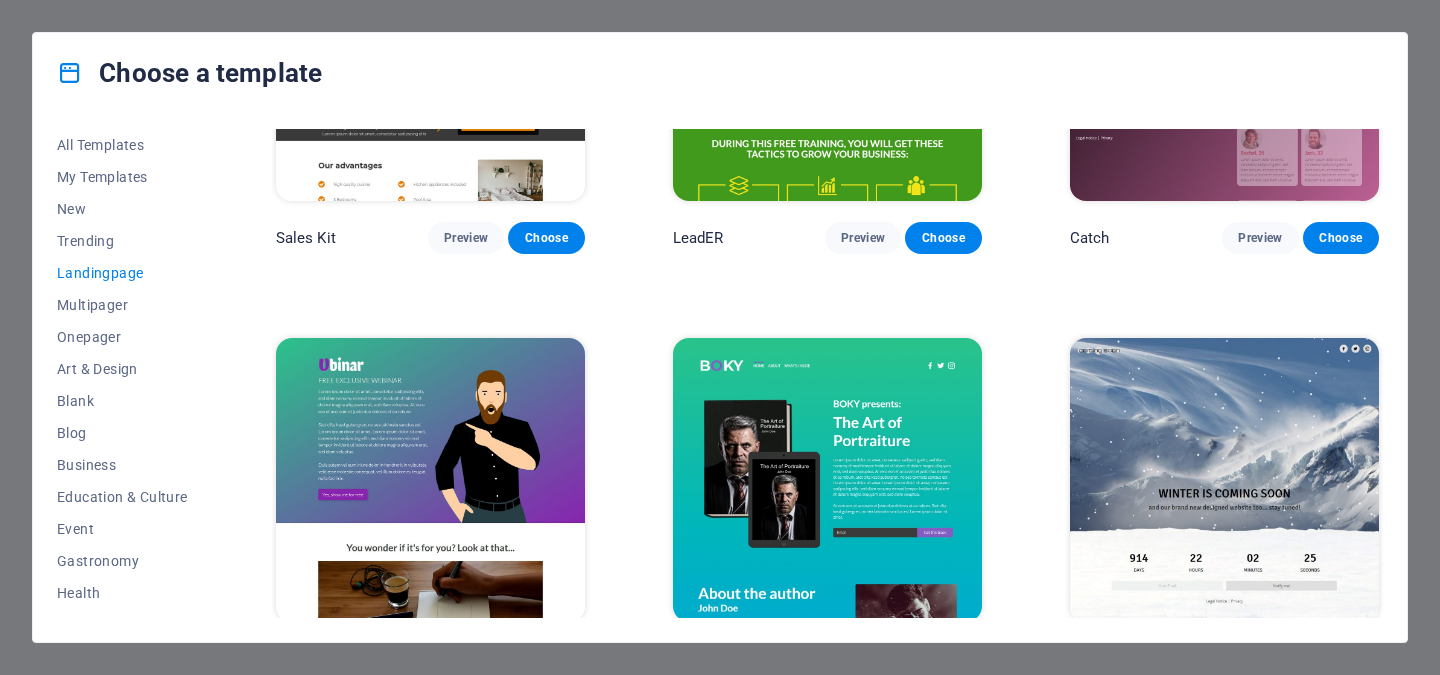 scroll, scrollTop: 2842, scrollLeft: 0, axis: vertical 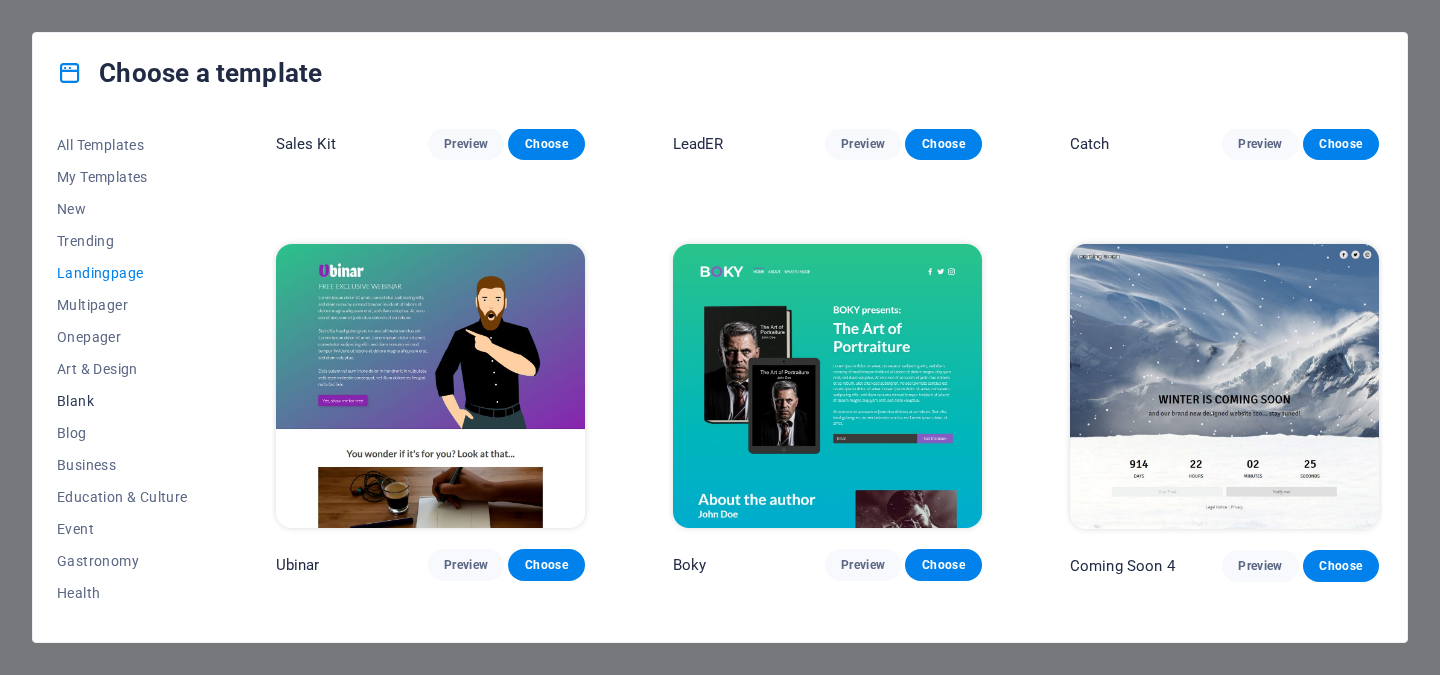 click on "Blank" at bounding box center [122, 401] 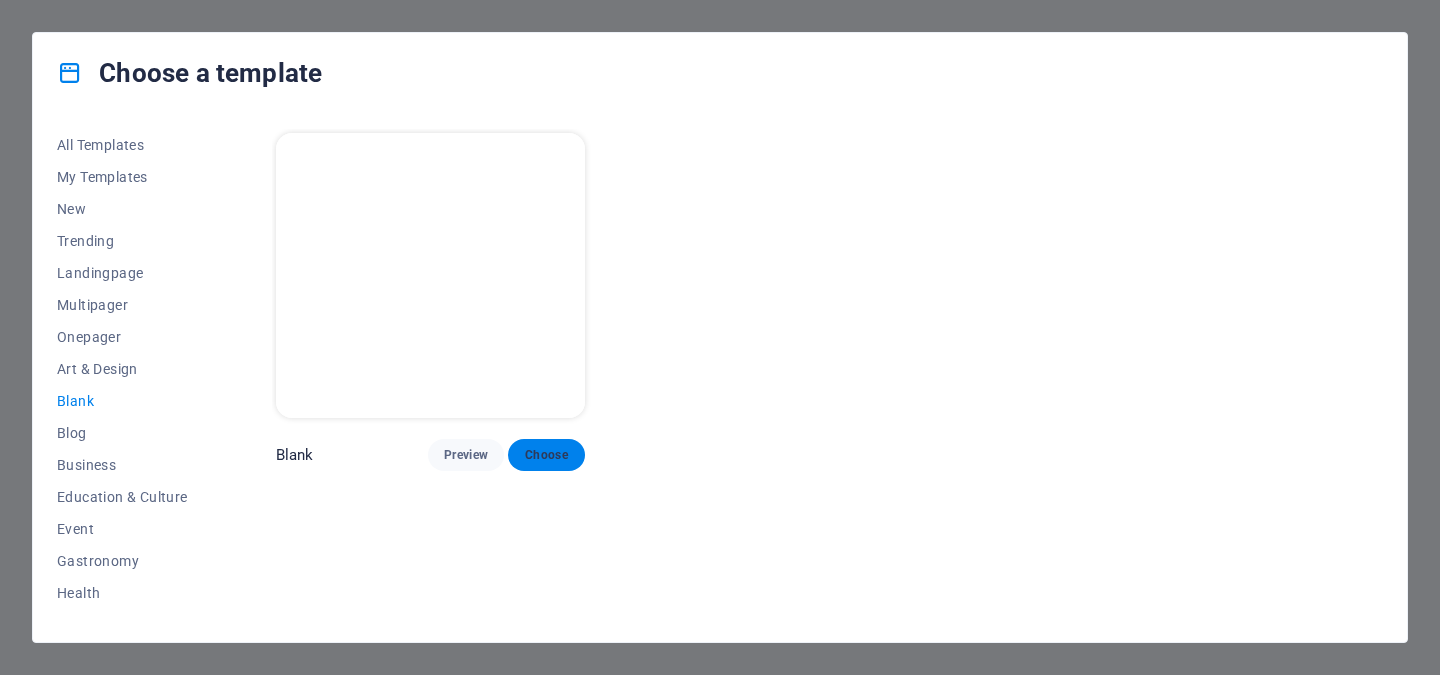 click on "Choose" at bounding box center [546, 455] 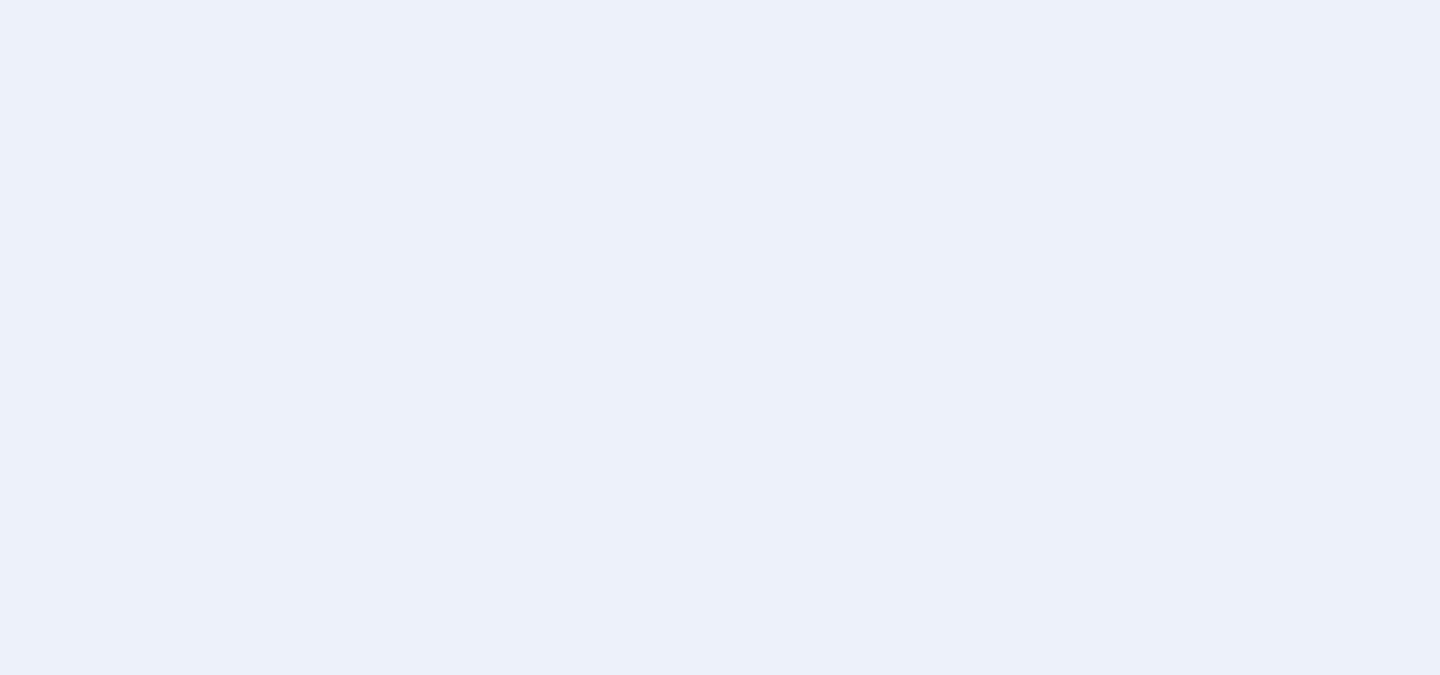 scroll, scrollTop: 0, scrollLeft: 0, axis: both 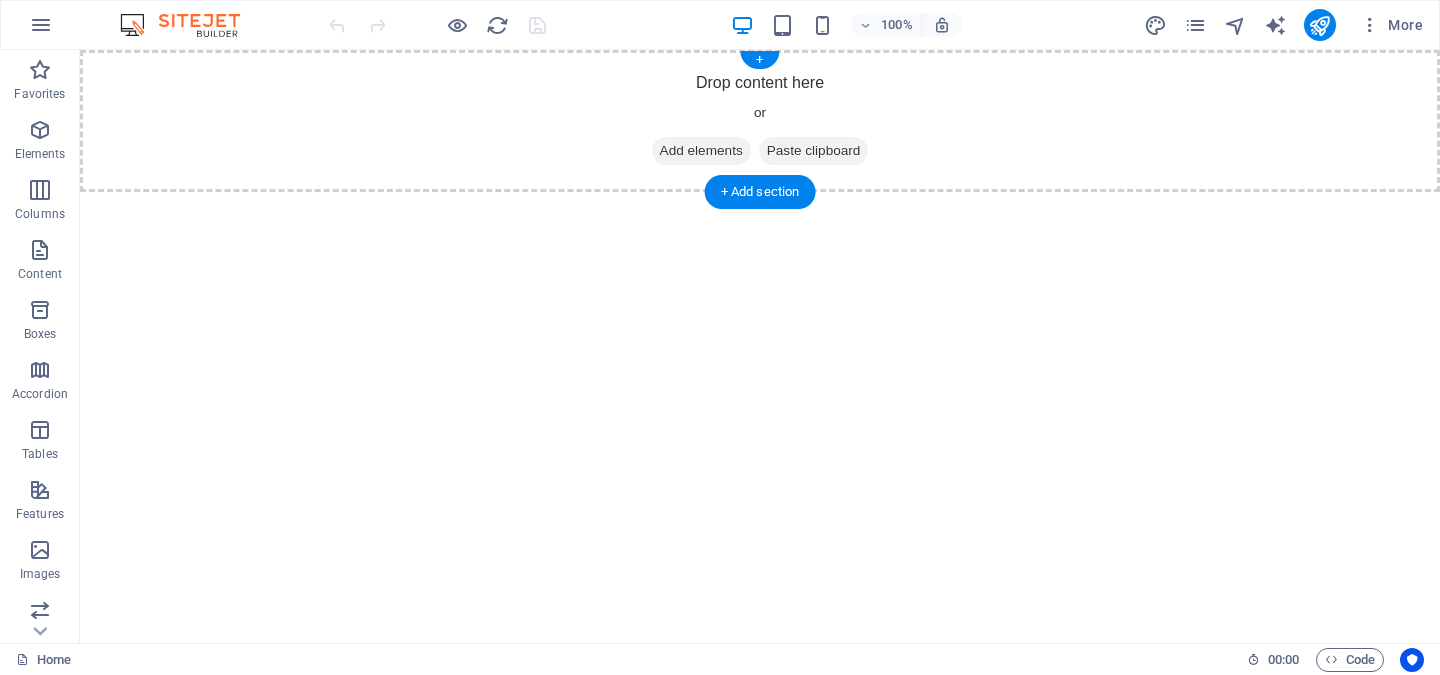 click on "Add elements" at bounding box center [701, 151] 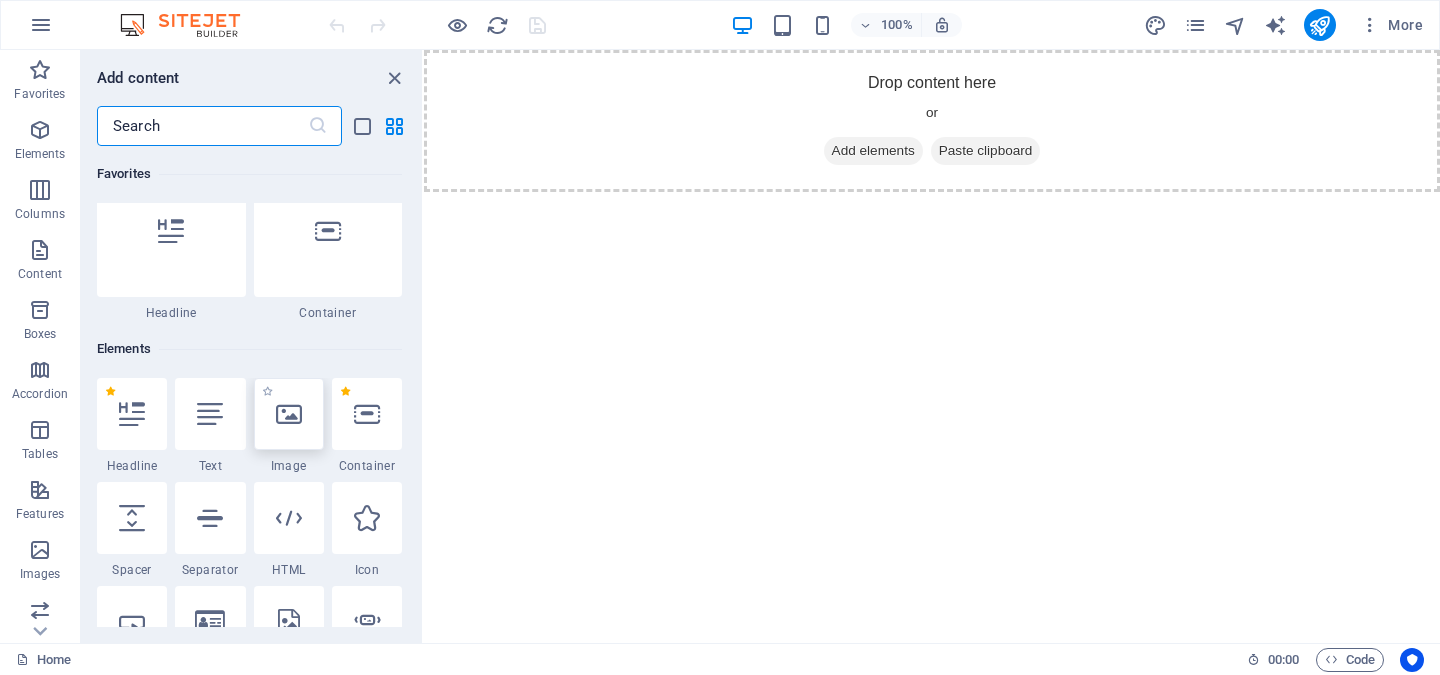 scroll, scrollTop: 41, scrollLeft: 0, axis: vertical 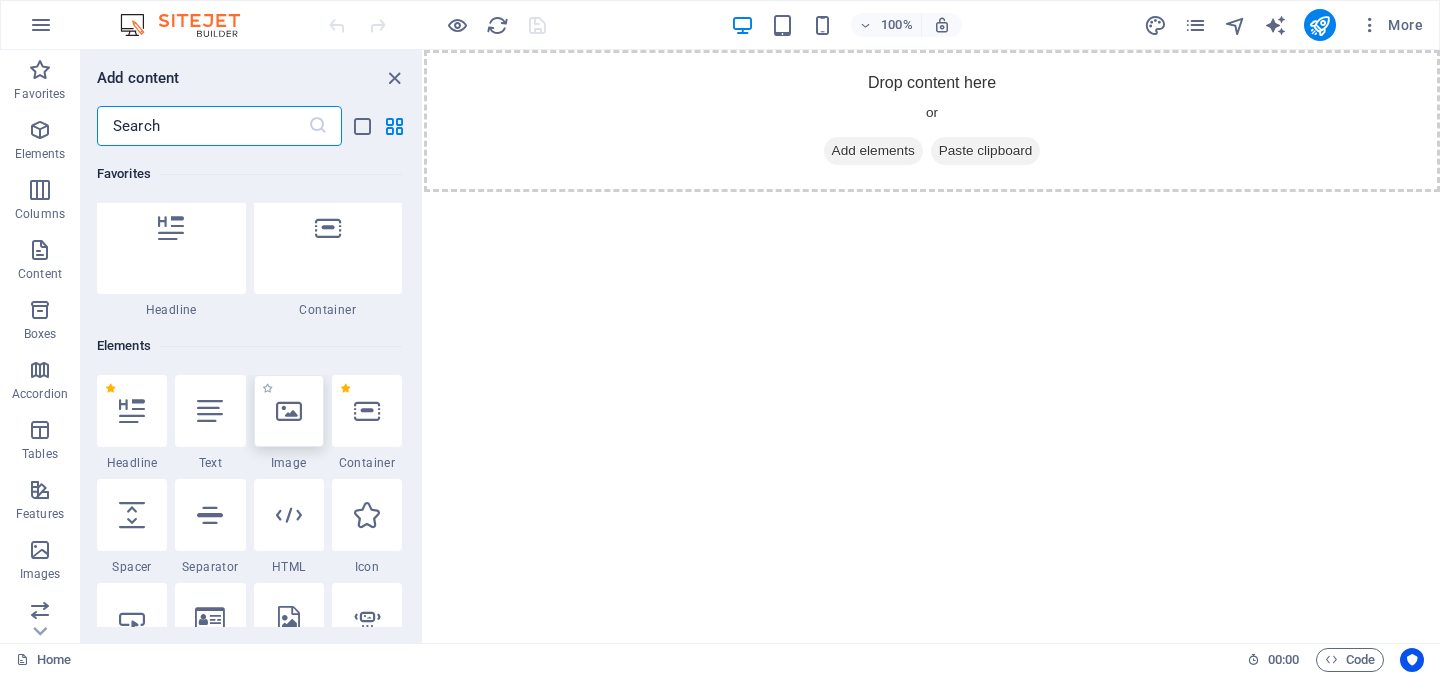 click at bounding box center [289, 411] 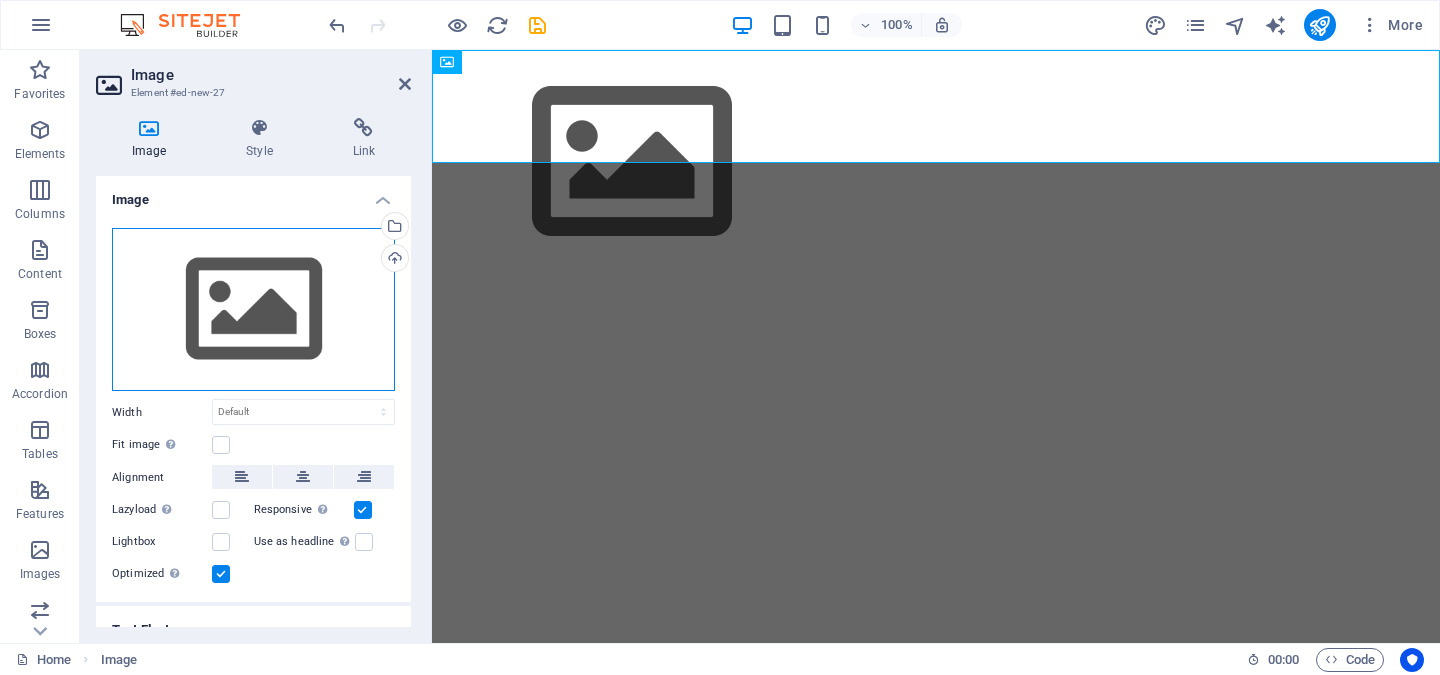 click on "Drag files here, click to choose files or select files from Files or our free stock photos & videos" at bounding box center [253, 310] 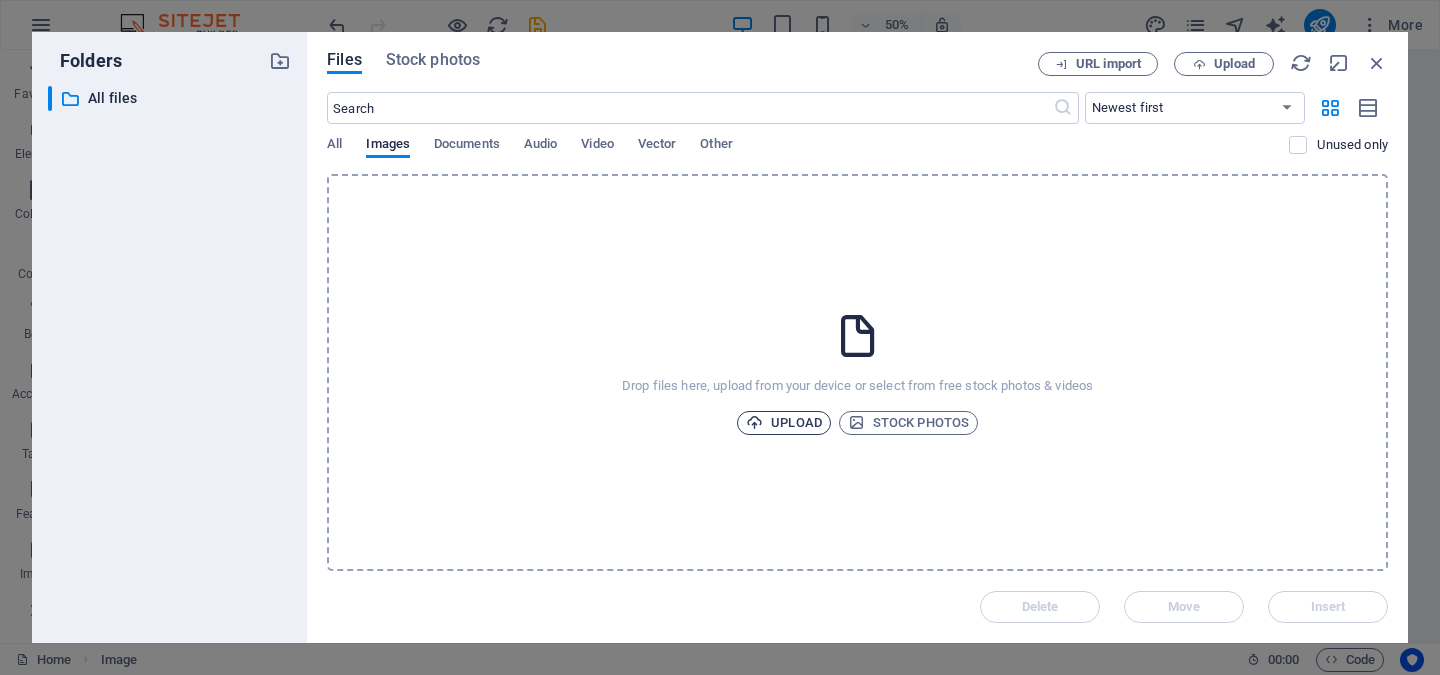 click on "Upload" at bounding box center [784, 423] 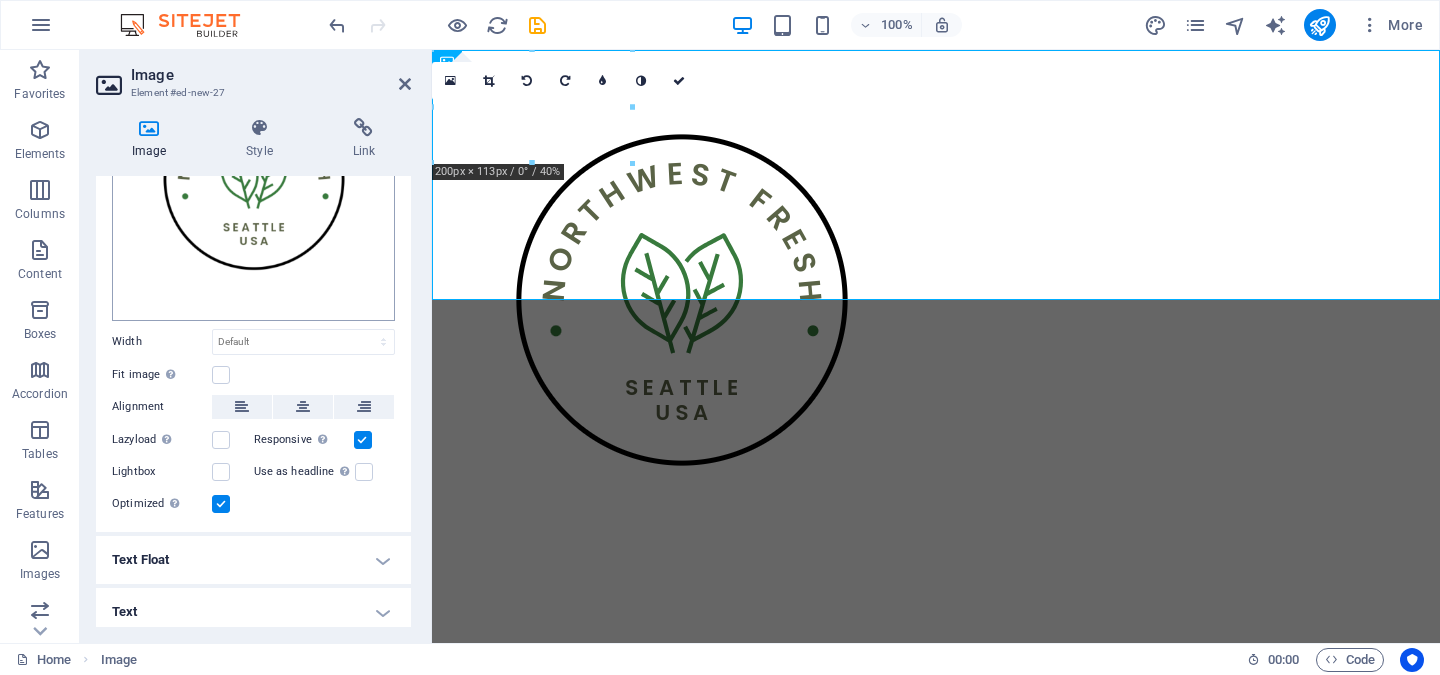 scroll, scrollTop: 194, scrollLeft: 0, axis: vertical 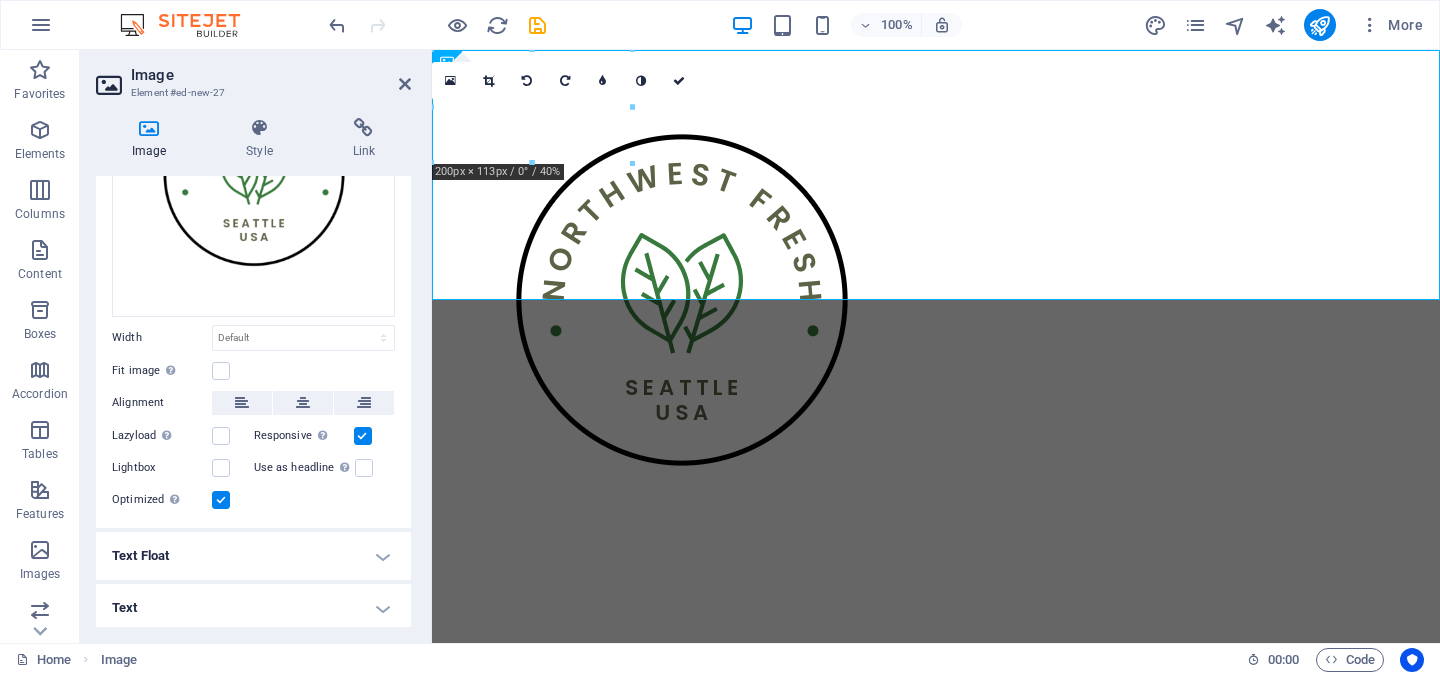 click on "Text Float" at bounding box center (253, 556) 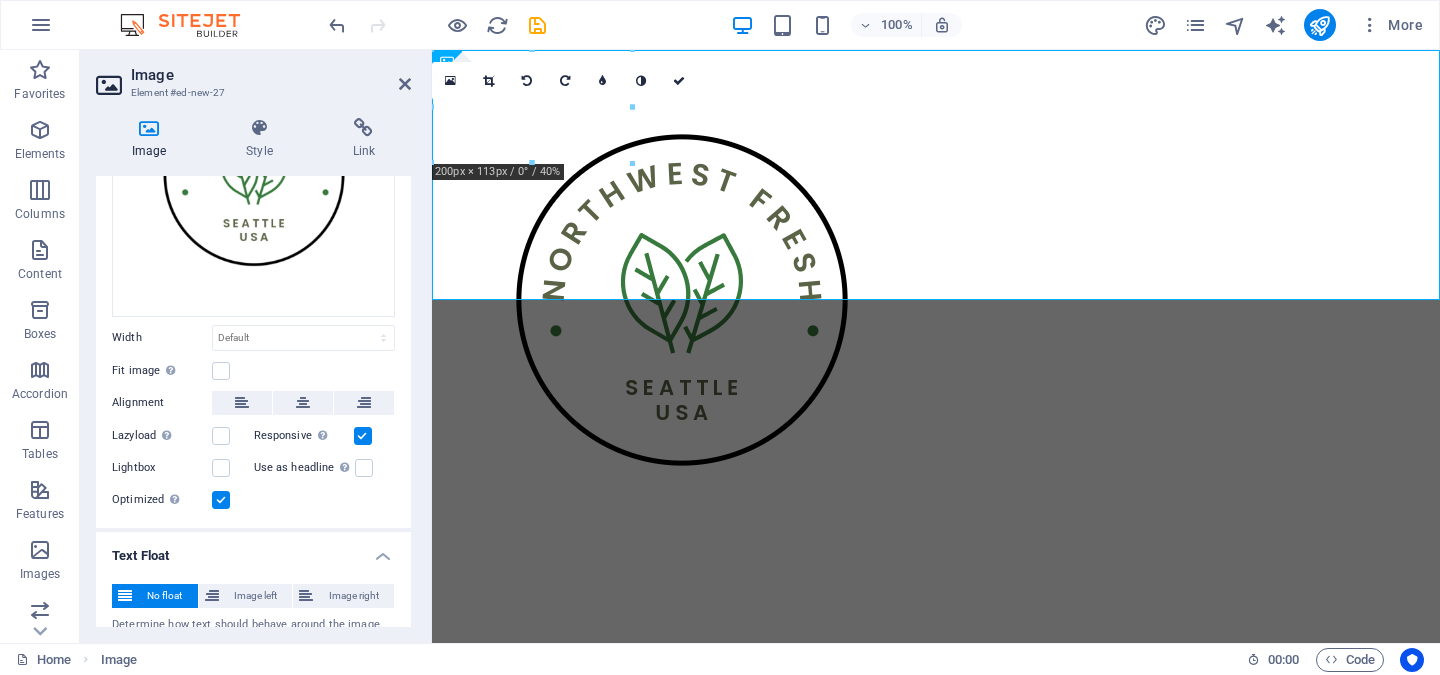 scroll, scrollTop: 264, scrollLeft: 0, axis: vertical 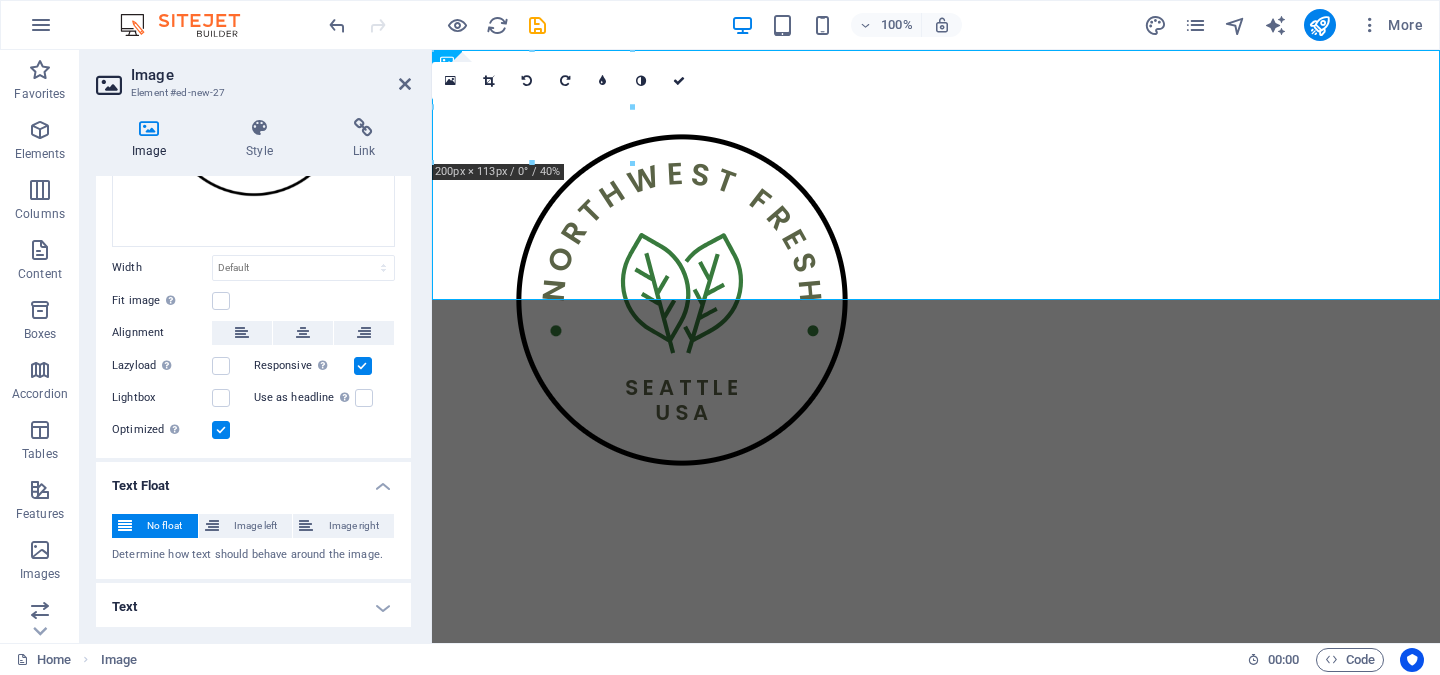 click on "Text" at bounding box center [253, 607] 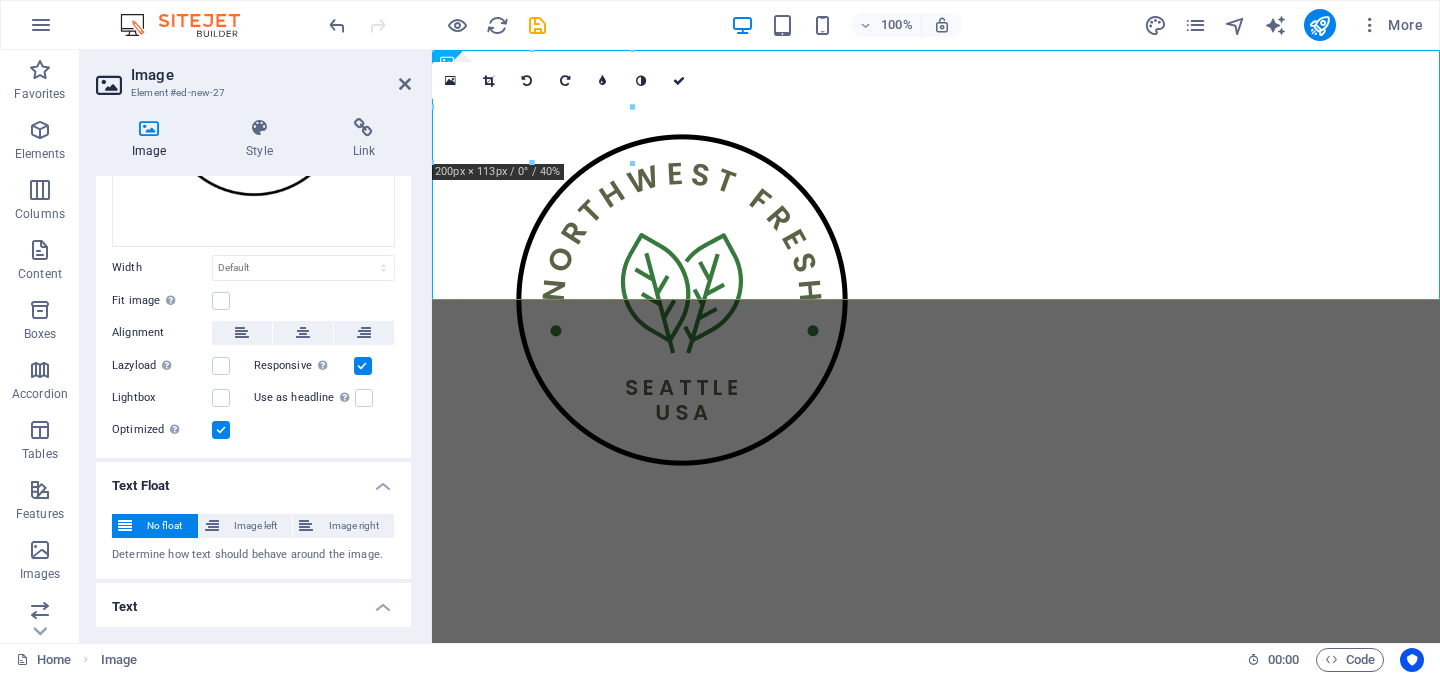 scroll, scrollTop: 452, scrollLeft: 0, axis: vertical 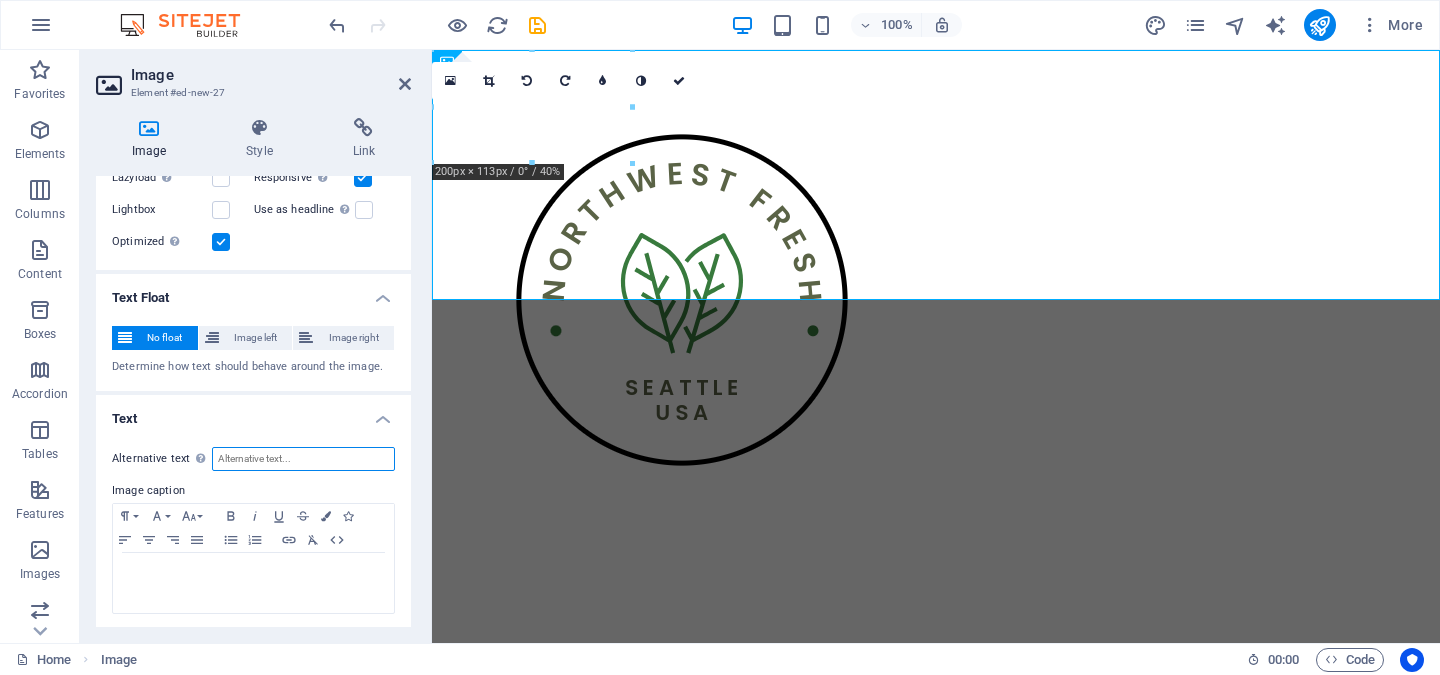 click on "Alternative text The alternative text is used by devices that cannot display images (e.g. image search engines) and should be added to every image to improve website accessibility." at bounding box center (303, 459) 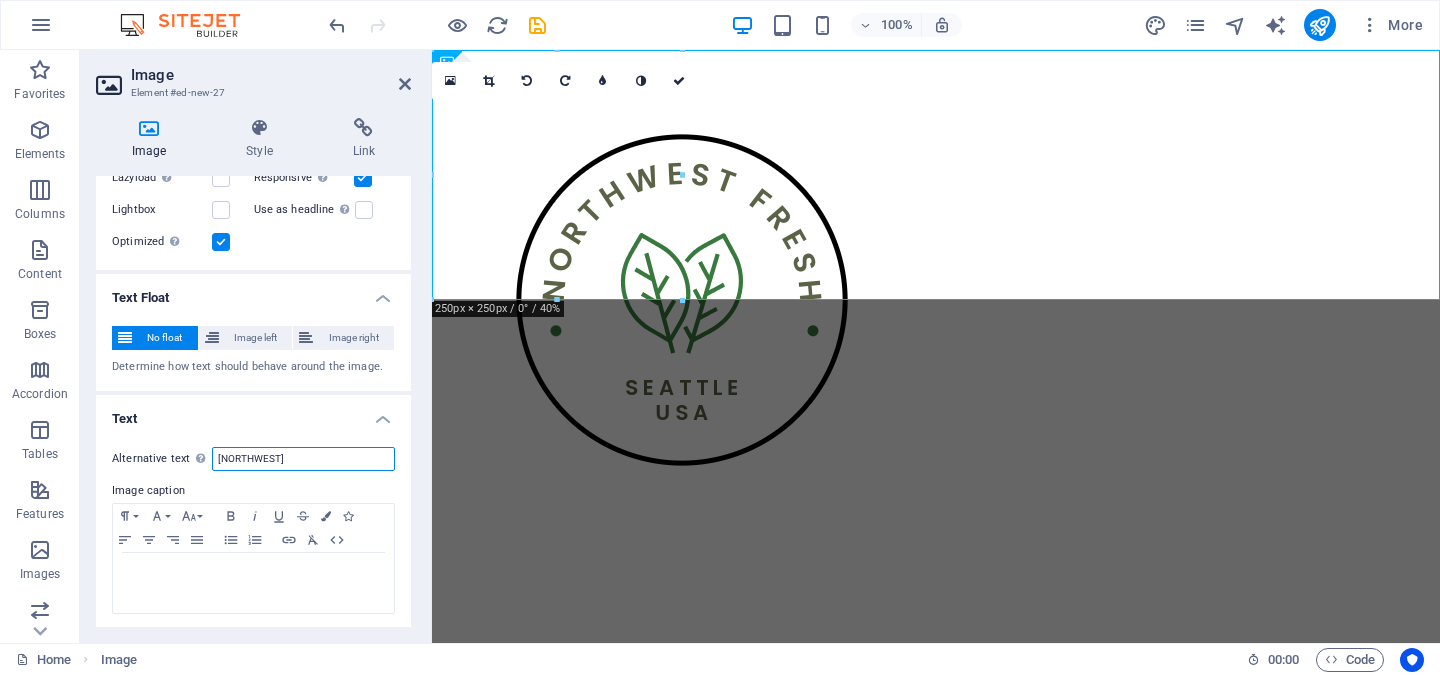 type on "n" 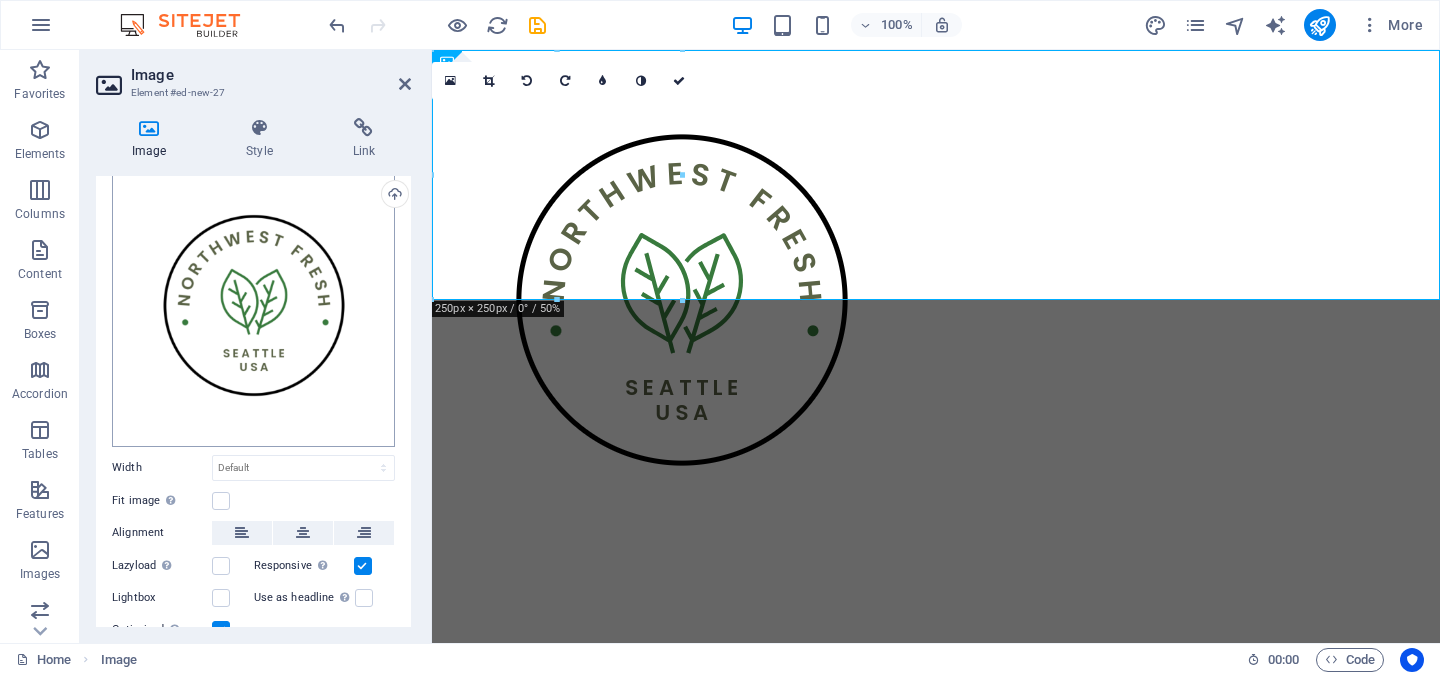 scroll, scrollTop: 452, scrollLeft: 0, axis: vertical 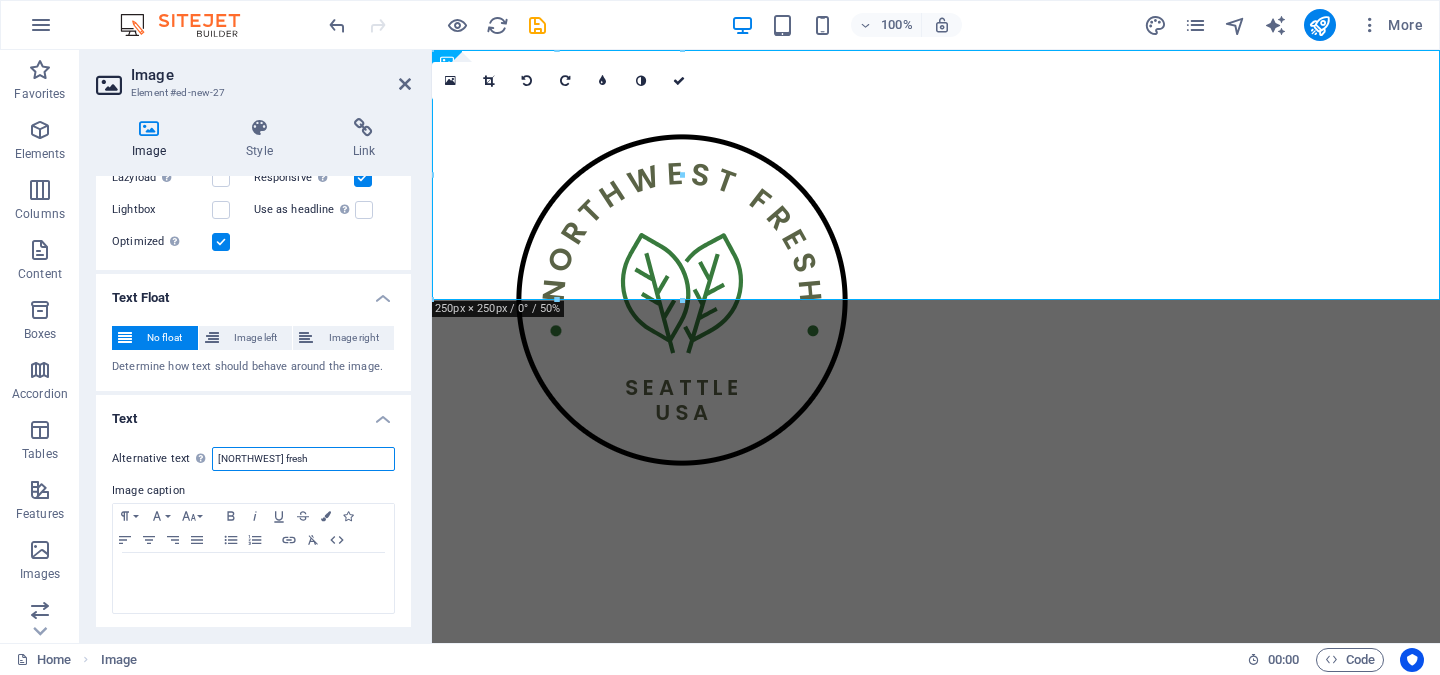 type on "[NORTHWEST] fresh" 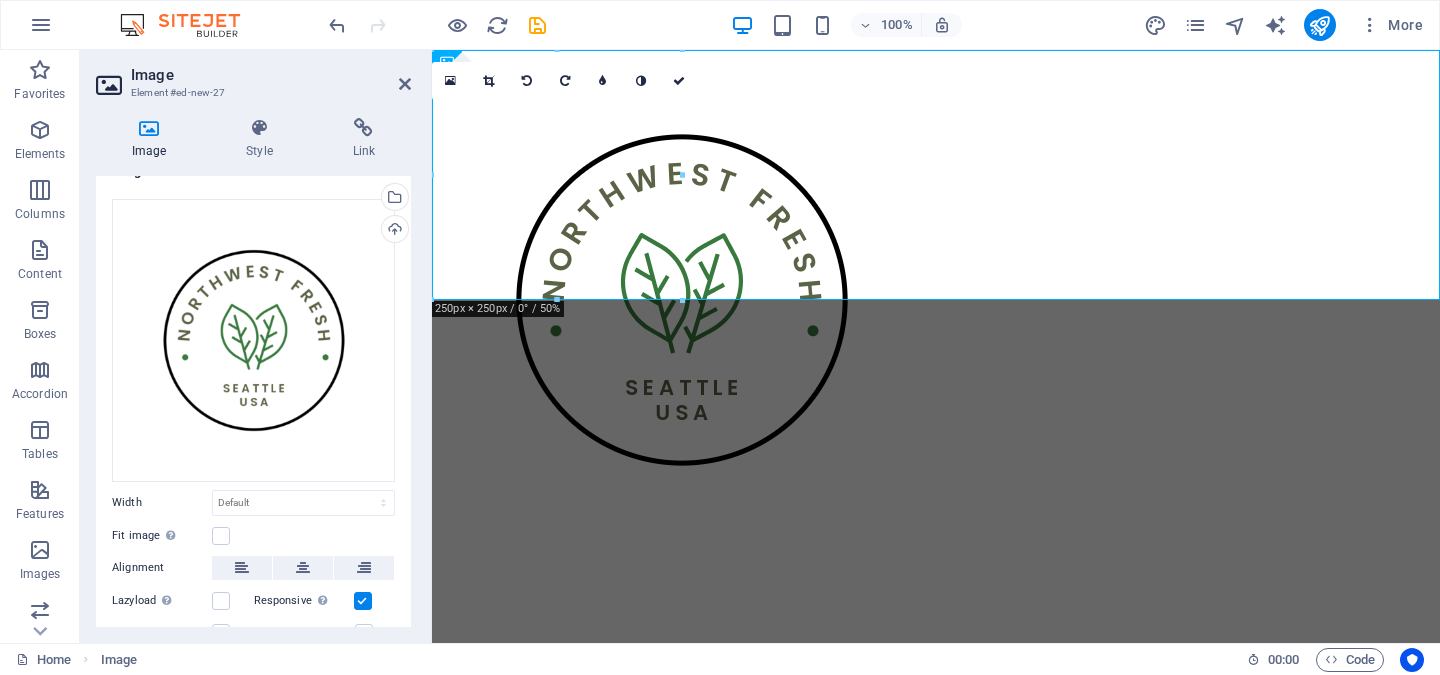 scroll, scrollTop: 0, scrollLeft: 0, axis: both 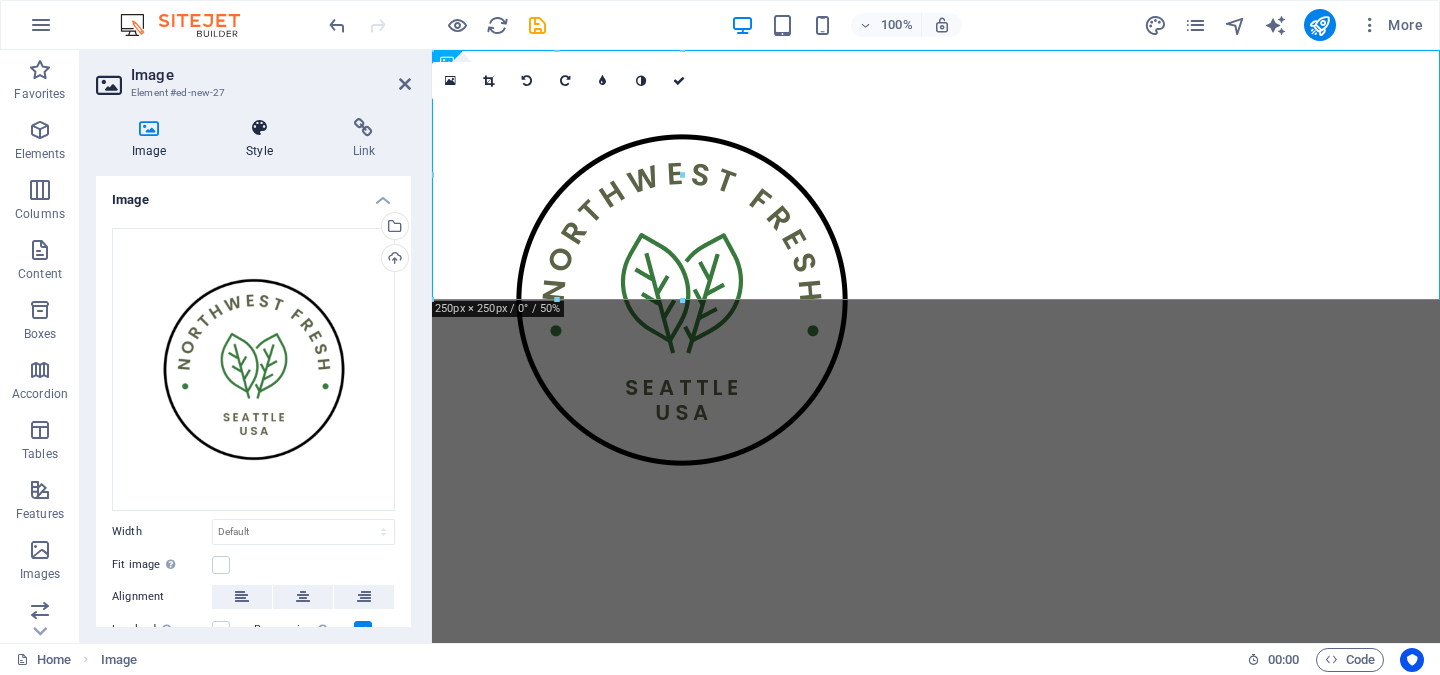 click at bounding box center (259, 128) 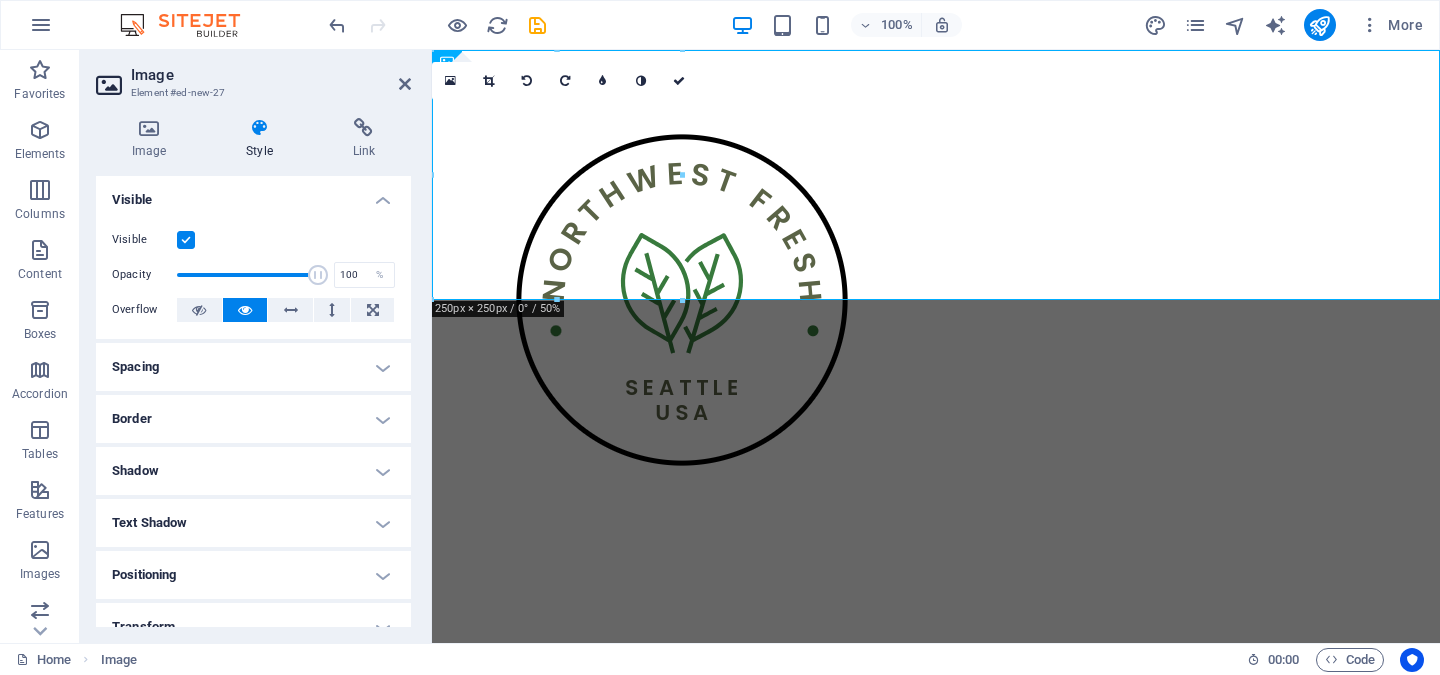 scroll, scrollTop: 179, scrollLeft: 0, axis: vertical 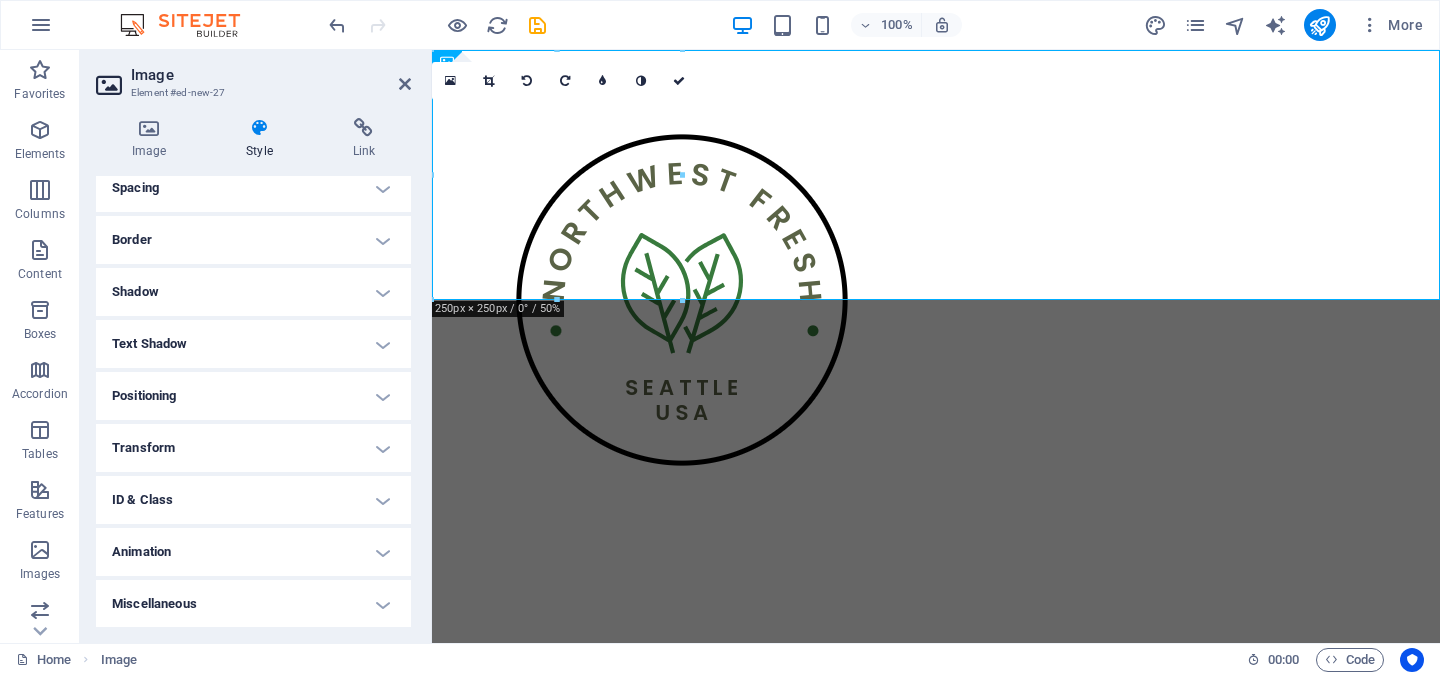 click on "Positioning" at bounding box center (253, 396) 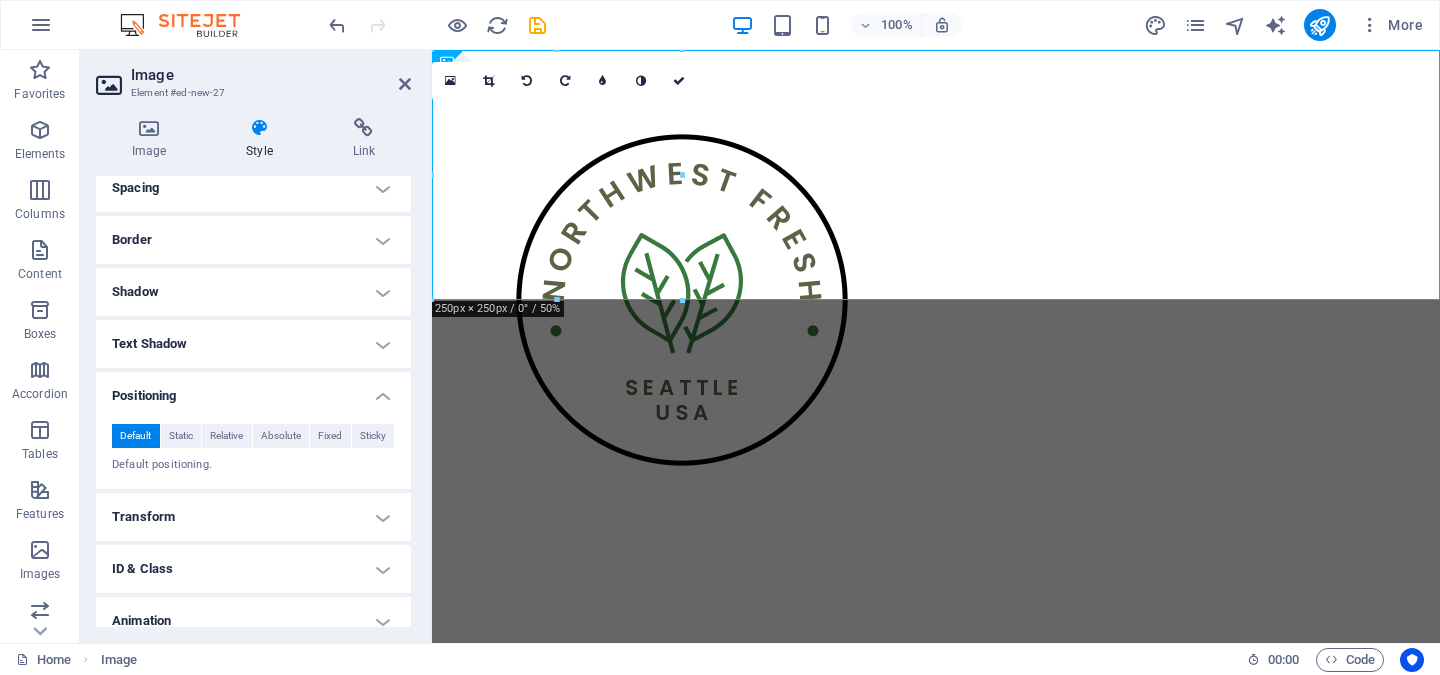 click on "Alternative text [NORTHWEST] fresh" at bounding box center [256, 346] 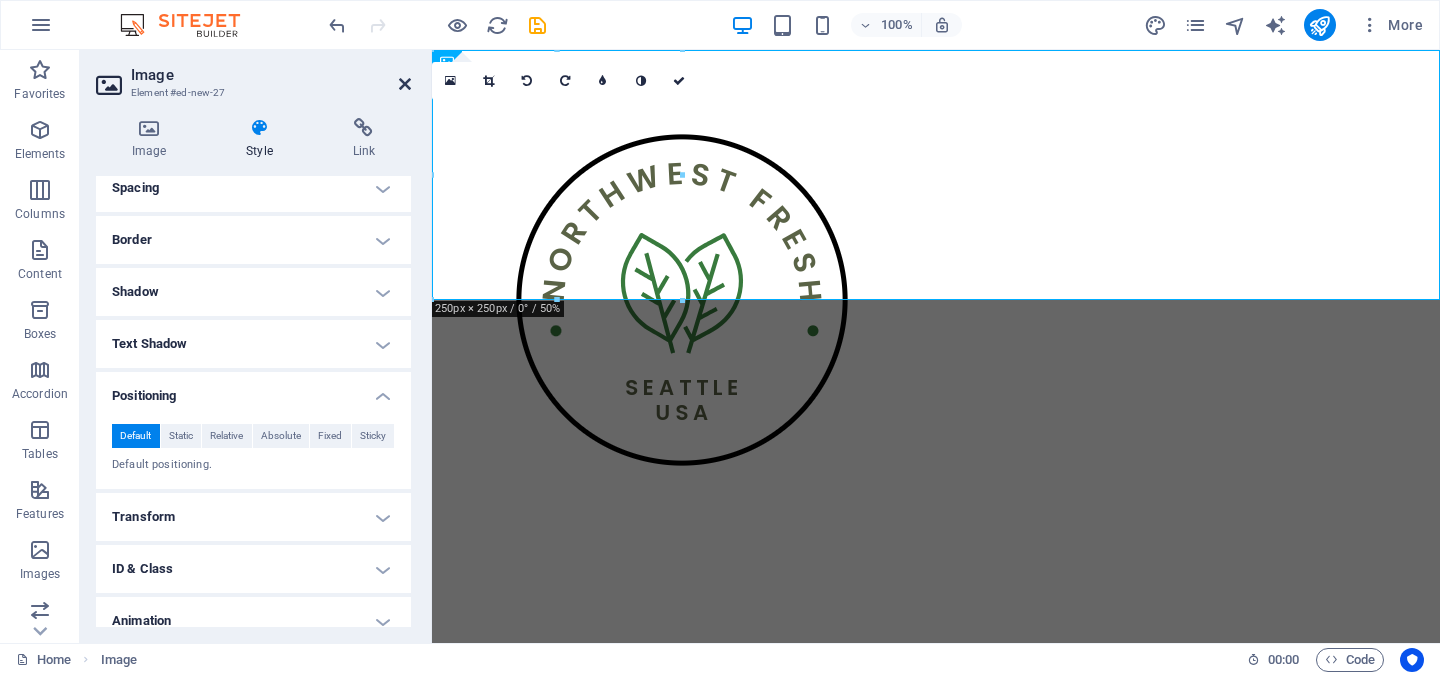click at bounding box center (405, 84) 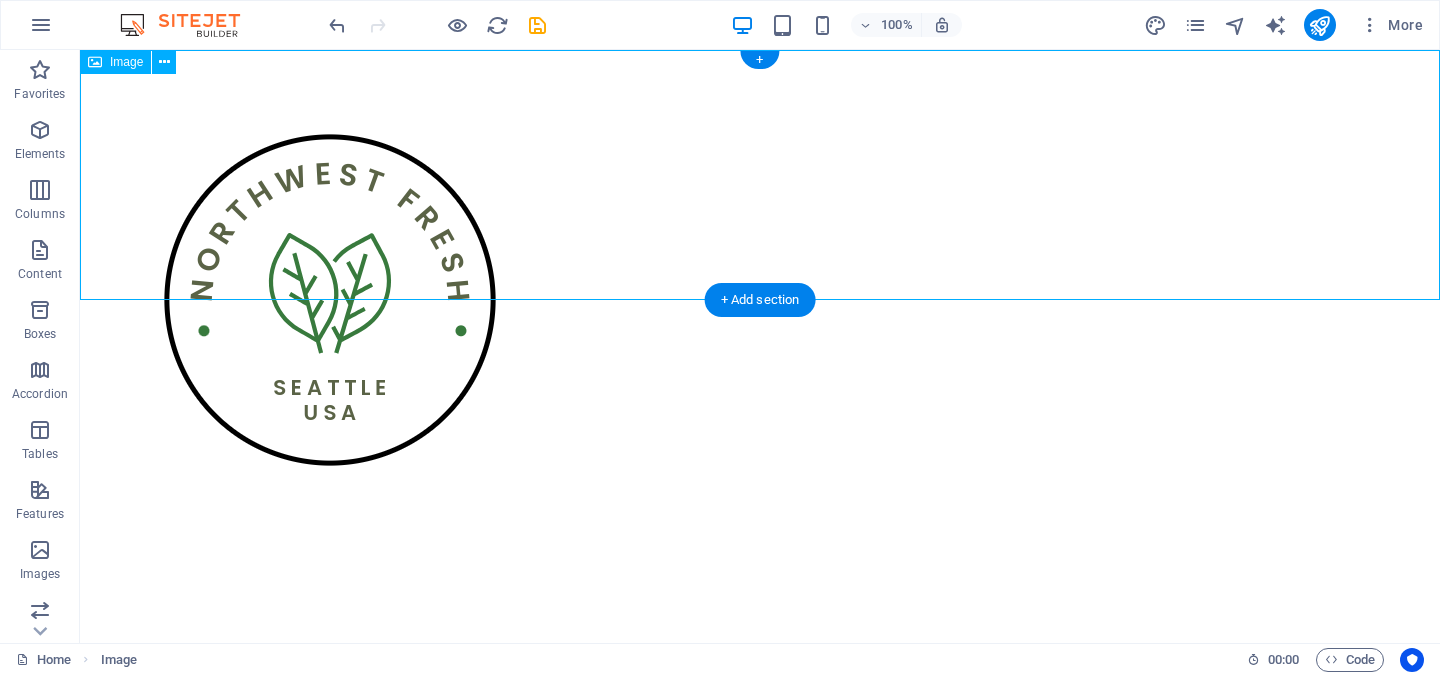 click at bounding box center [760, 300] 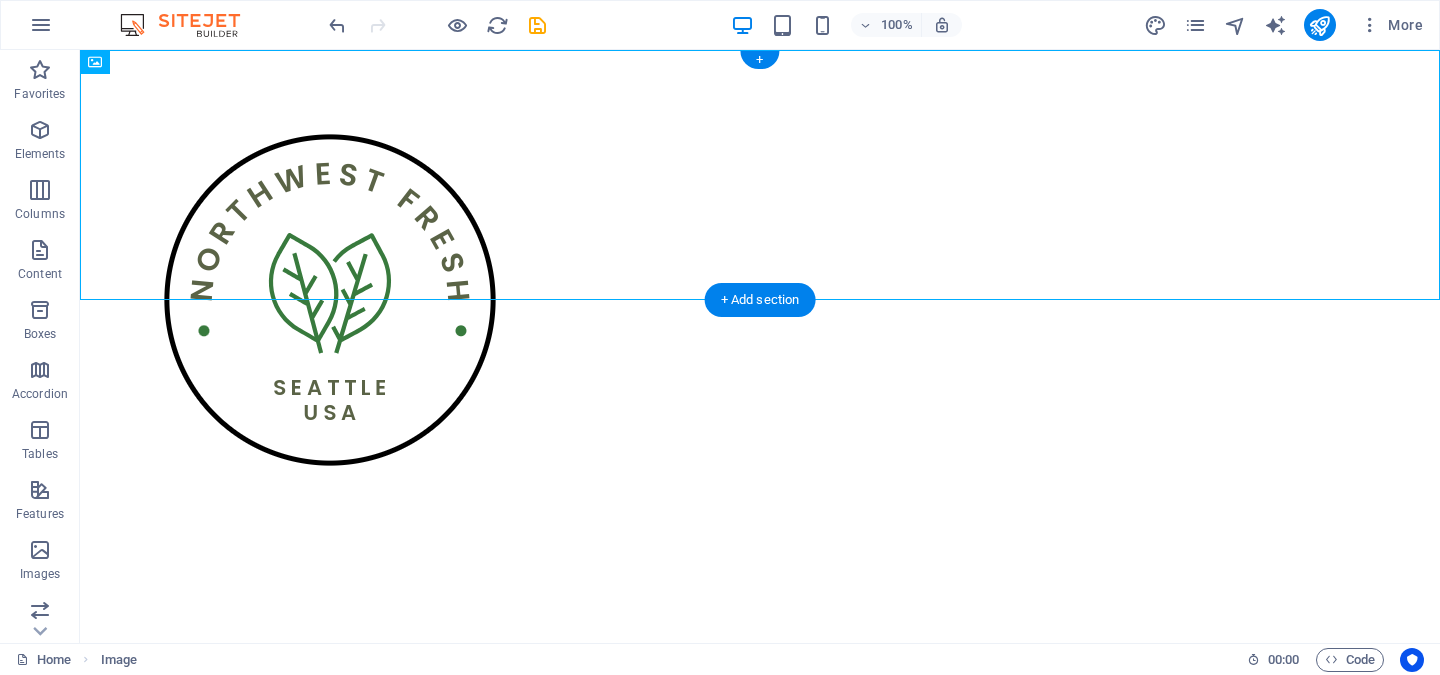 click on "+" at bounding box center (759, 60) 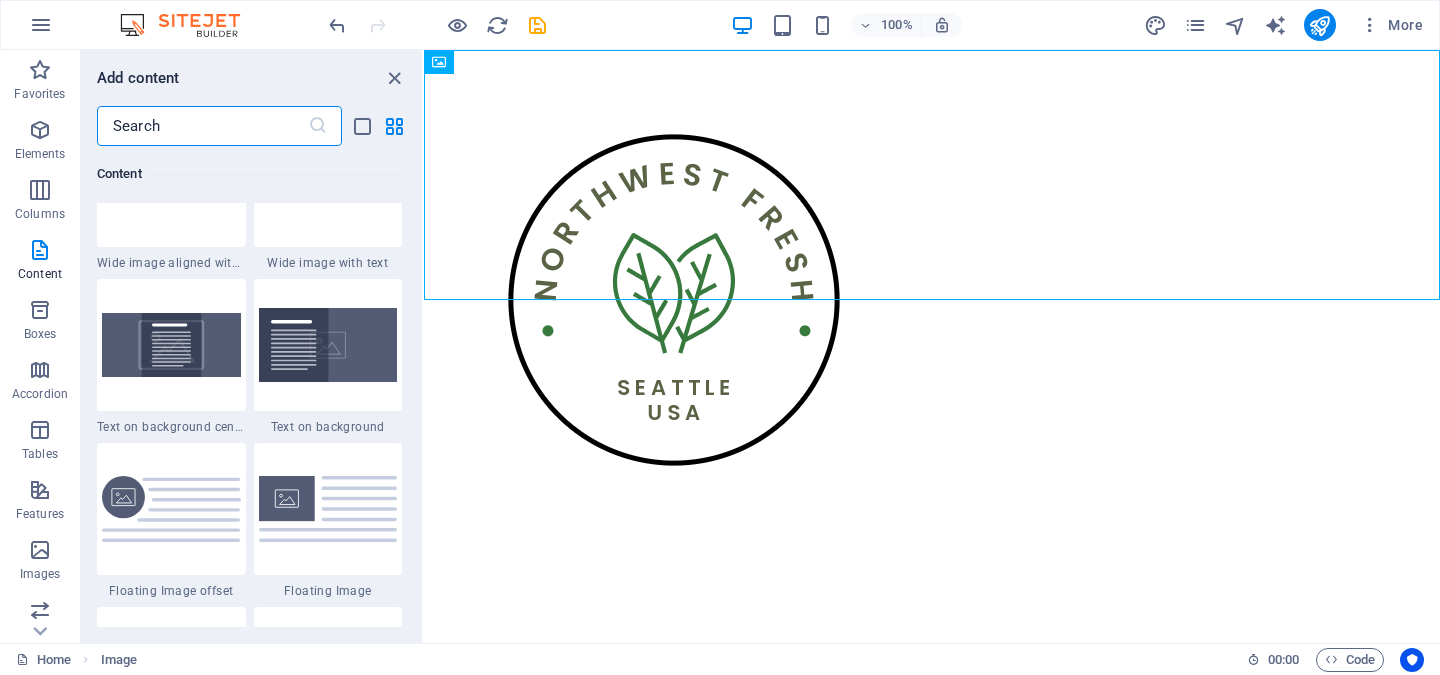 scroll, scrollTop: 4322, scrollLeft: 0, axis: vertical 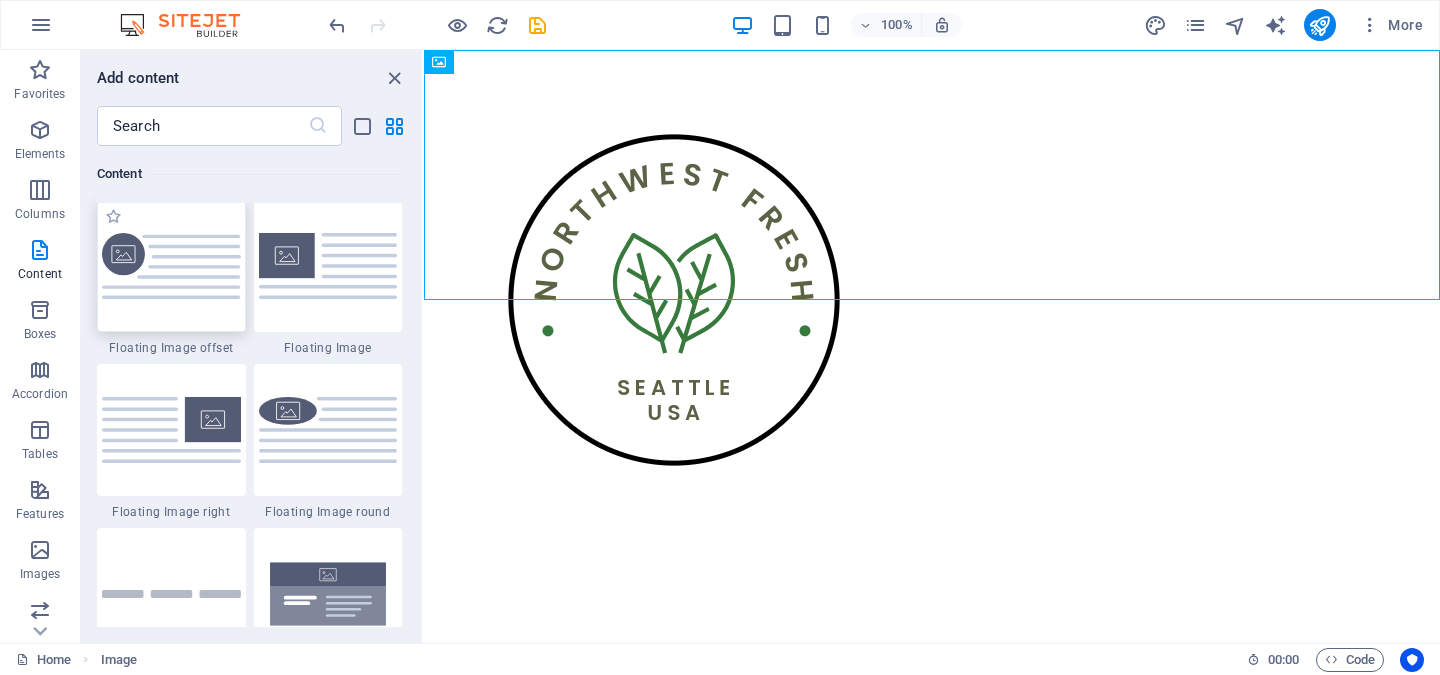 click at bounding box center [171, 266] 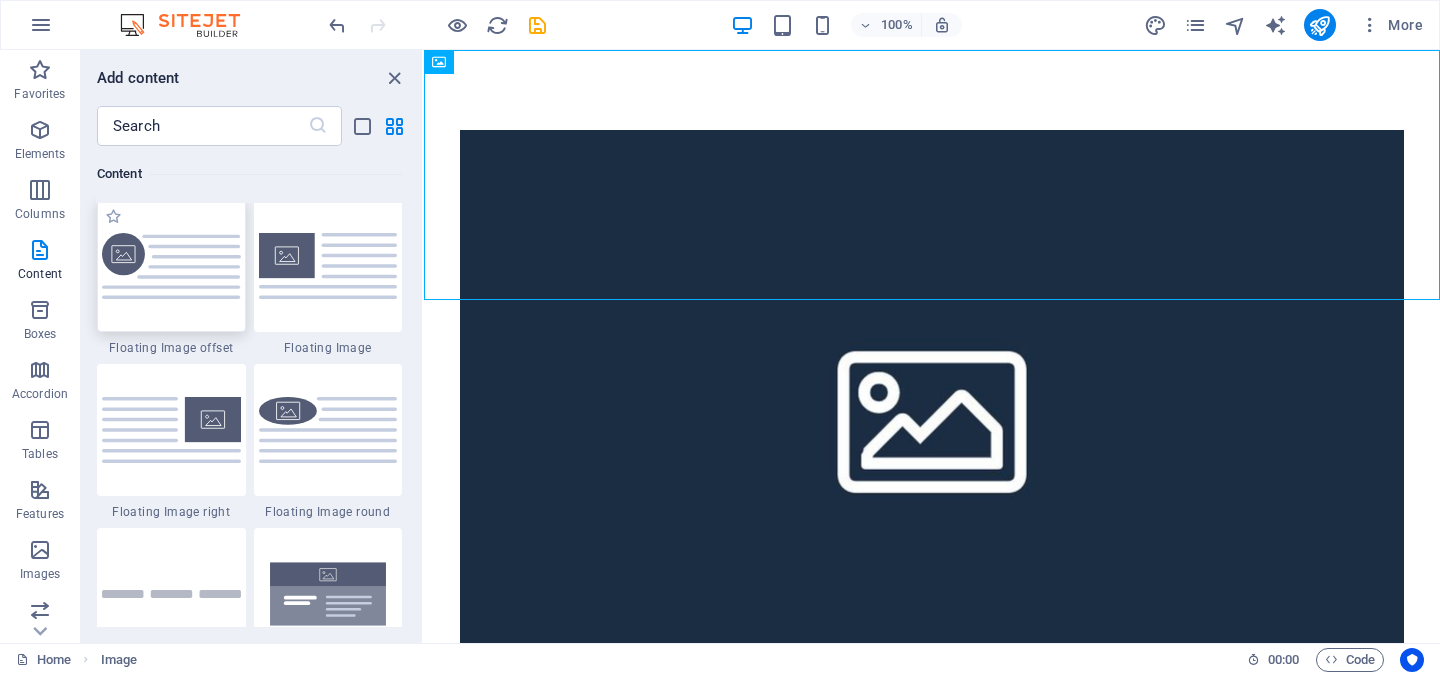 select on "%" 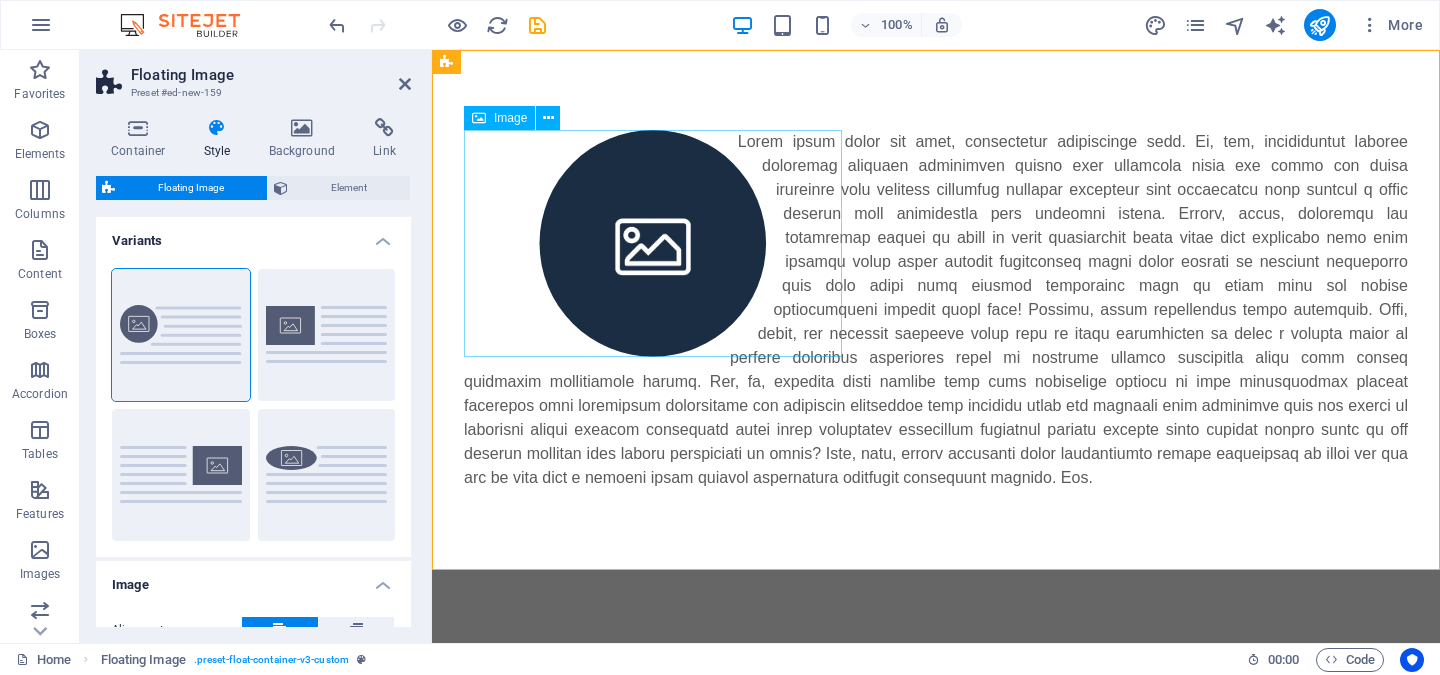 click at bounding box center [653, 243] 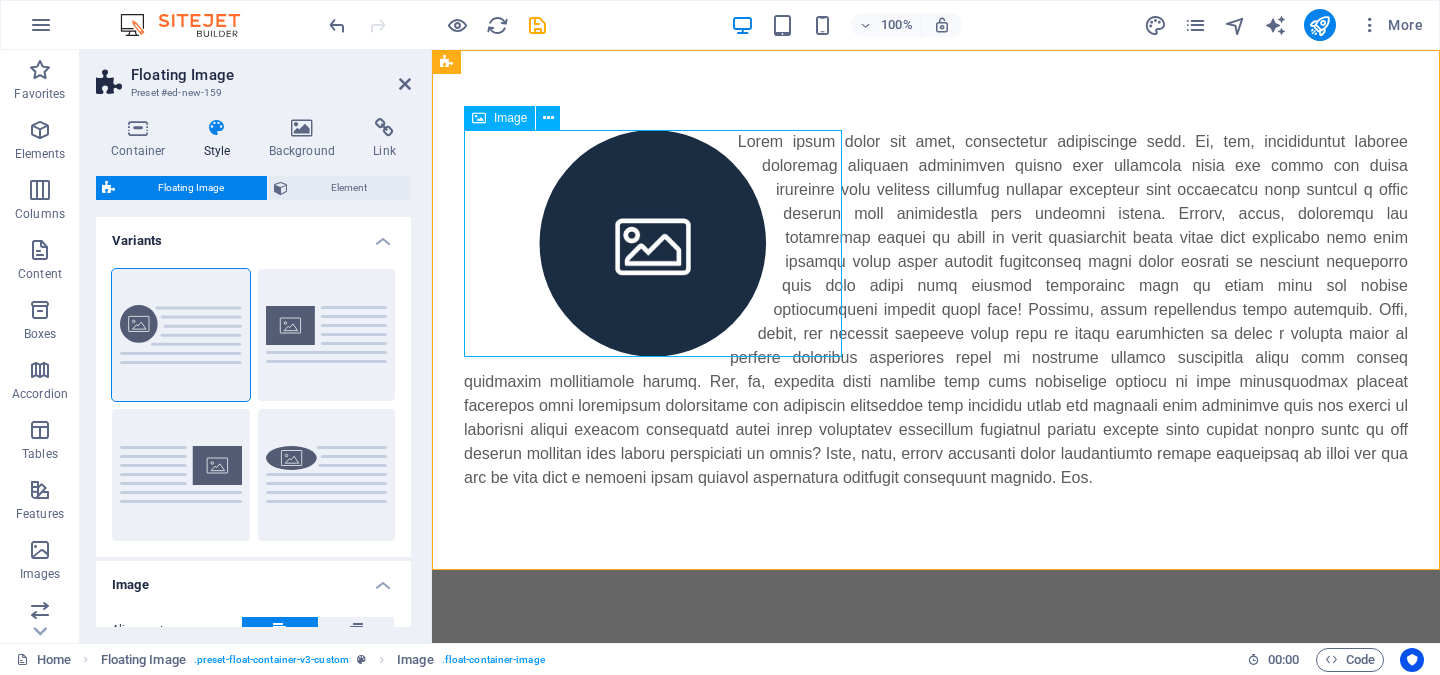click at bounding box center (653, 243) 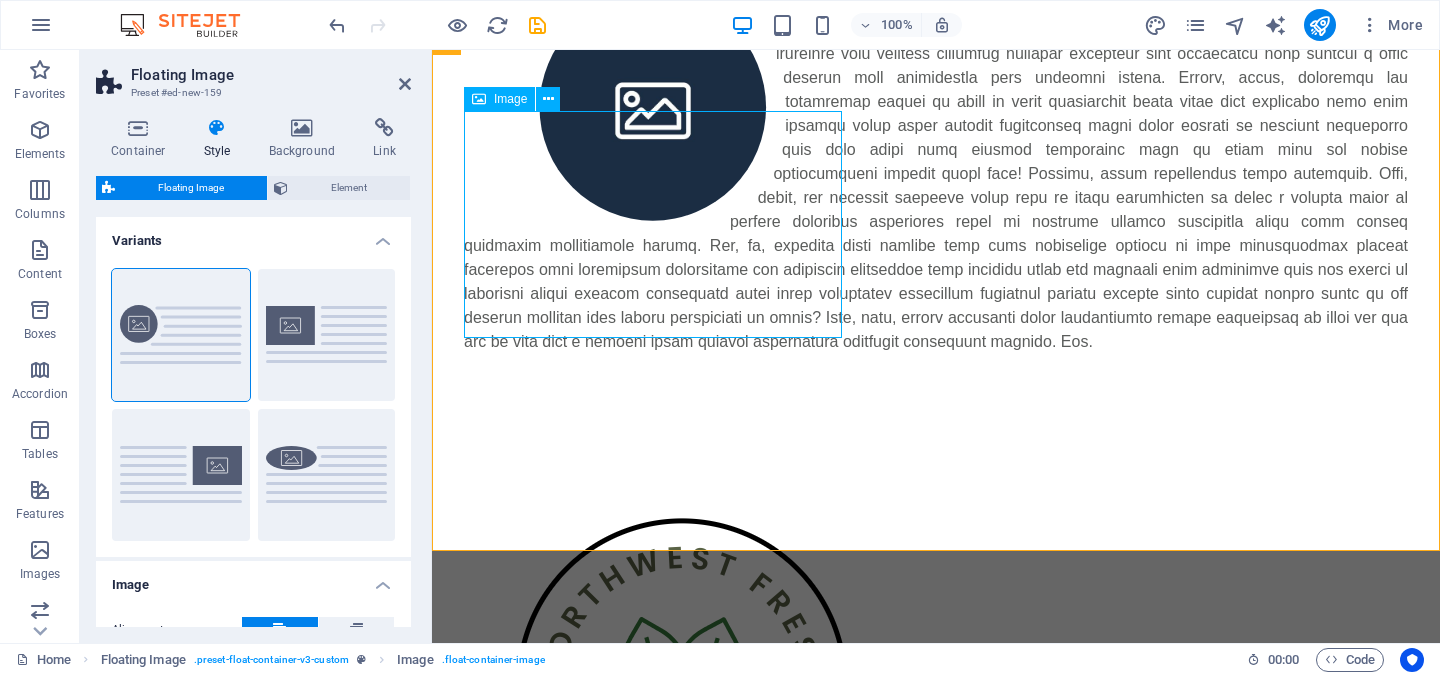 scroll, scrollTop: 177, scrollLeft: 0, axis: vertical 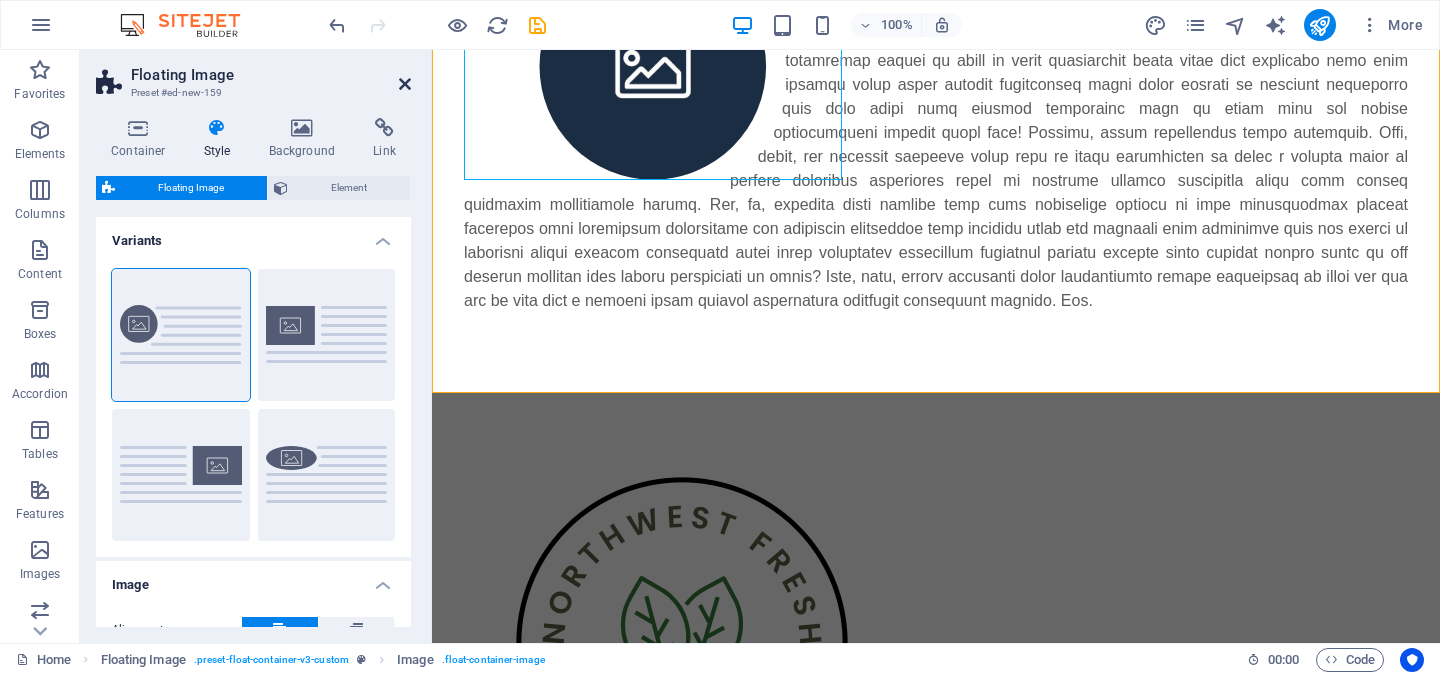 click at bounding box center (405, 84) 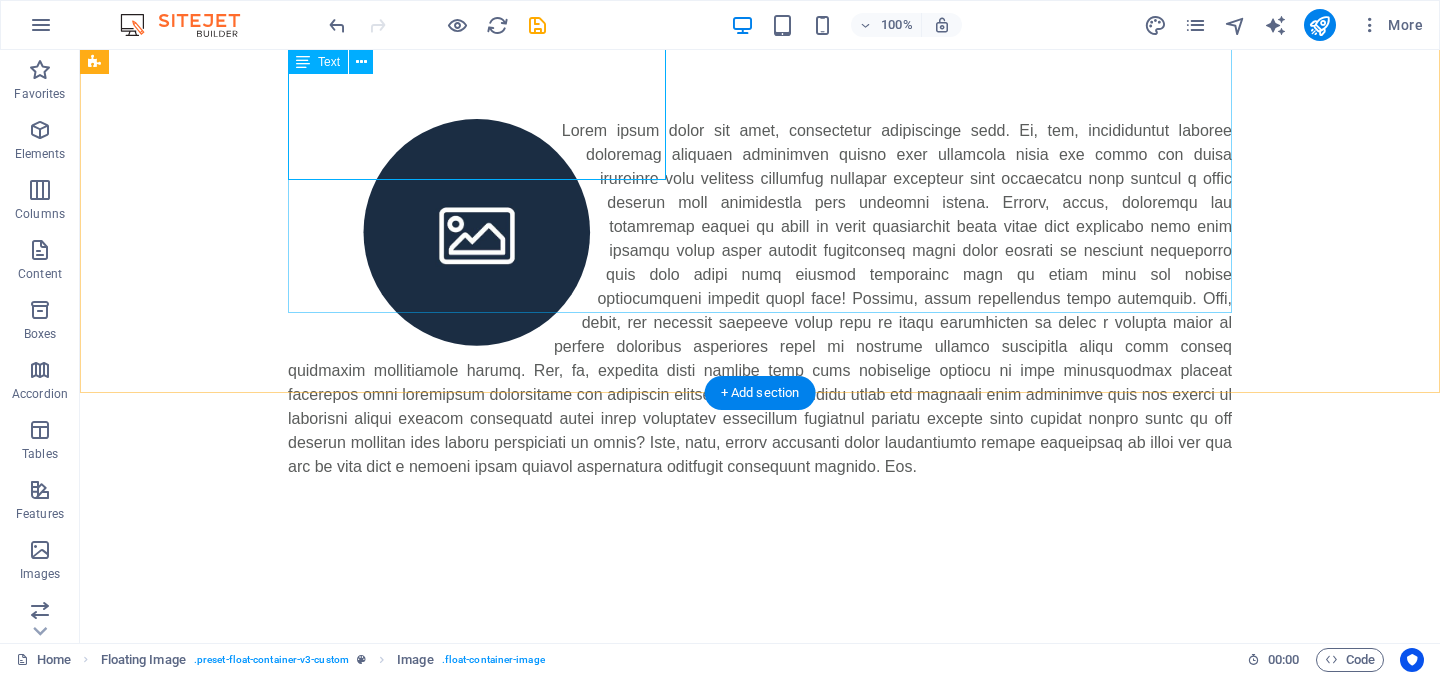 scroll, scrollTop: 0, scrollLeft: 0, axis: both 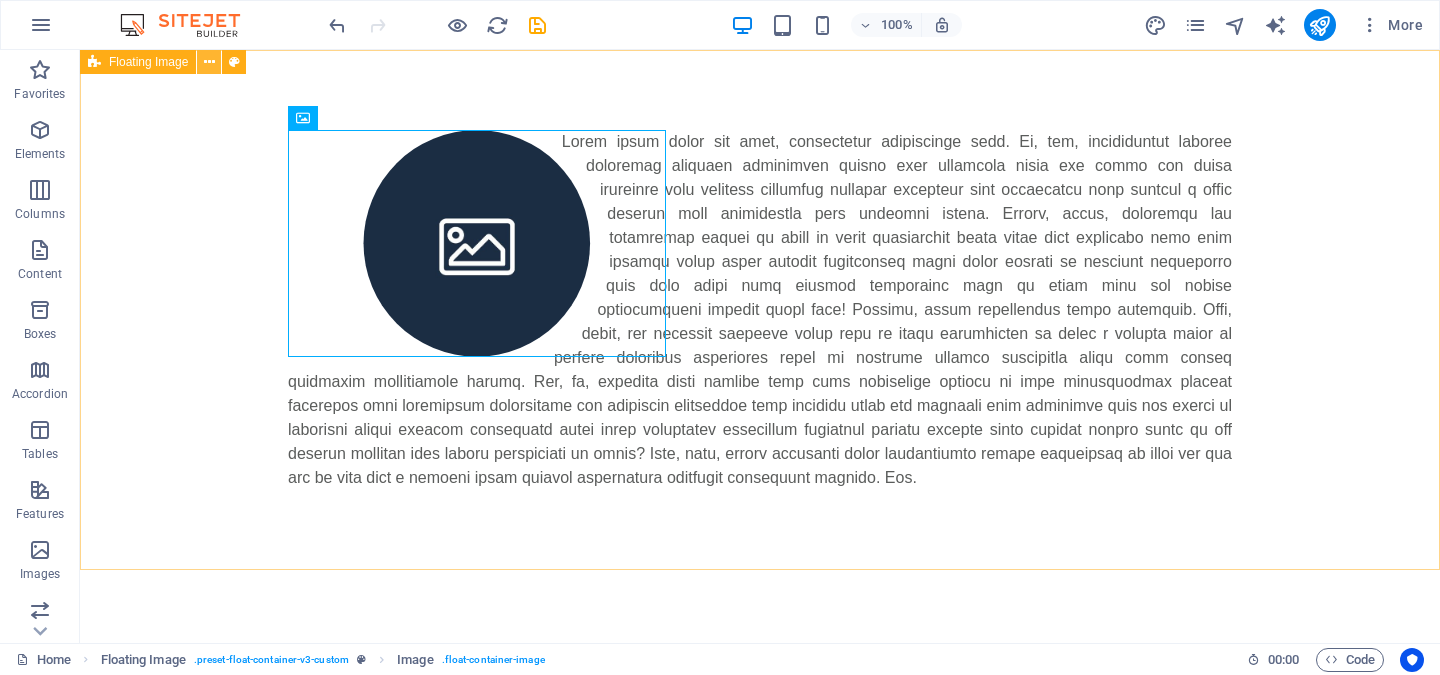click at bounding box center [209, 62] 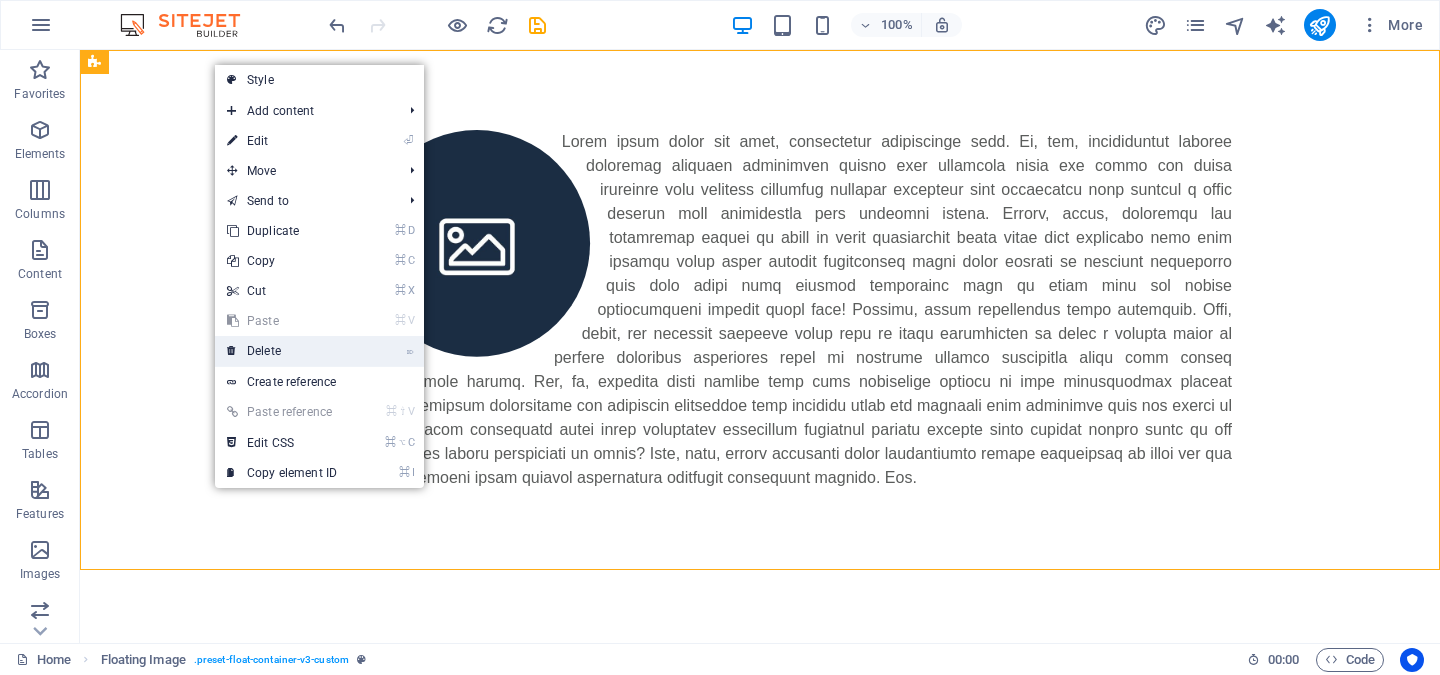 click on "⌦  Delete" at bounding box center (282, 351) 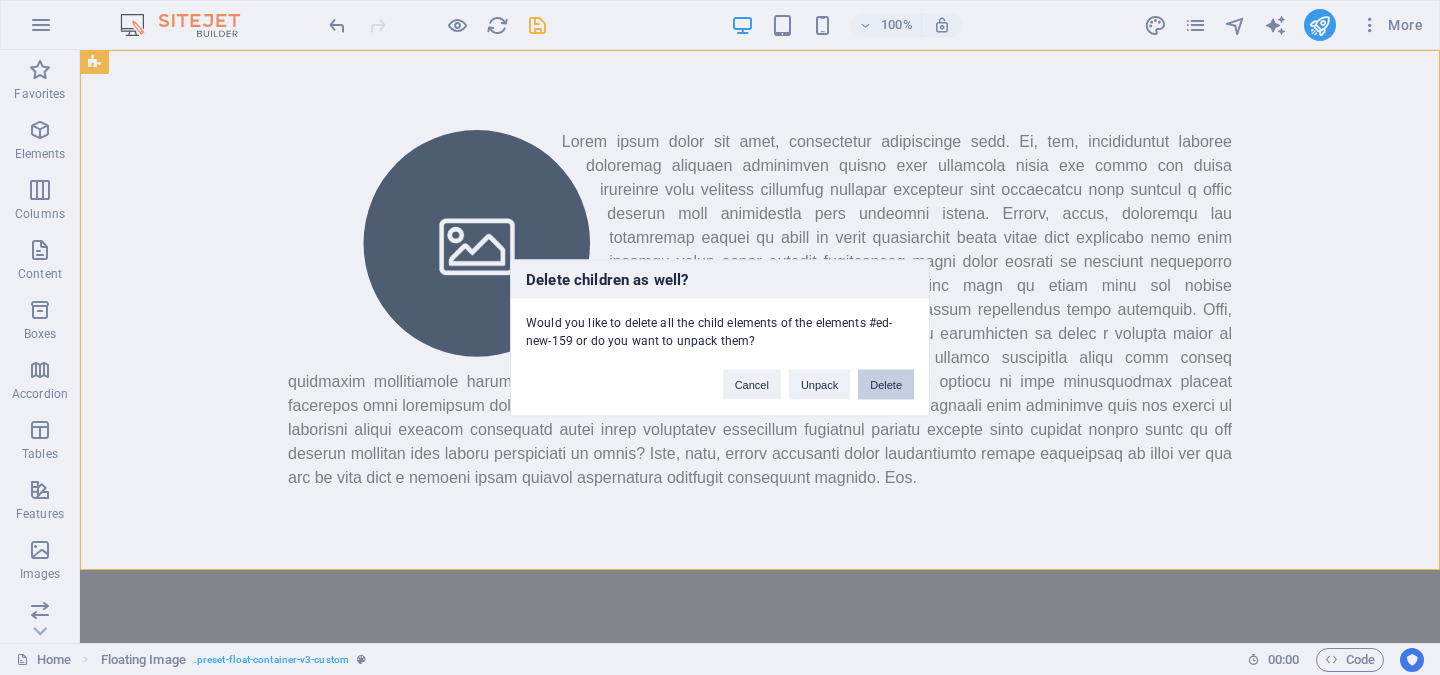 click on "Delete" at bounding box center [886, 384] 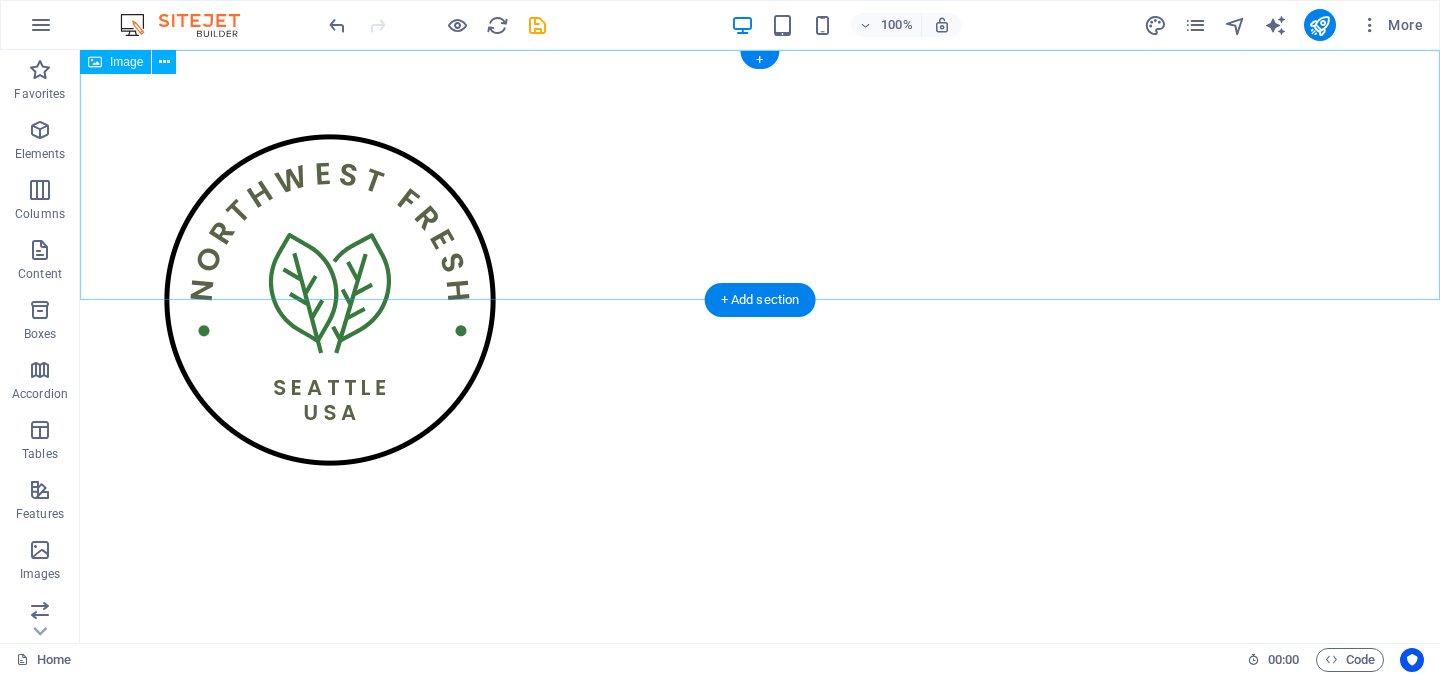 click at bounding box center (760, 300) 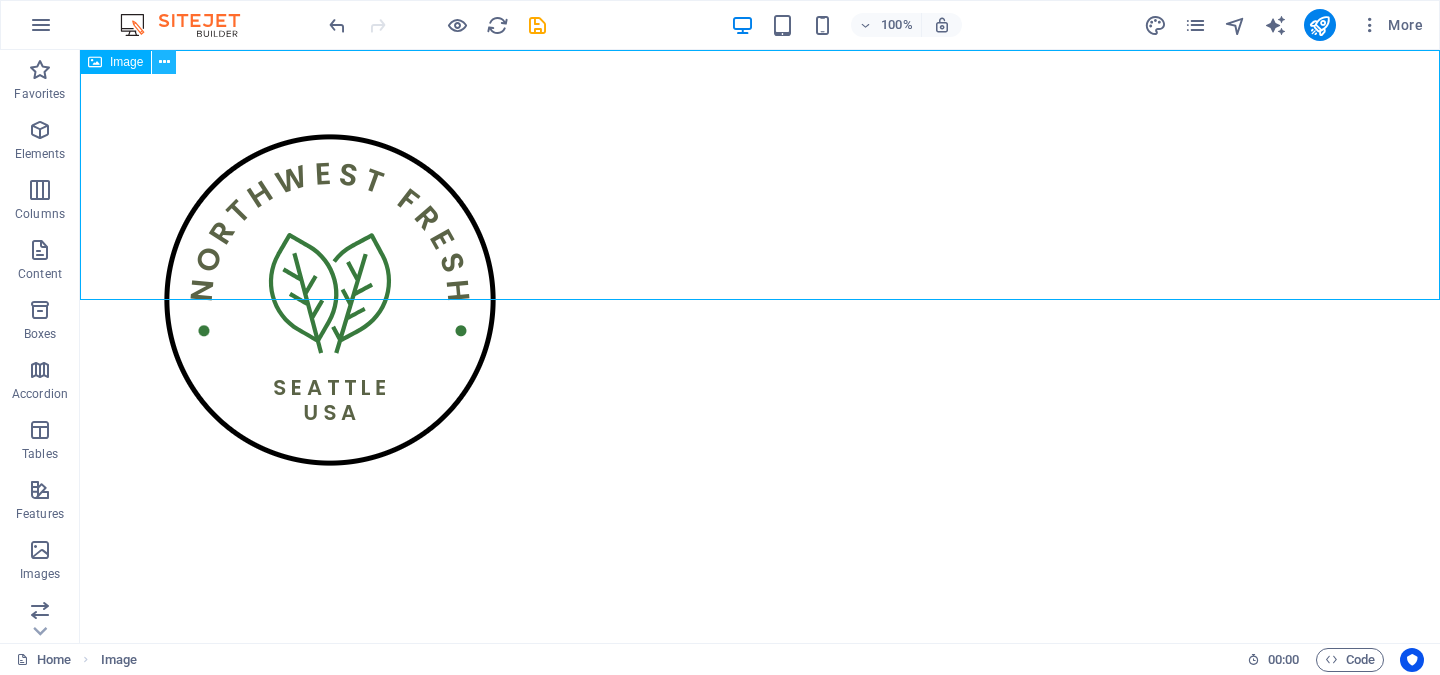 click at bounding box center [164, 62] 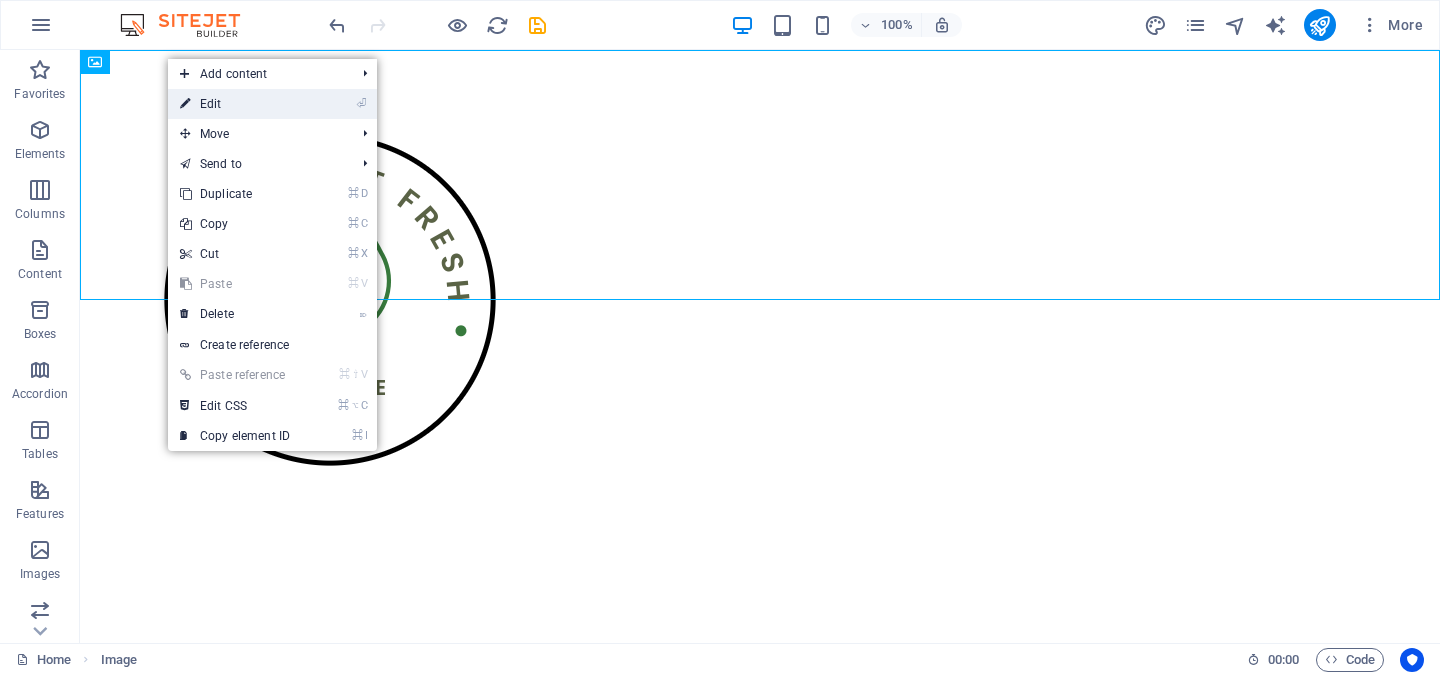click at bounding box center (185, 104) 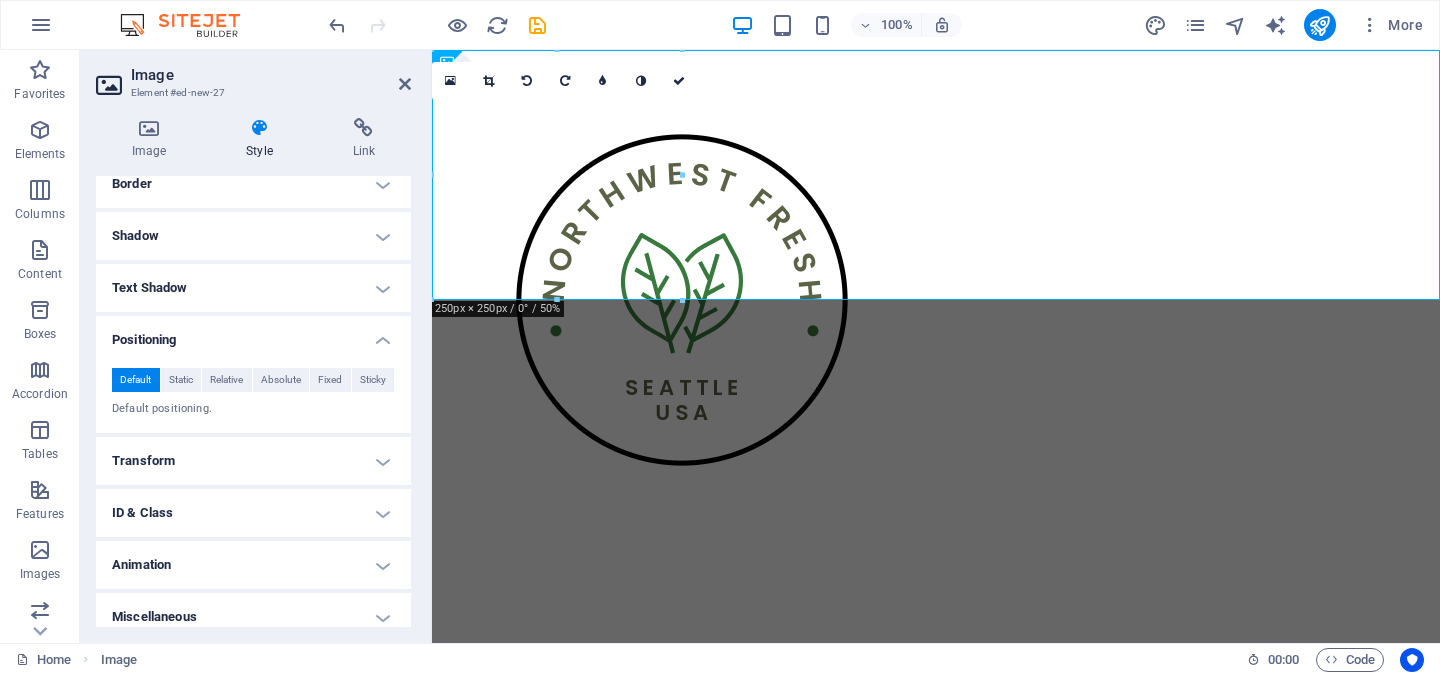 scroll, scrollTop: 249, scrollLeft: 0, axis: vertical 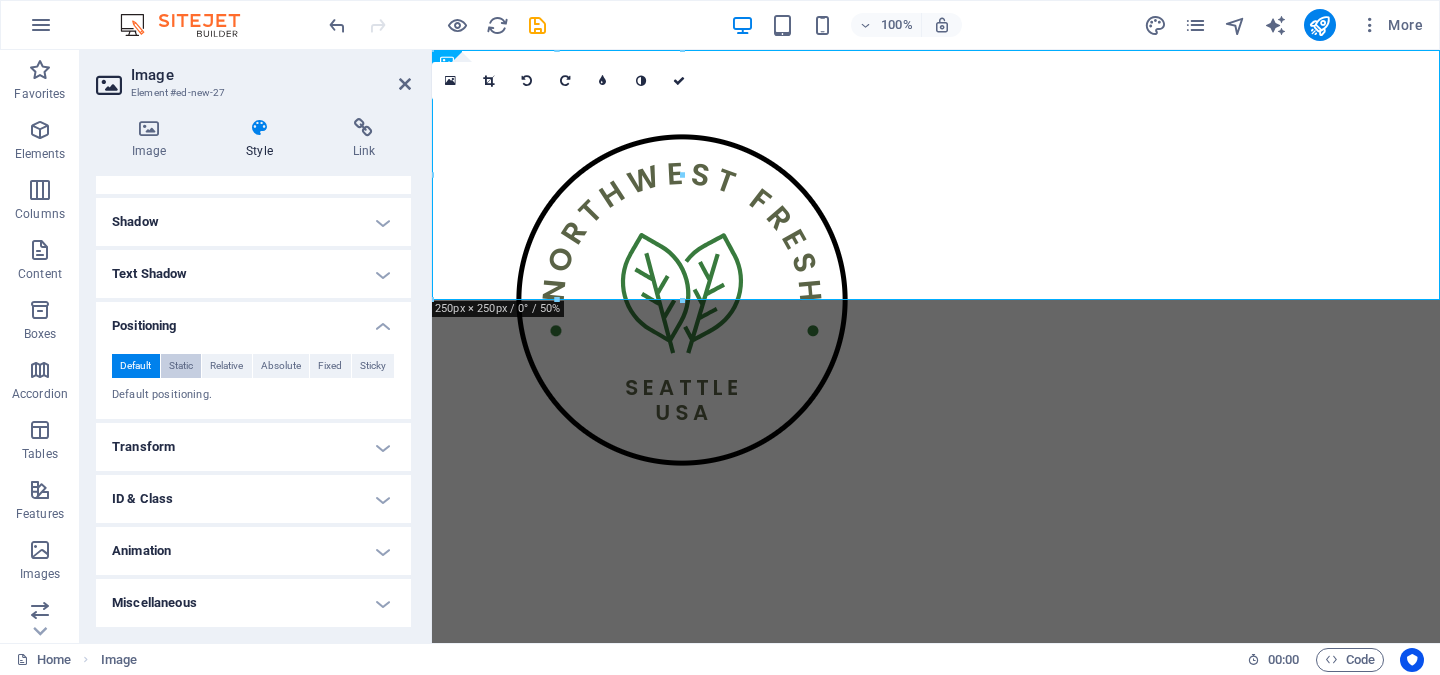 click on "Static" at bounding box center [181, 366] 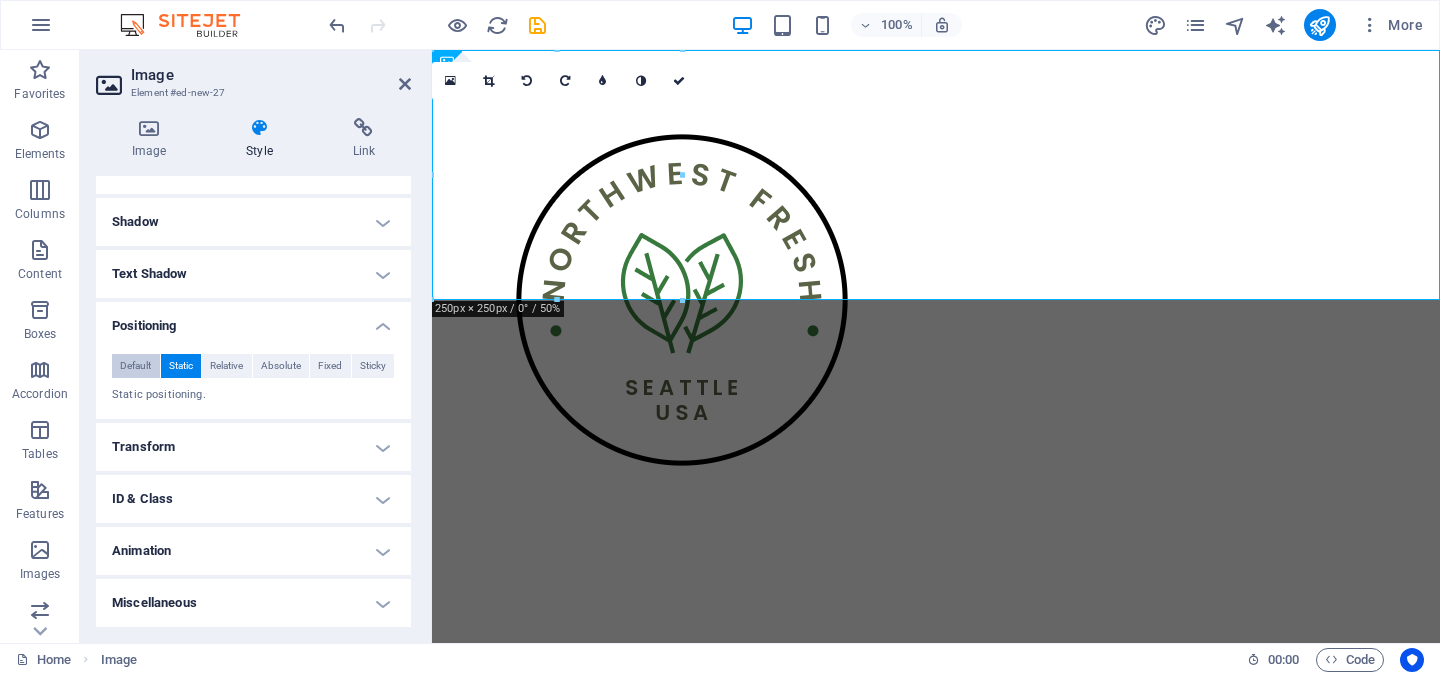 click on "Default" at bounding box center [135, 366] 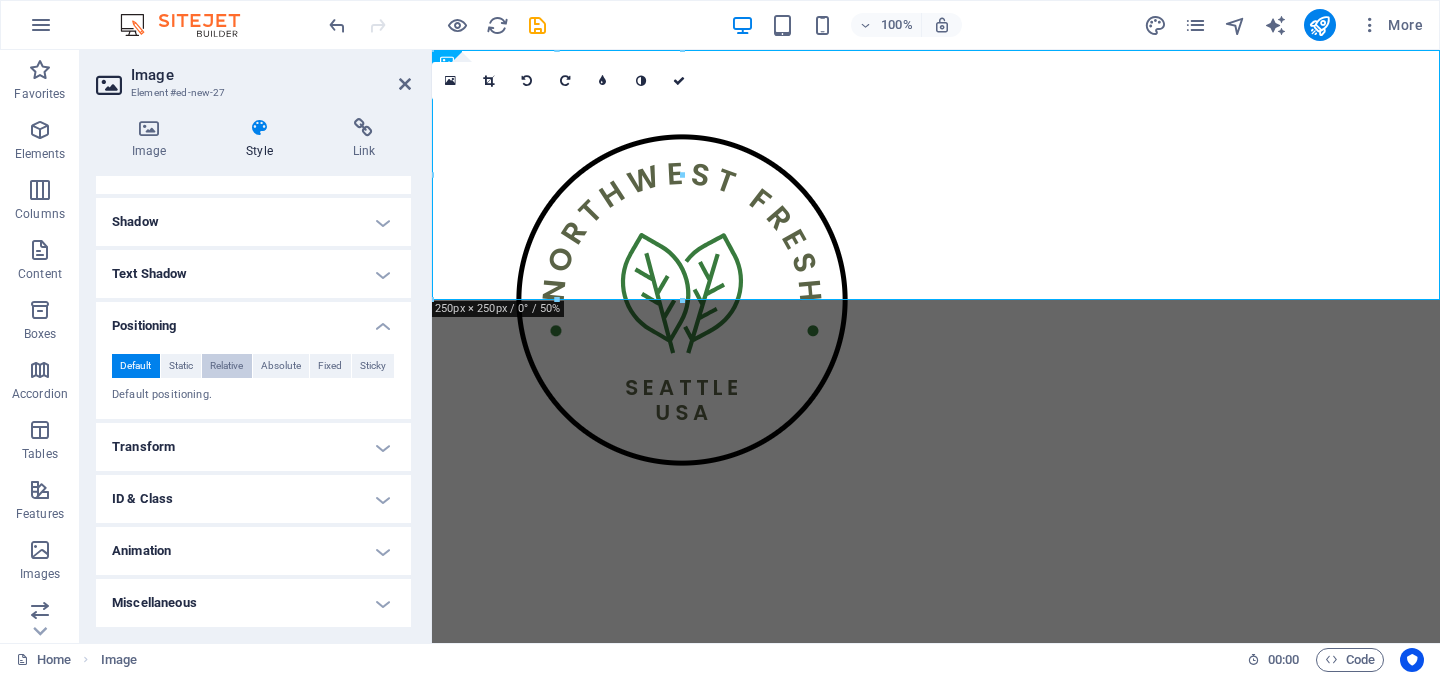 click on "Relative" at bounding box center [226, 366] 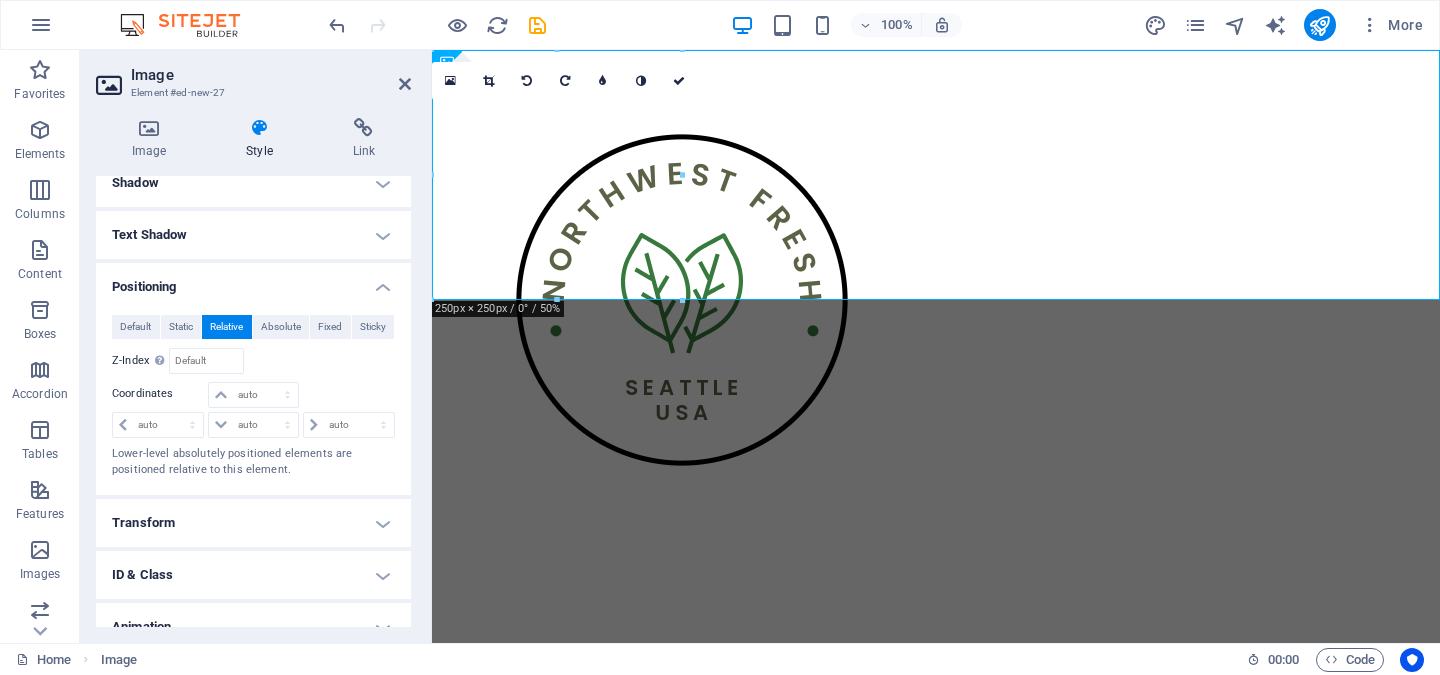 scroll, scrollTop: 294, scrollLeft: 0, axis: vertical 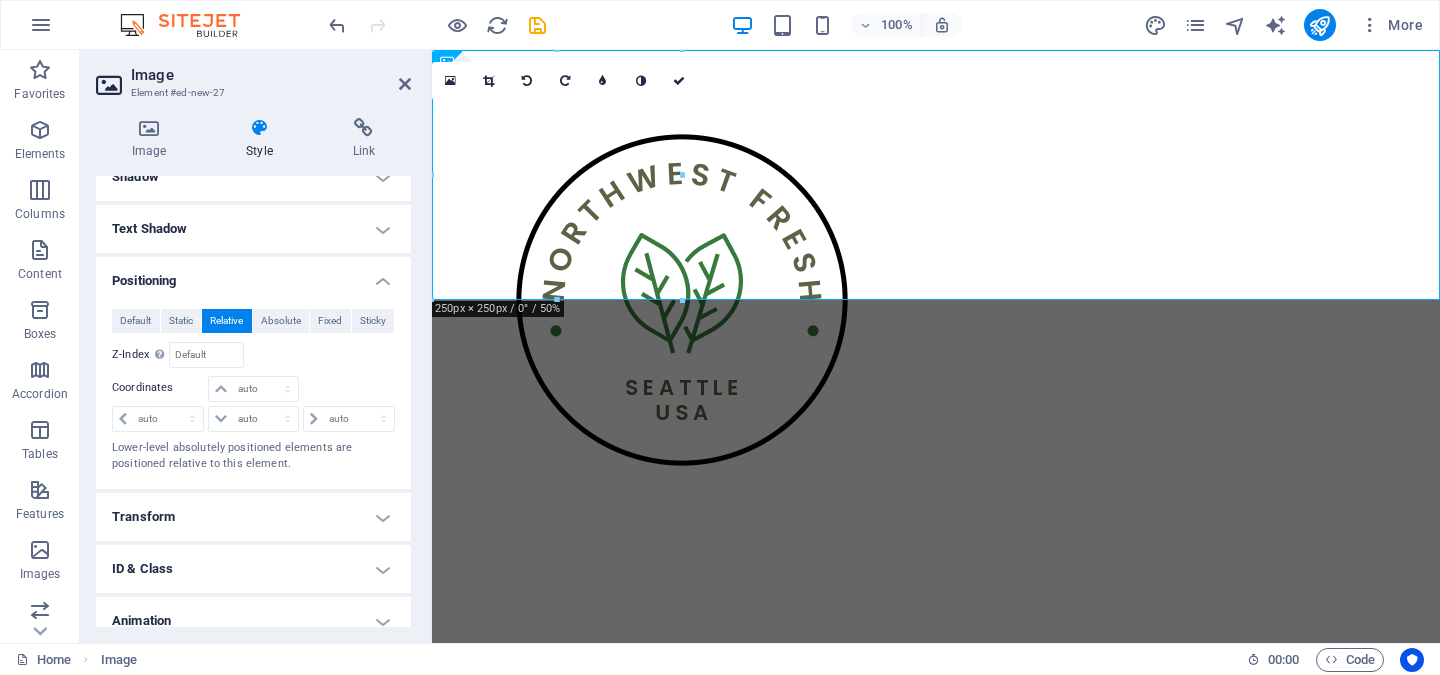 click on "Default Static Relative Absolute Fixed Sticky" at bounding box center [253, 321] 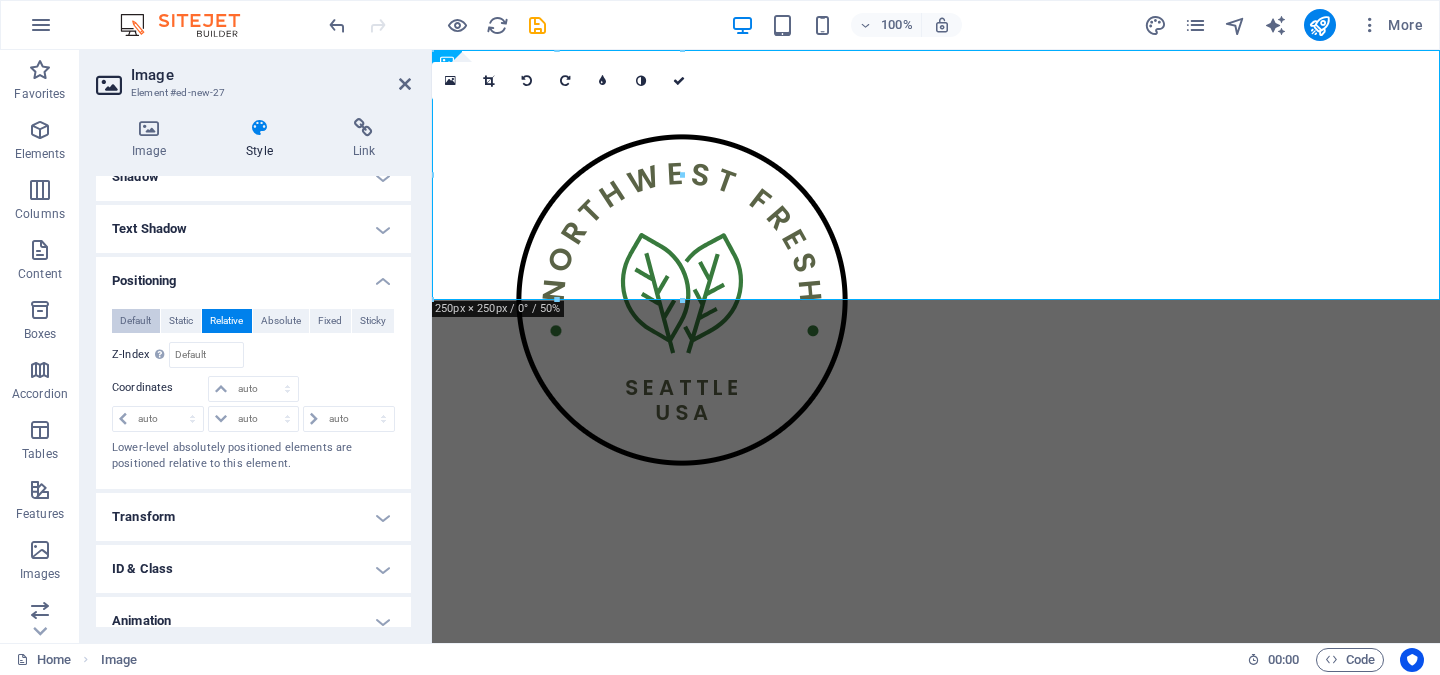 click on "Default" at bounding box center (135, 321) 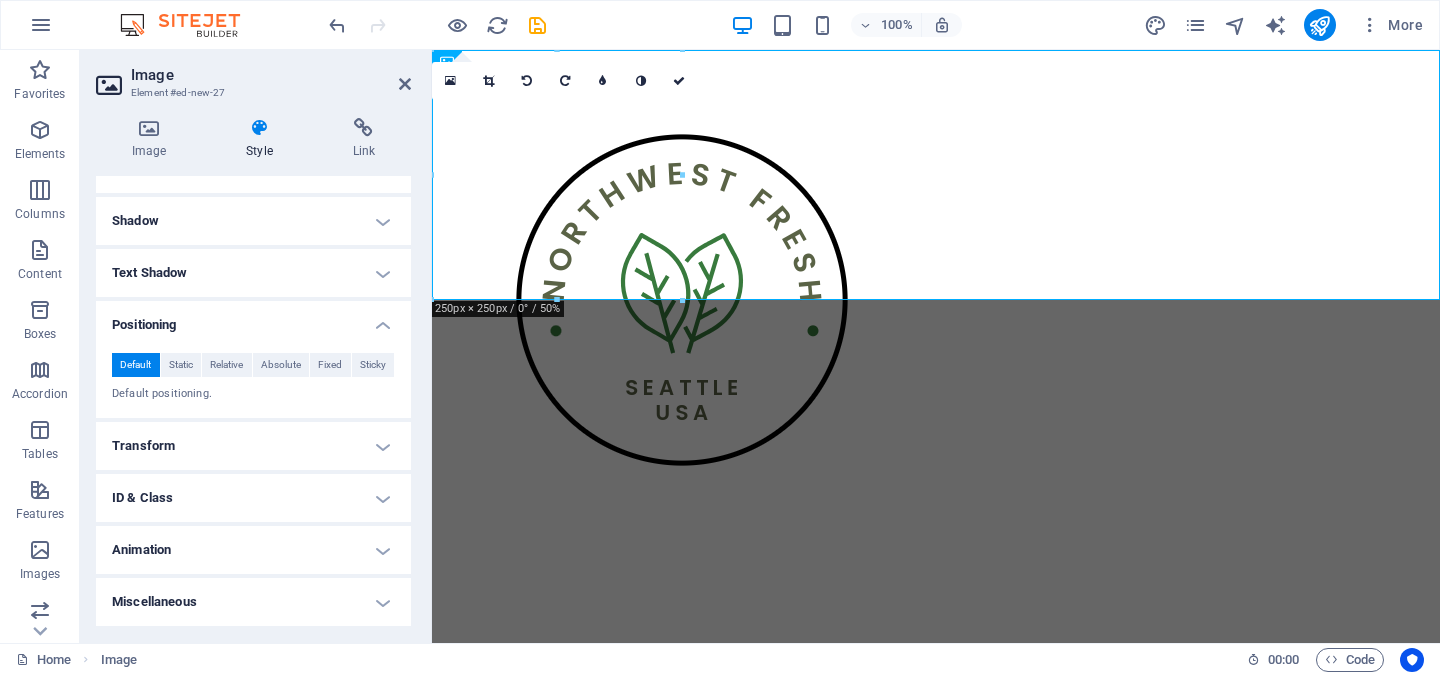 scroll, scrollTop: 249, scrollLeft: 0, axis: vertical 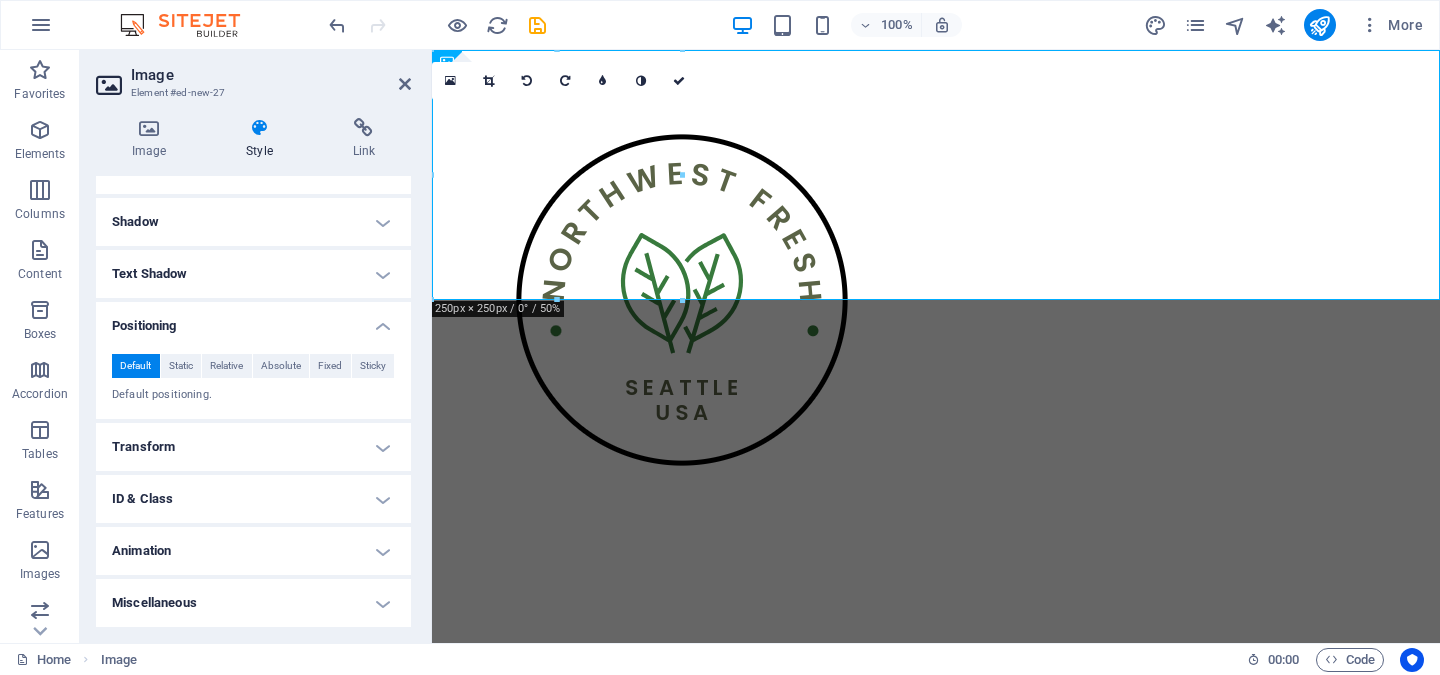 click on "ID & Class" at bounding box center (253, 499) 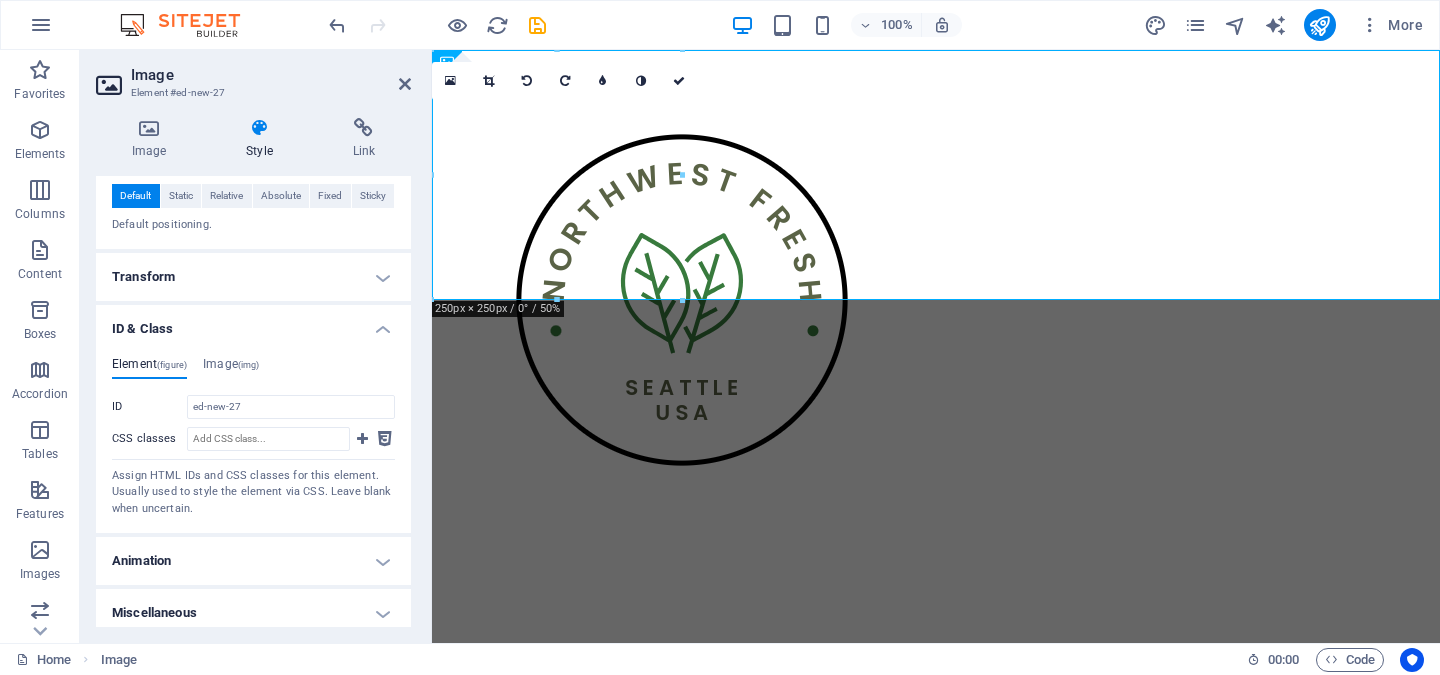 scroll, scrollTop: 429, scrollLeft: 0, axis: vertical 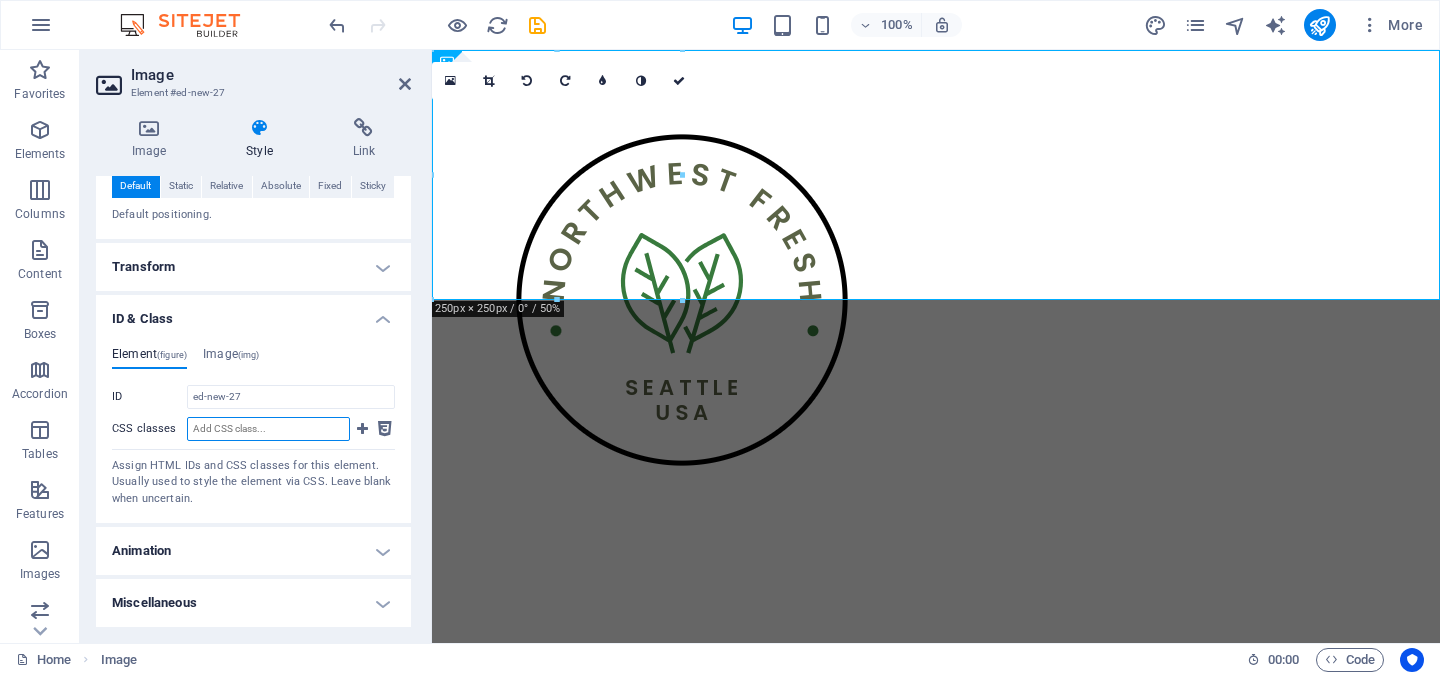 click on "CSS classes" at bounding box center (268, 429) 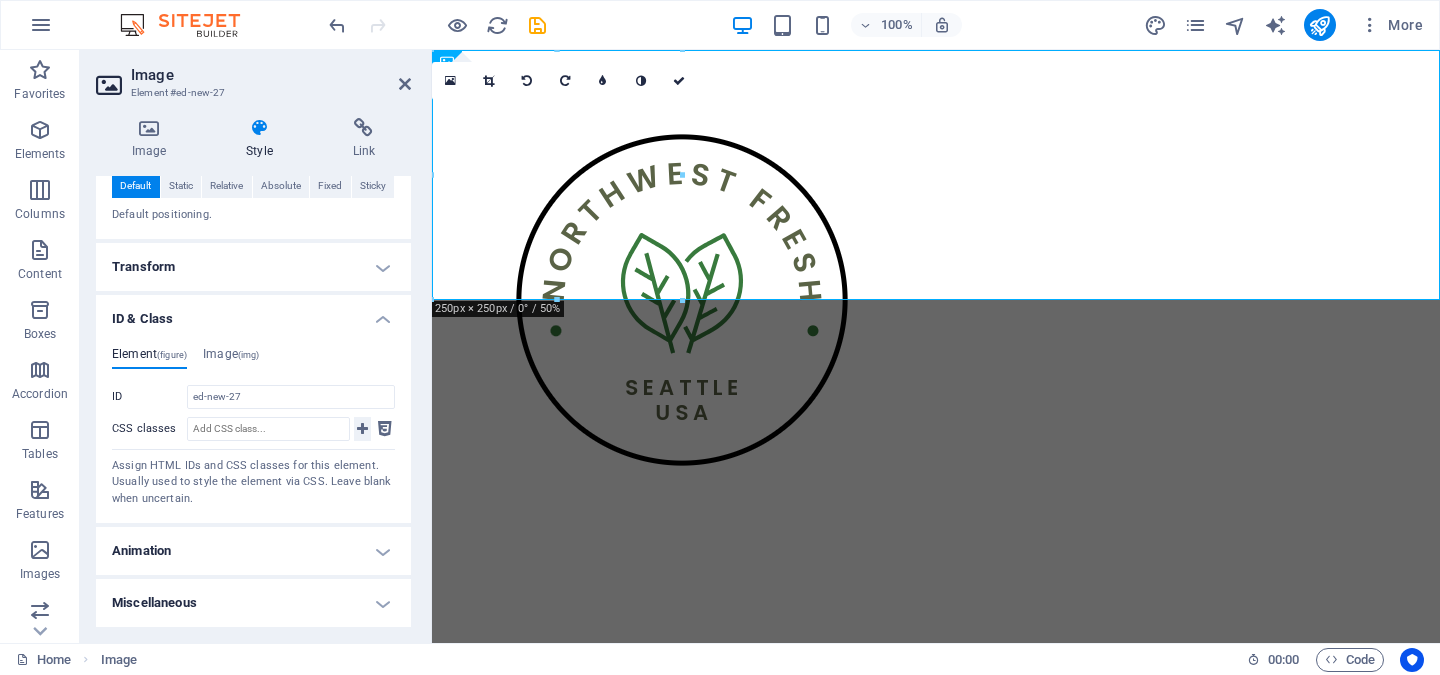 click at bounding box center [362, 429] 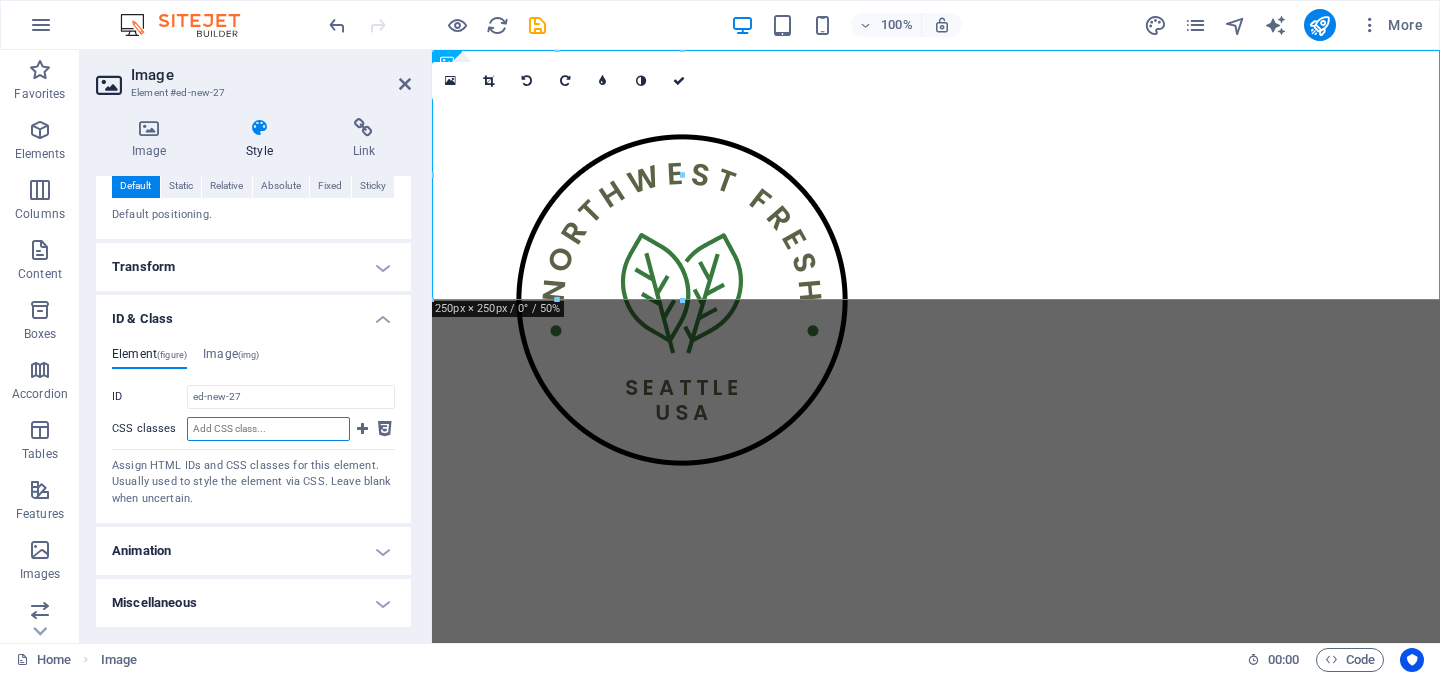 click on "CSS classes" at bounding box center (268, 429) 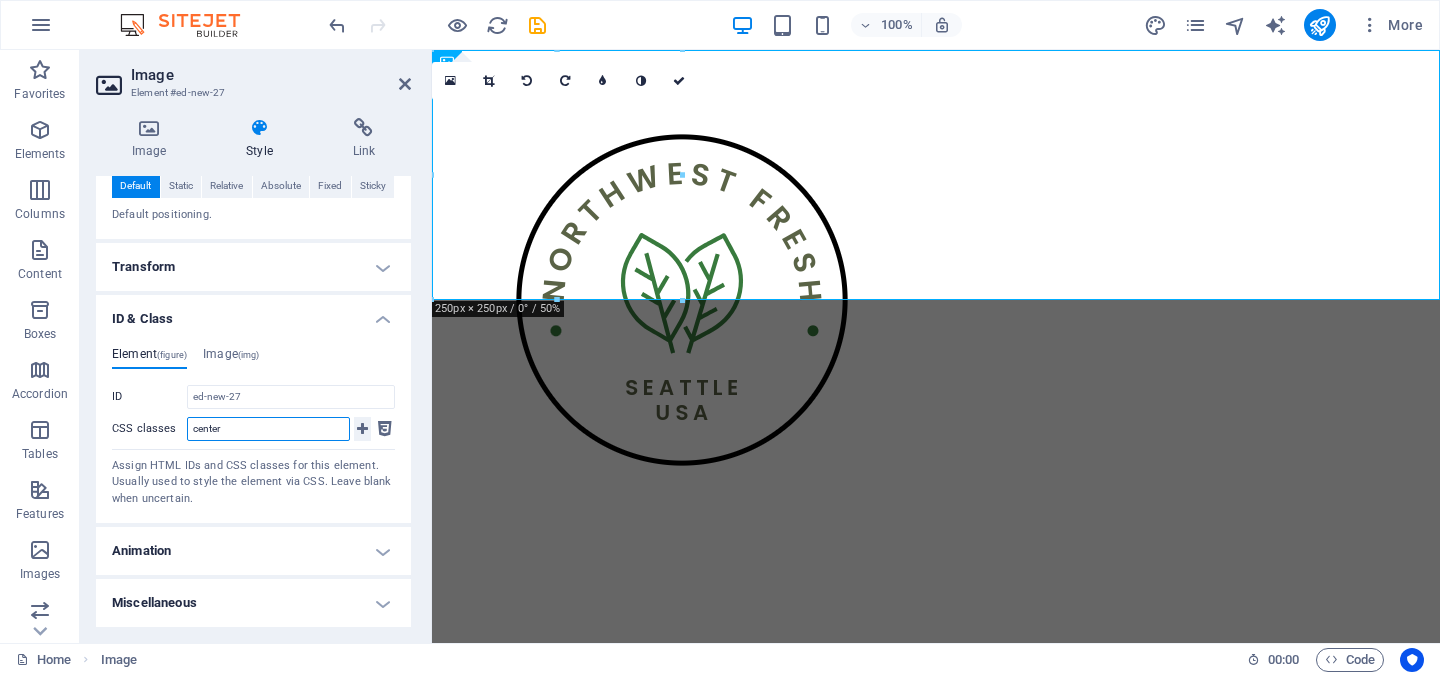 type on "center" 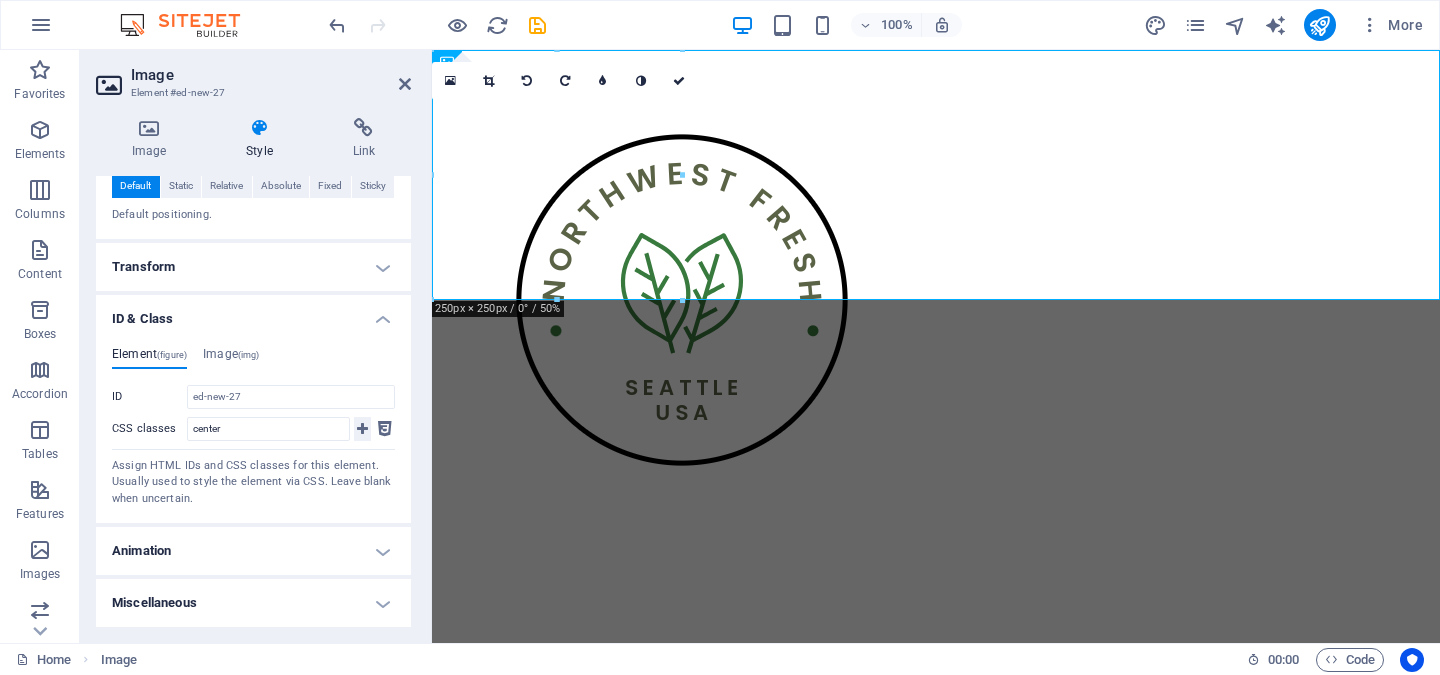 click at bounding box center (362, 429) 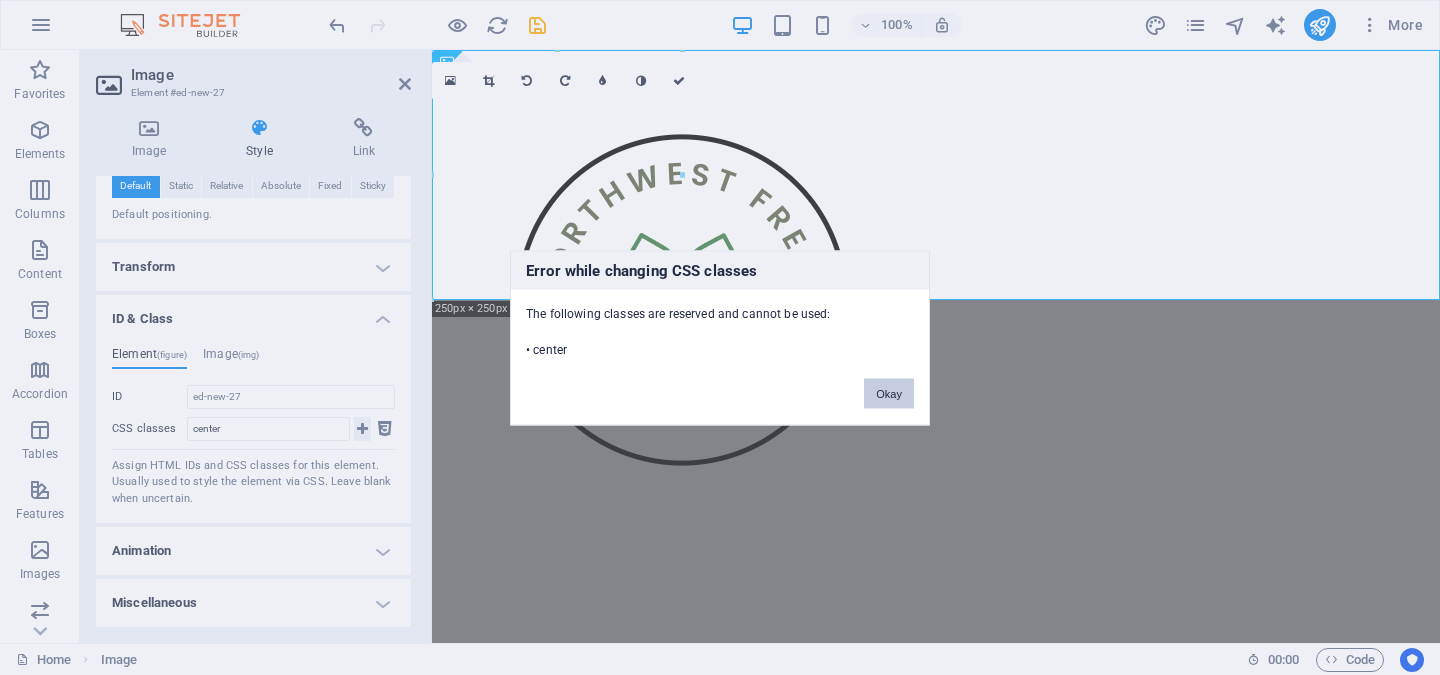 type 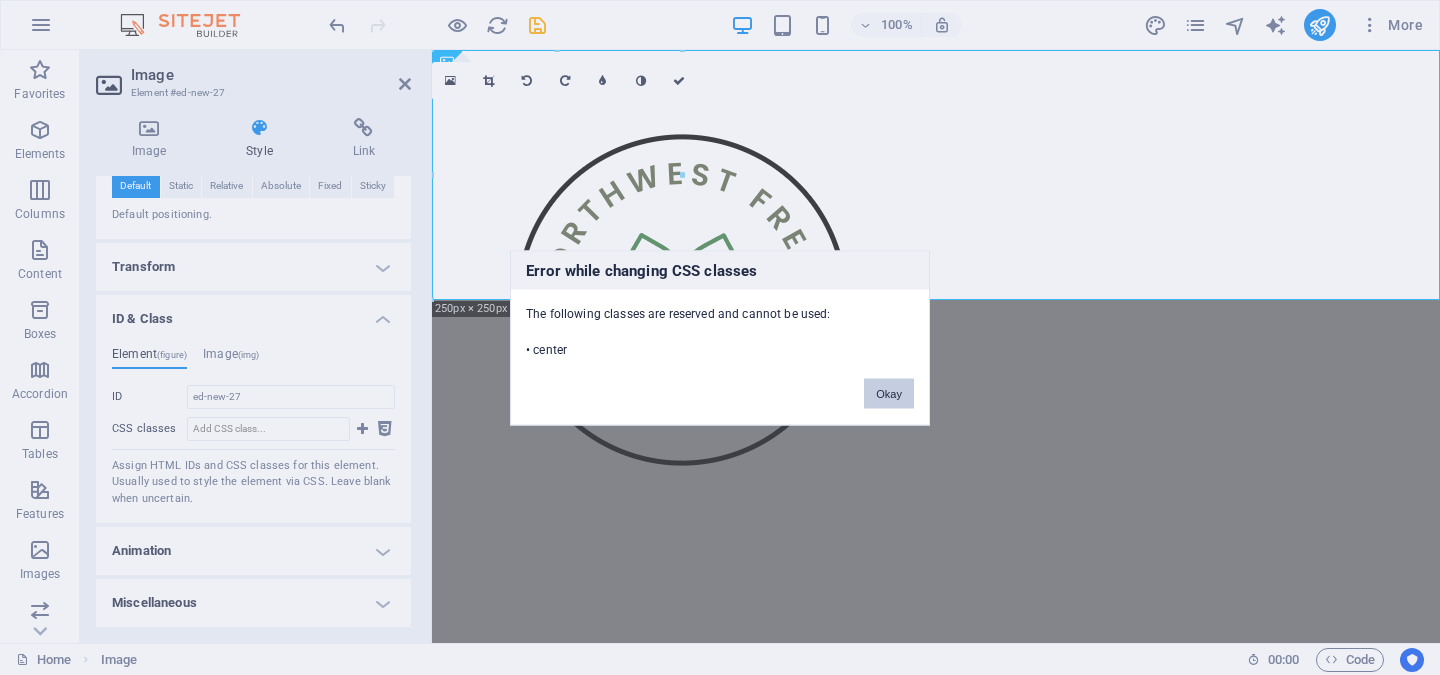 click on "Okay" at bounding box center [889, 393] 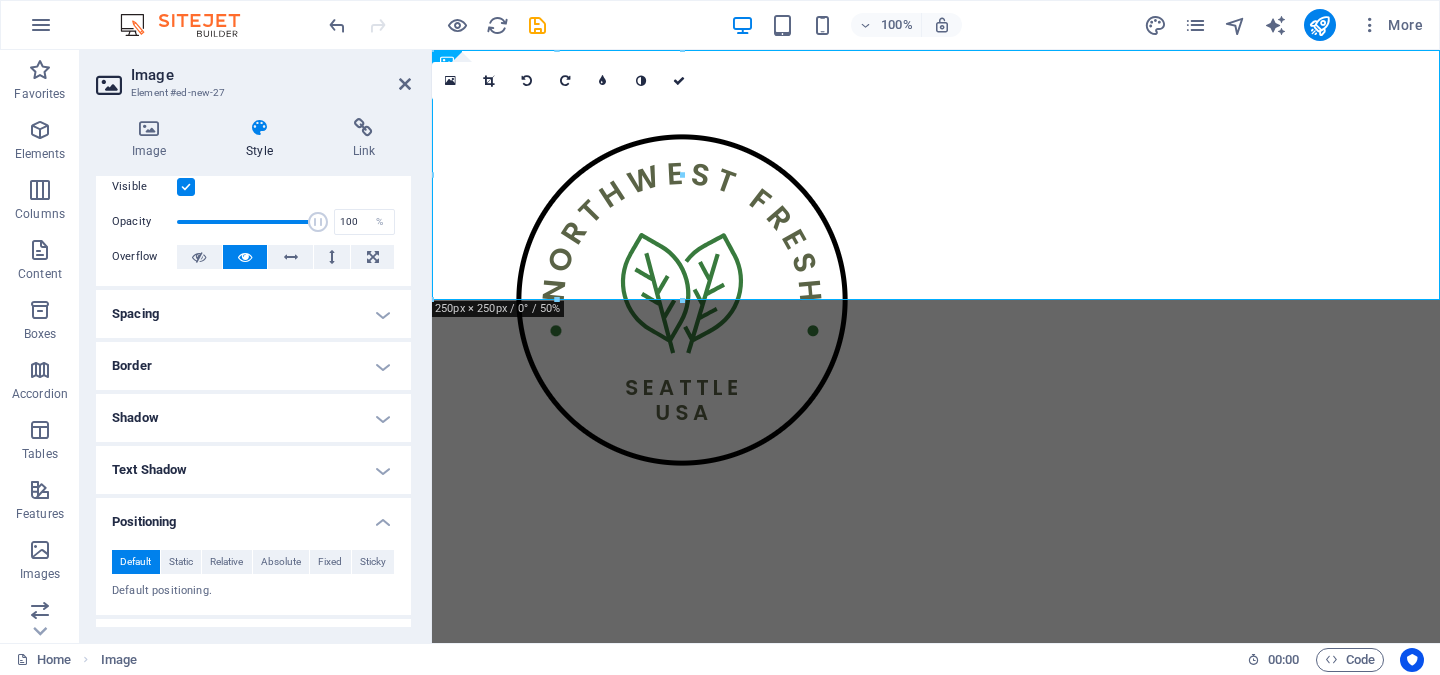 scroll, scrollTop: 0, scrollLeft: 0, axis: both 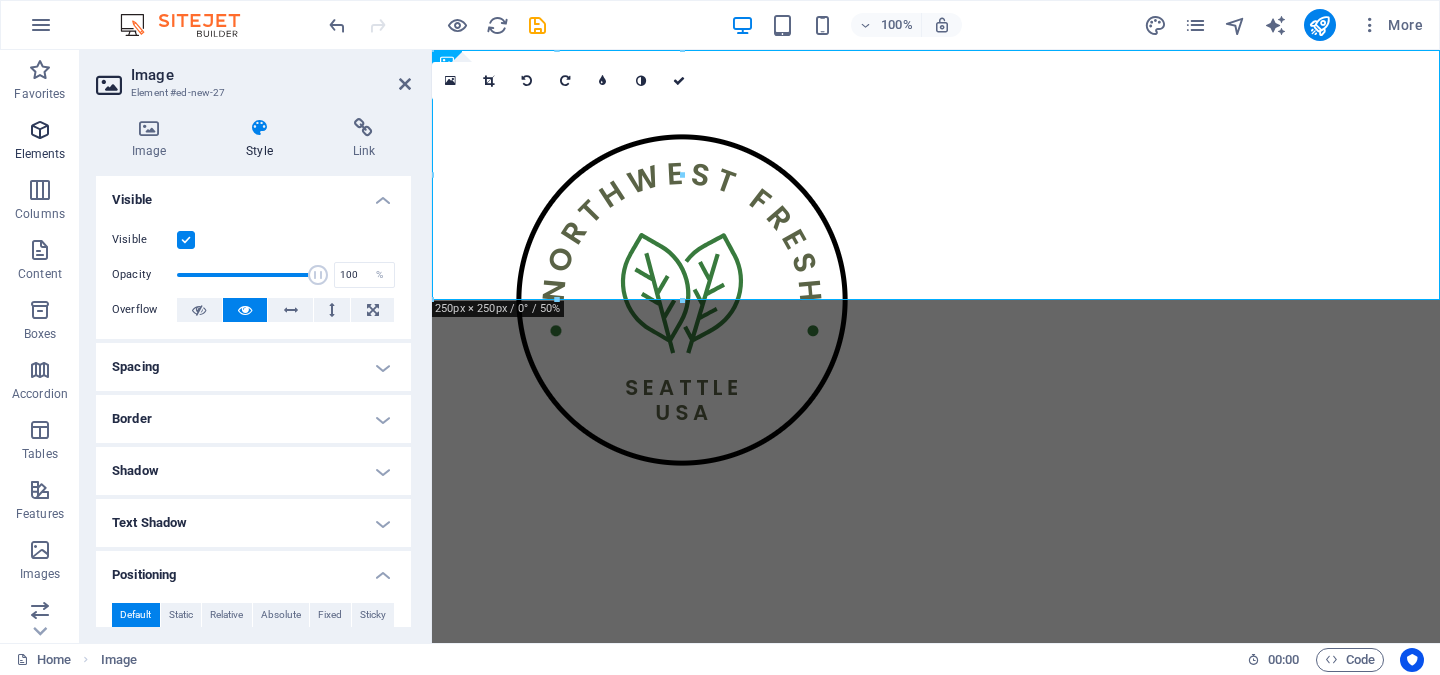 click at bounding box center (40, 130) 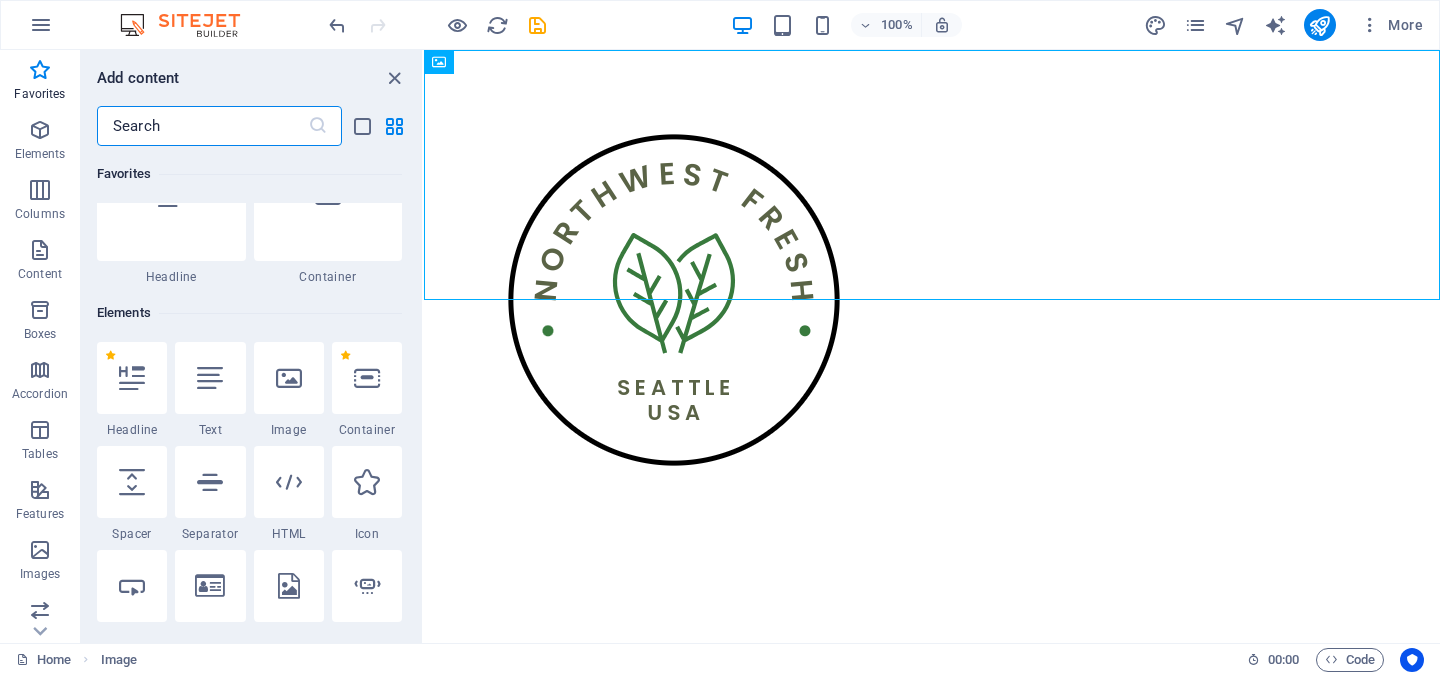scroll, scrollTop: 0, scrollLeft: 0, axis: both 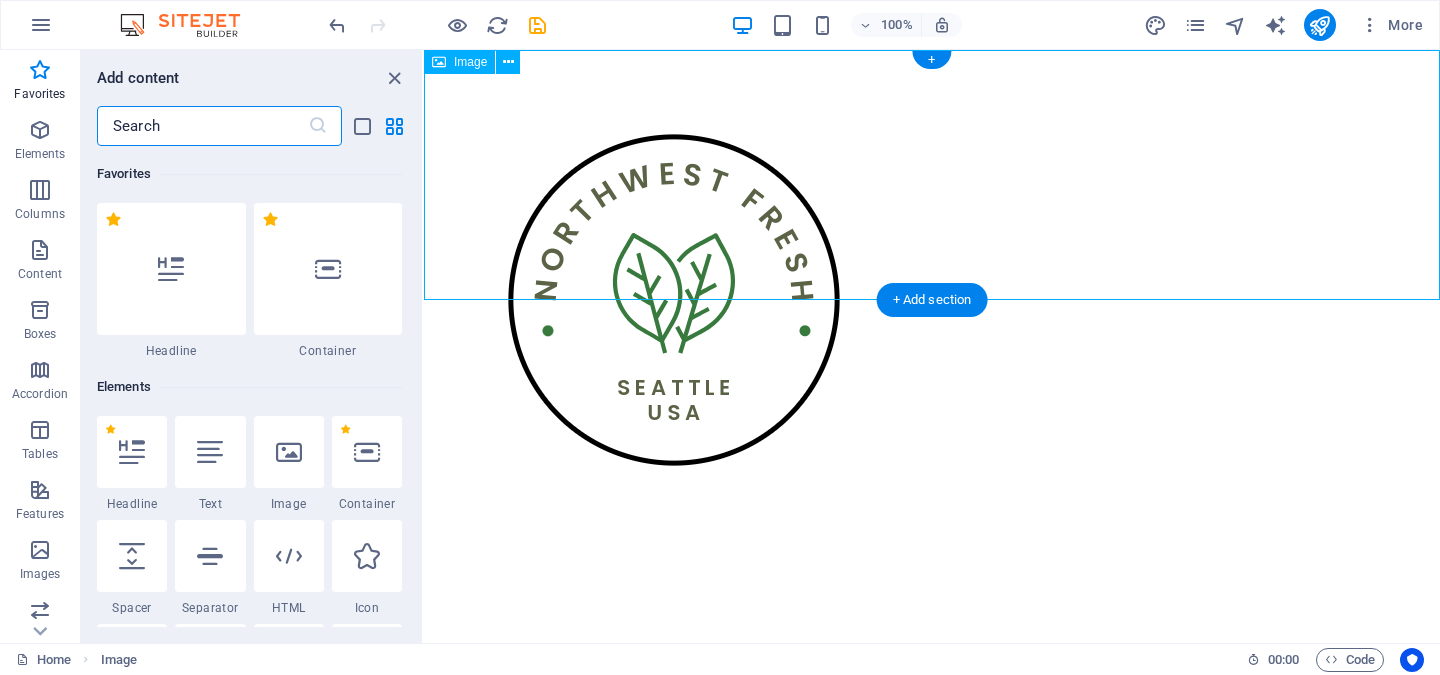 click at bounding box center (932, 300) 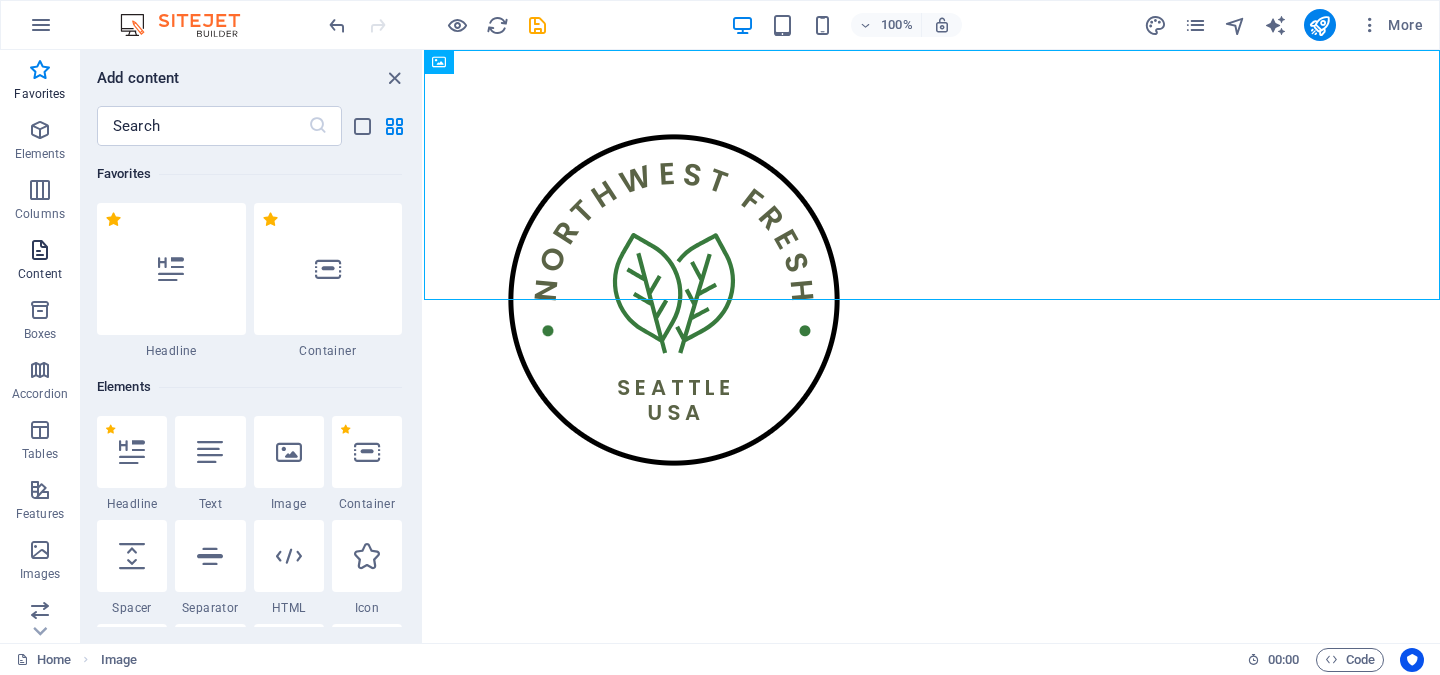 click at bounding box center (40, 250) 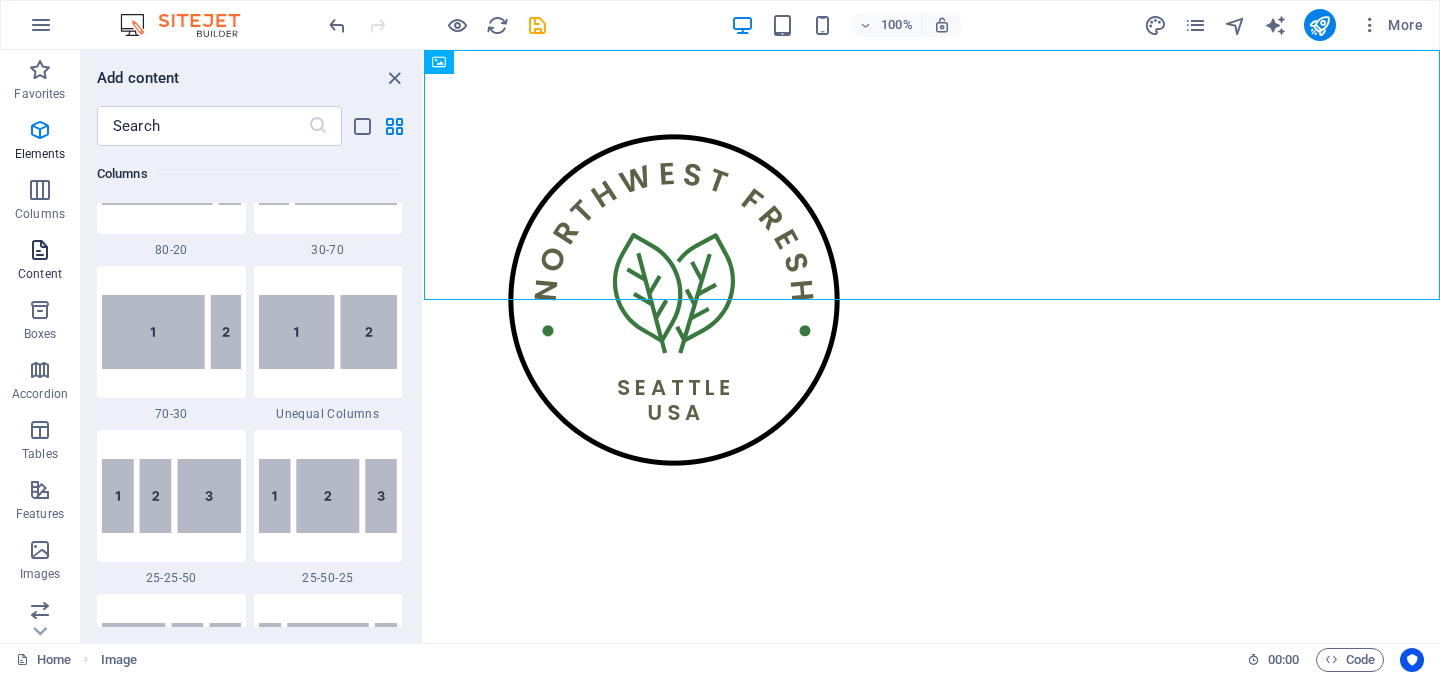 scroll, scrollTop: 3499, scrollLeft: 0, axis: vertical 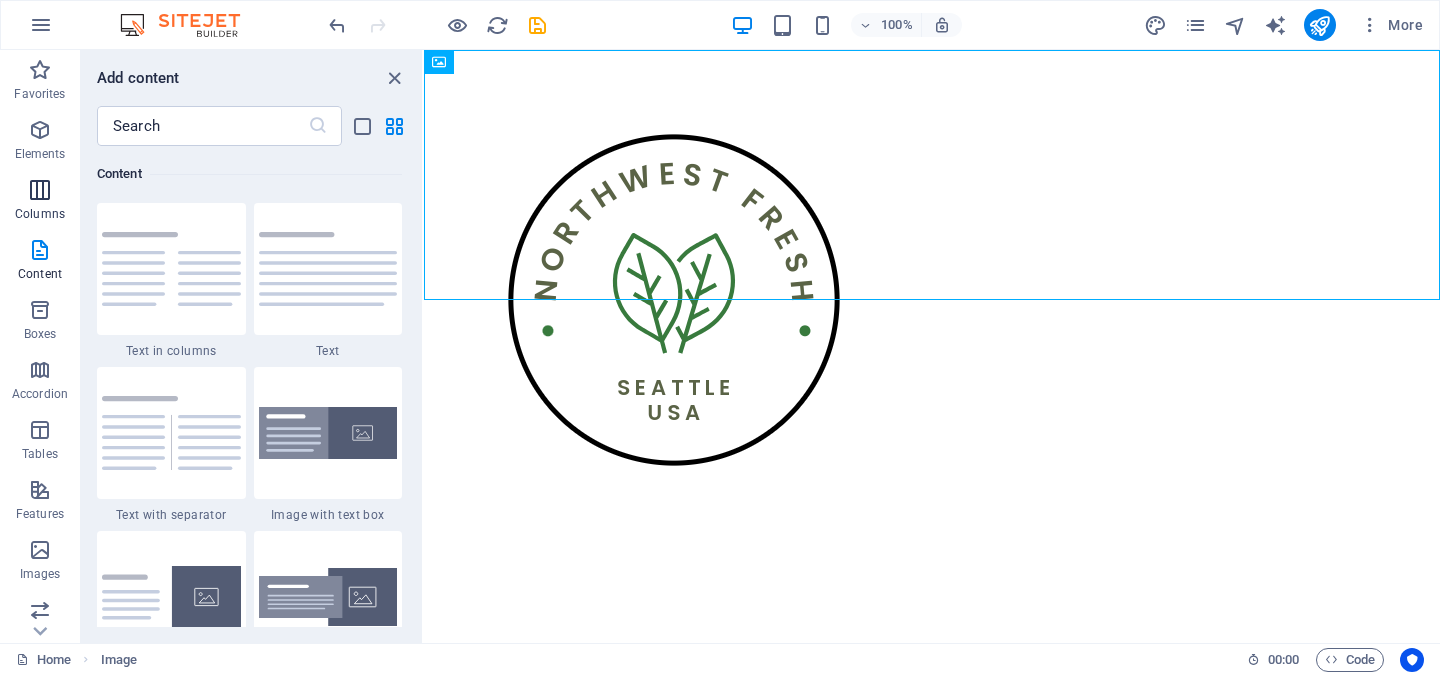click at bounding box center [40, 190] 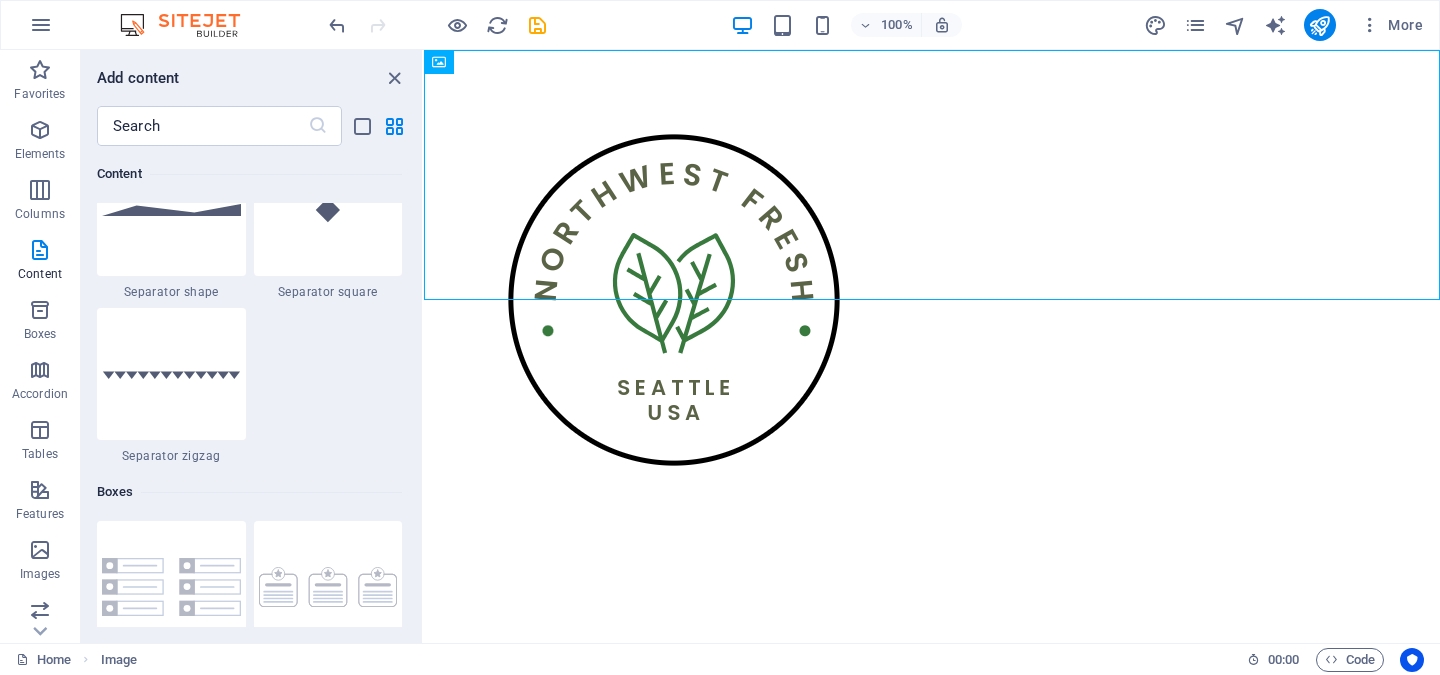 scroll, scrollTop: 5459, scrollLeft: 0, axis: vertical 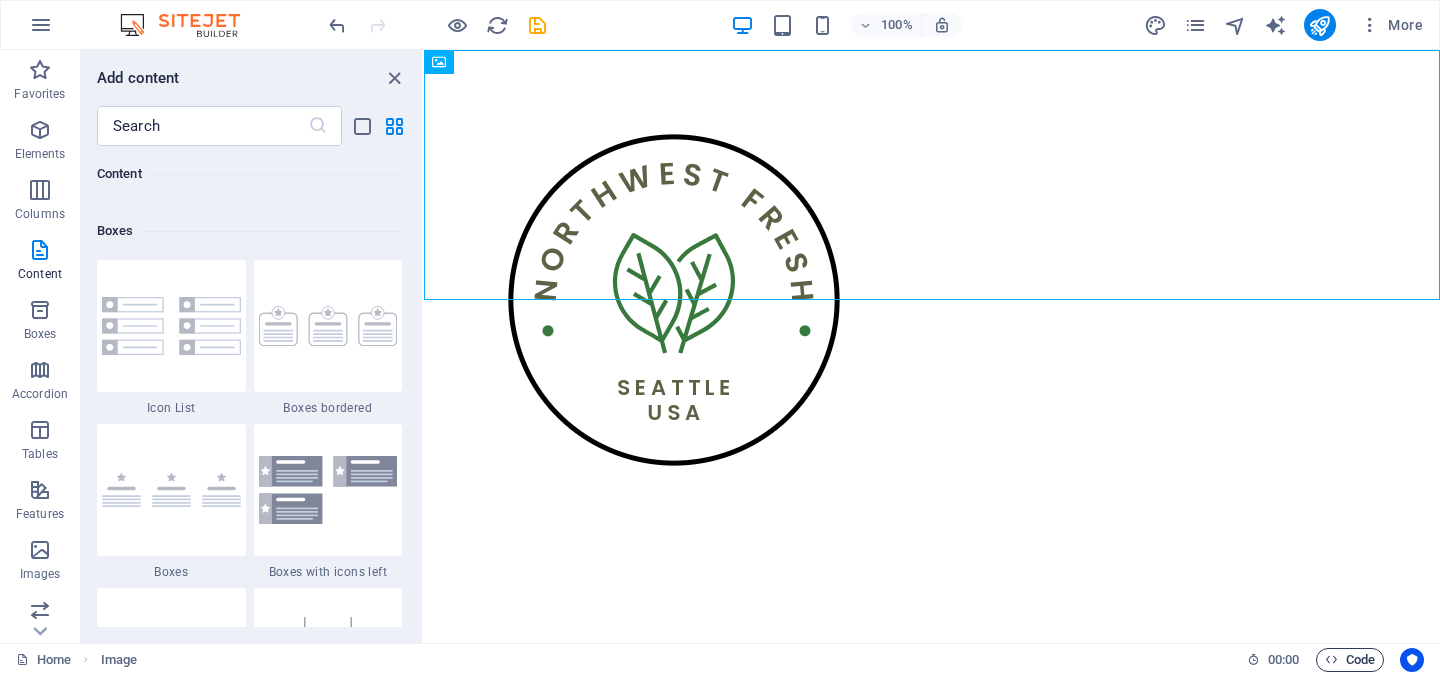 click on "Code" at bounding box center (1350, 660) 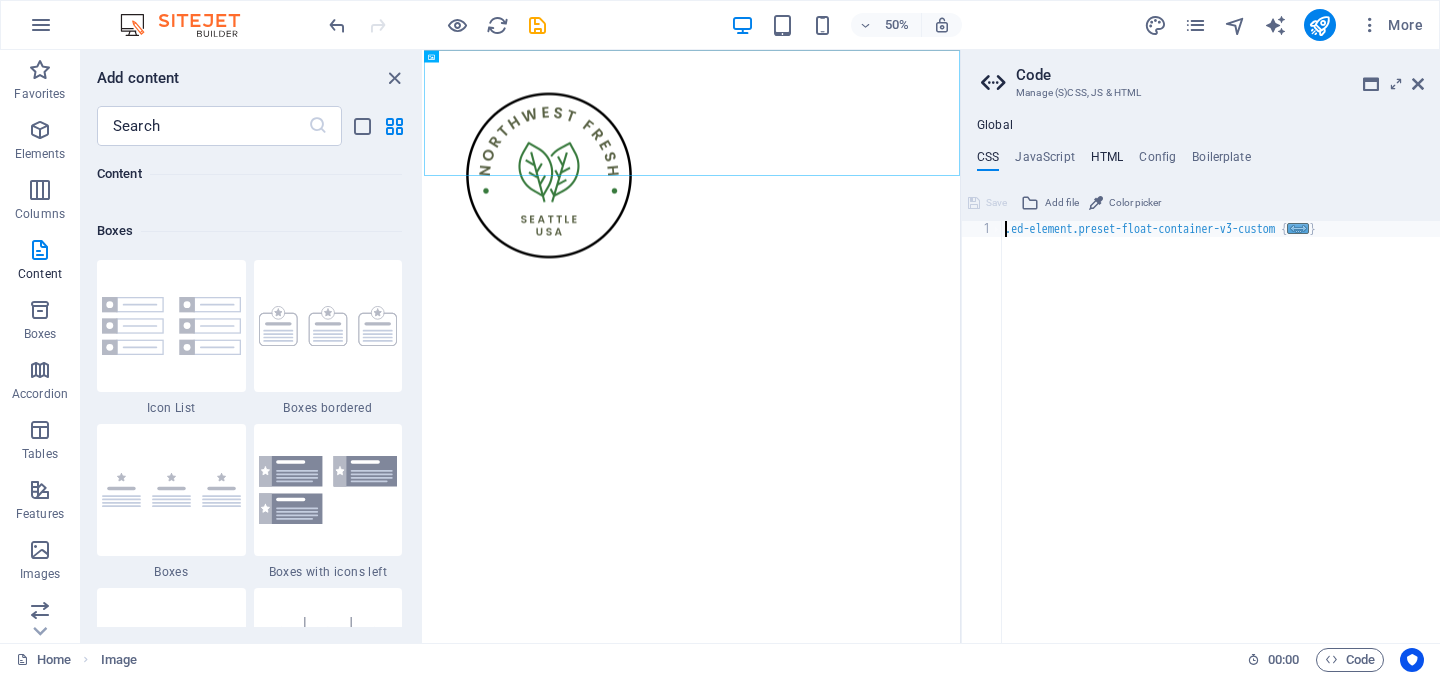 click on "HTML" at bounding box center (1107, 161) 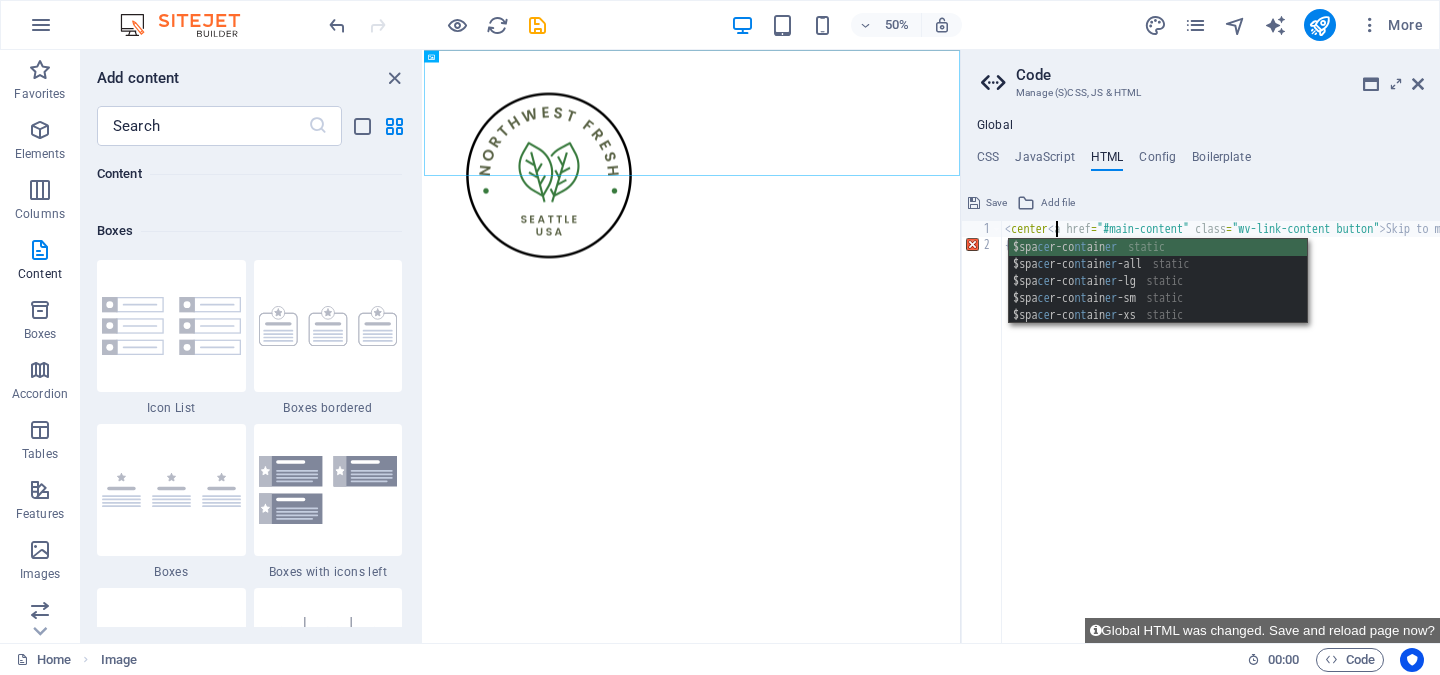 scroll, scrollTop: 0, scrollLeft: 4, axis: horizontal 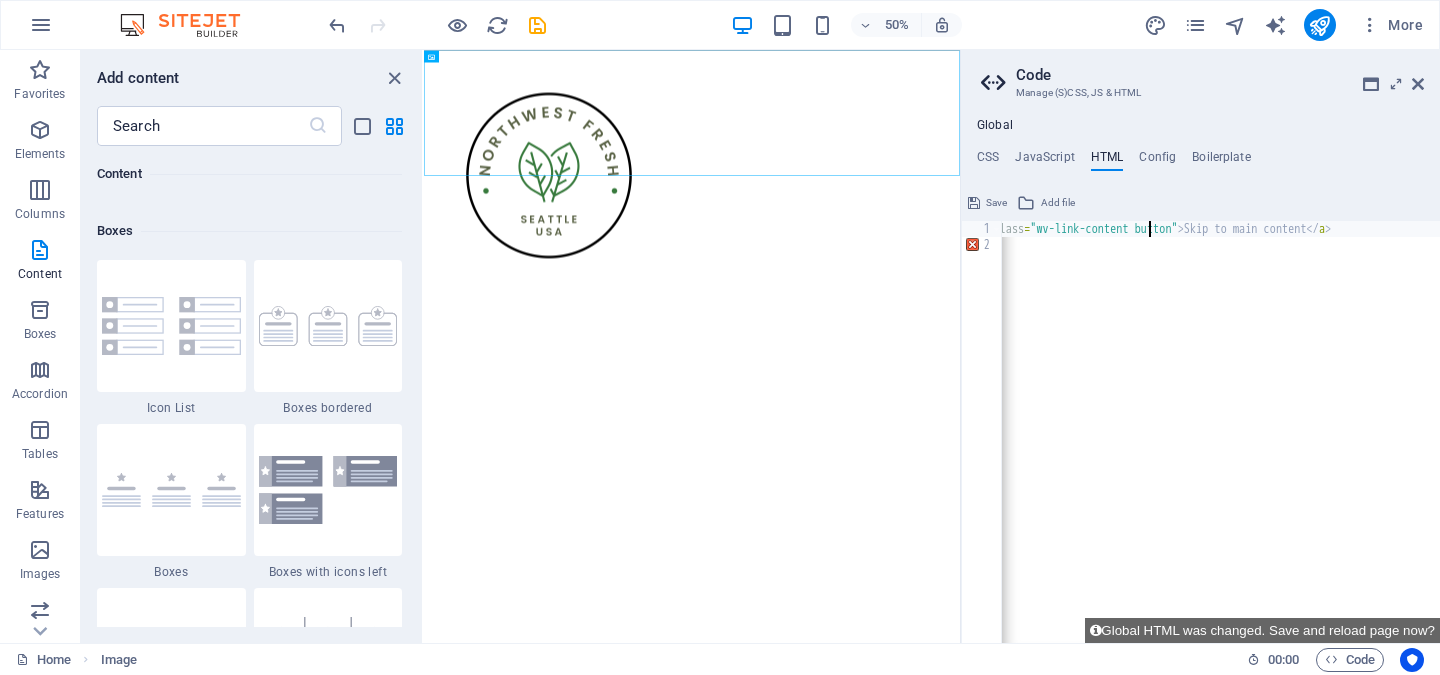 click on "< center > < a   href = "#main-content"   class = "wv-link-content button" > Skip to main content </ a > {{content}}" at bounding box center [1116, 448] 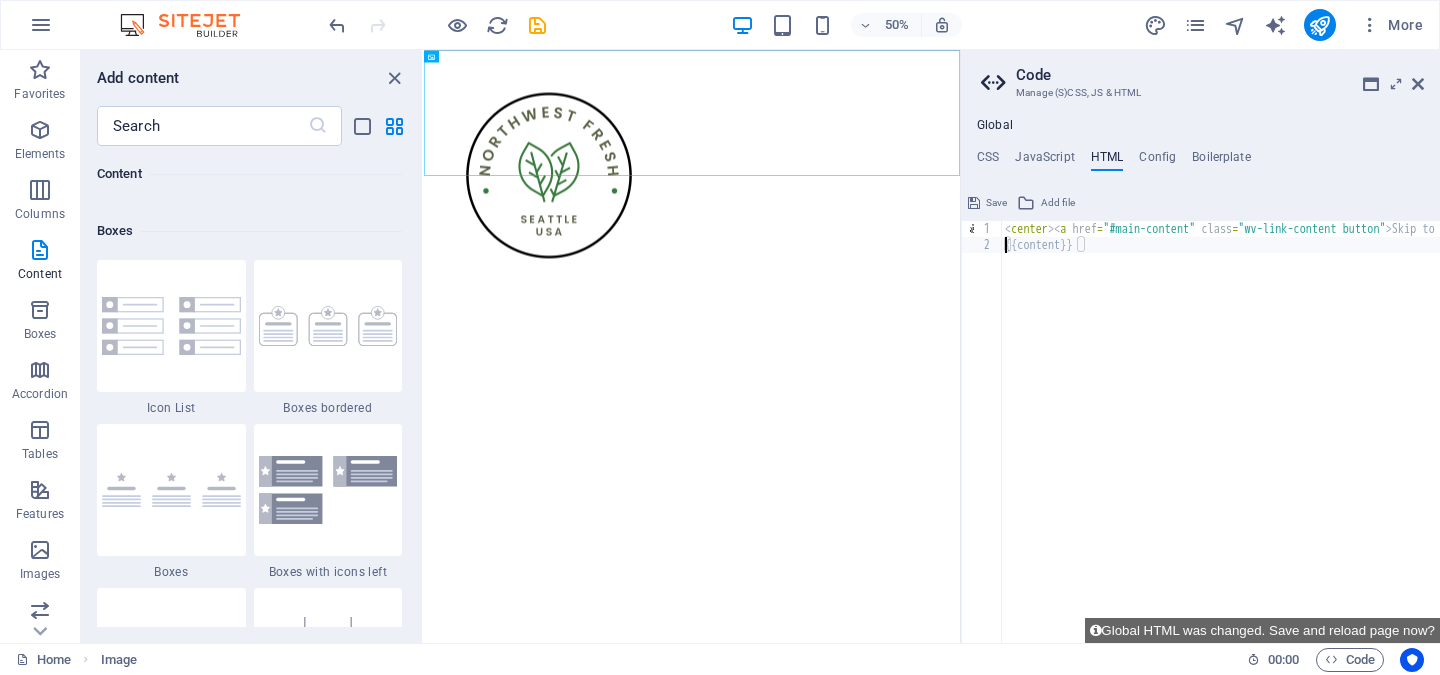 scroll, scrollTop: 0, scrollLeft: 0, axis: both 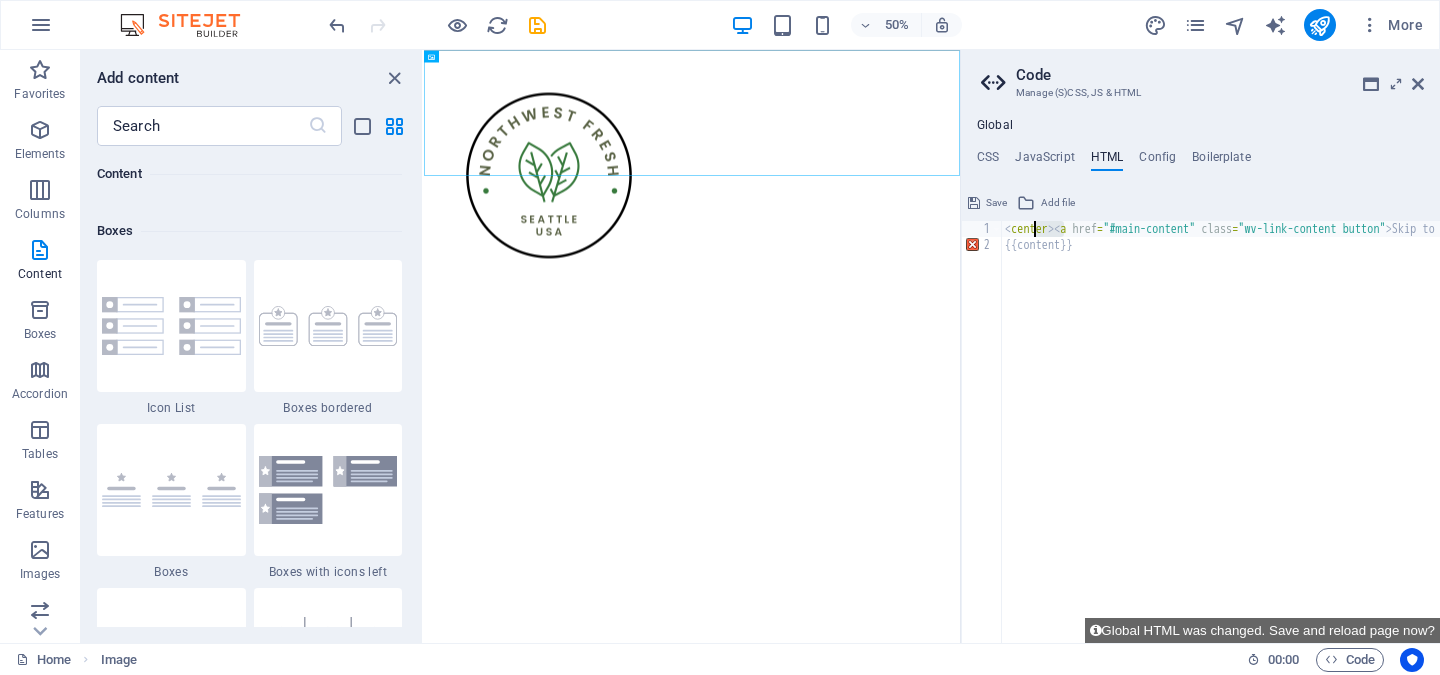 drag, startPoint x: 1490, startPoint y: 278, endPoint x: 1489, endPoint y: 388, distance: 110.00455 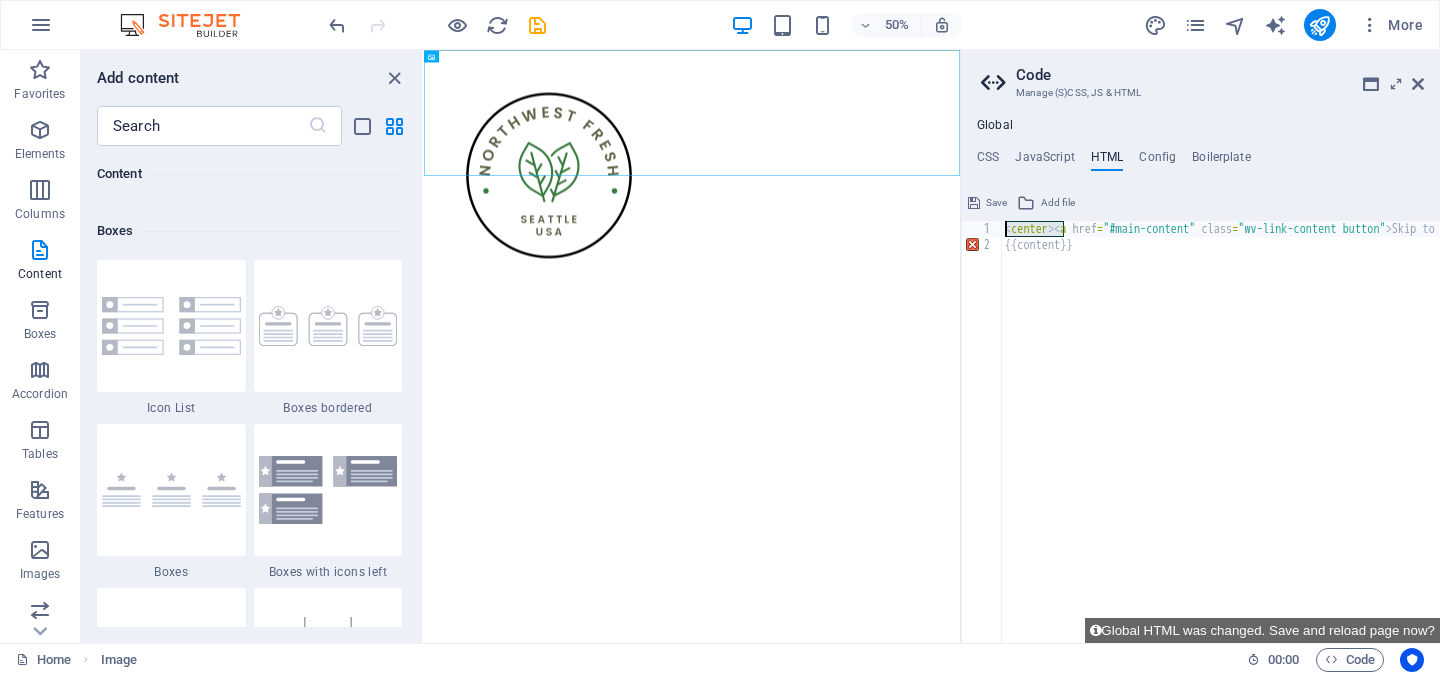 type on "<a href="#main-content" class="wv-link-content button">Skip to main content</a>" 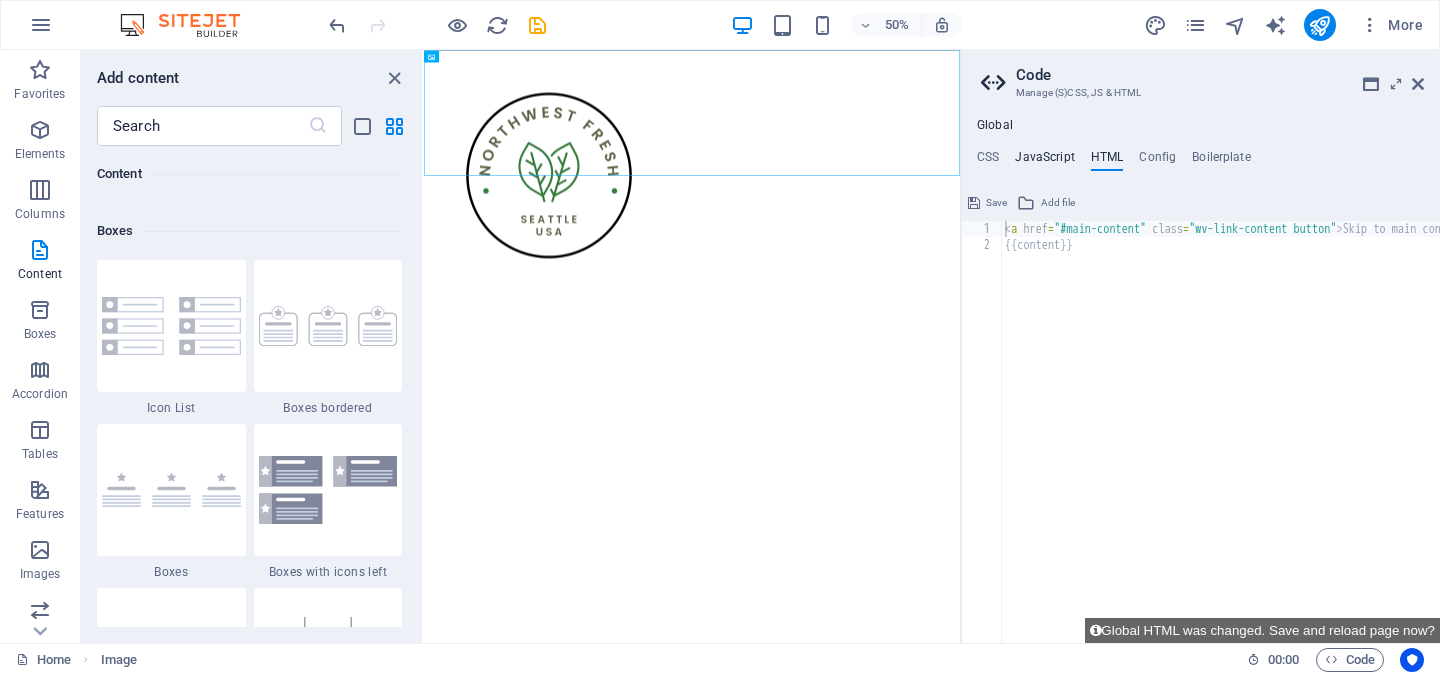 click on "JavaScript" at bounding box center (1044, 161) 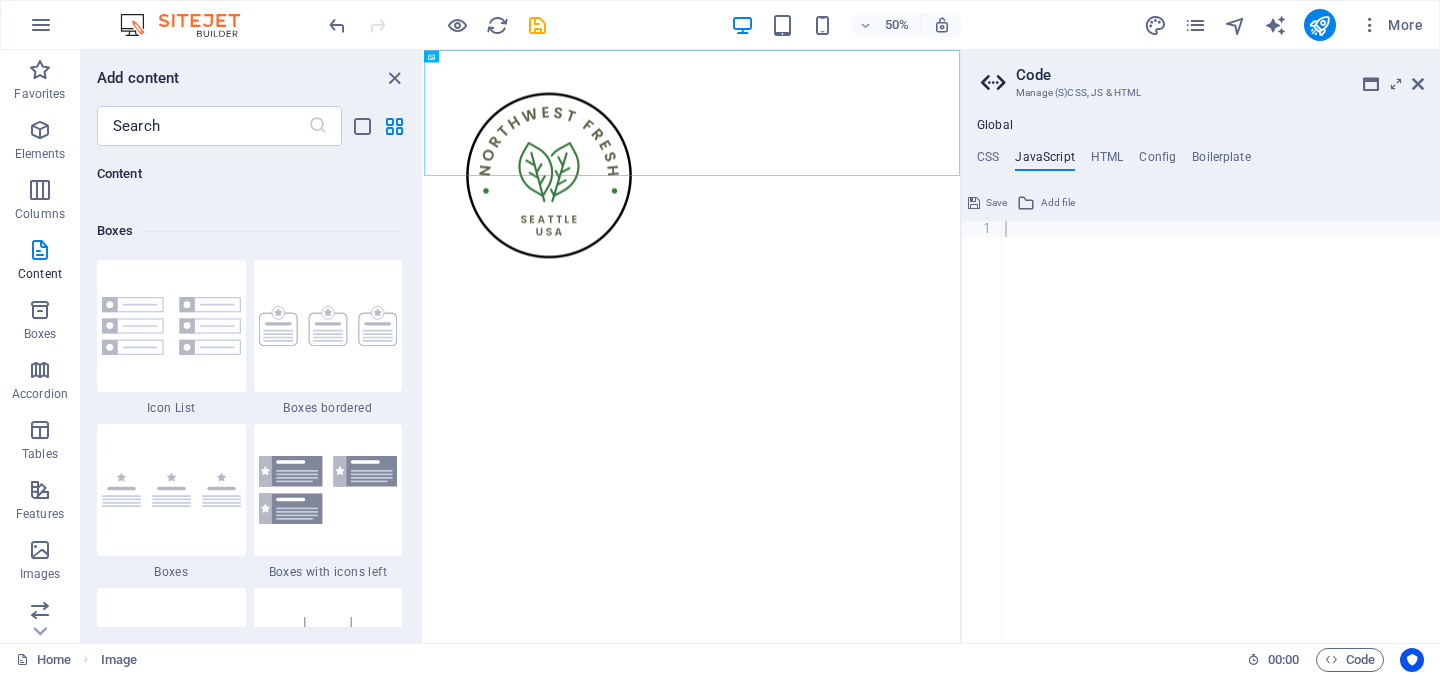 click on "CSS JavaScript HTML Config Boilerplate" at bounding box center (1200, 161) 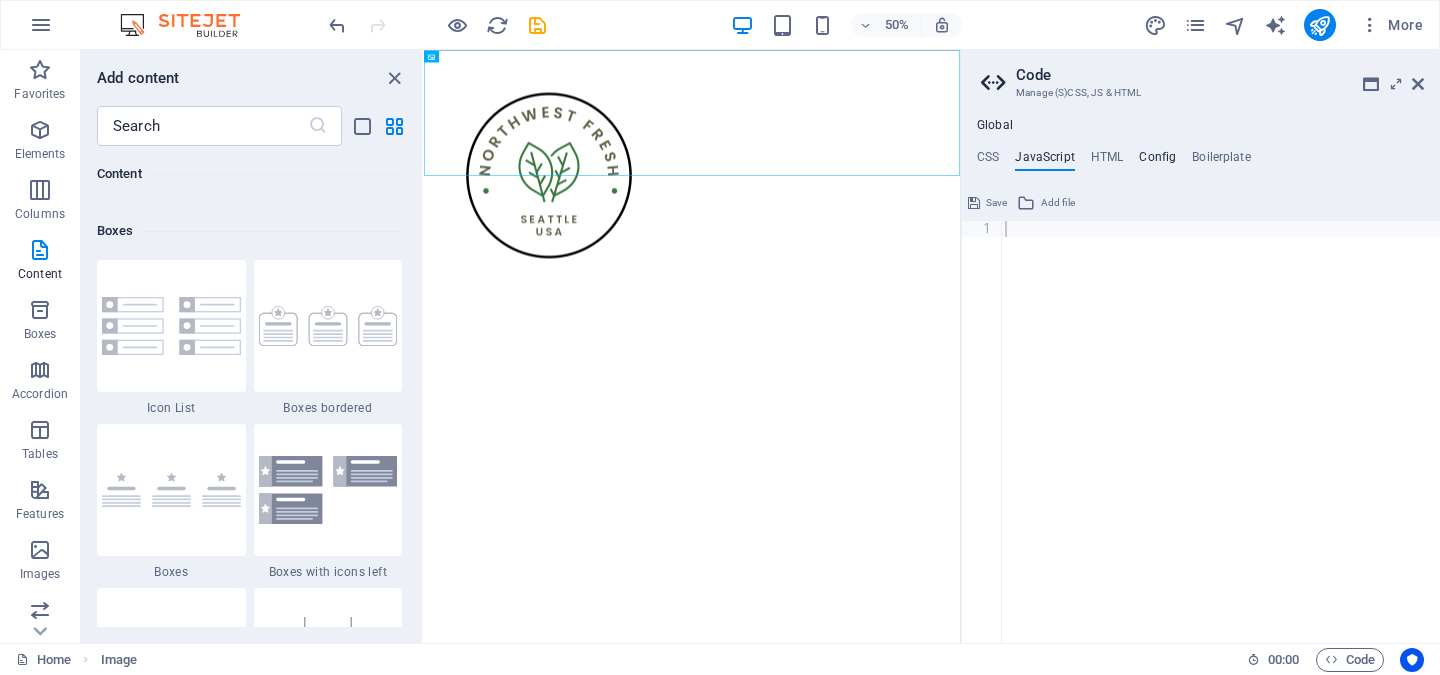 click on "Config" at bounding box center [1157, 161] 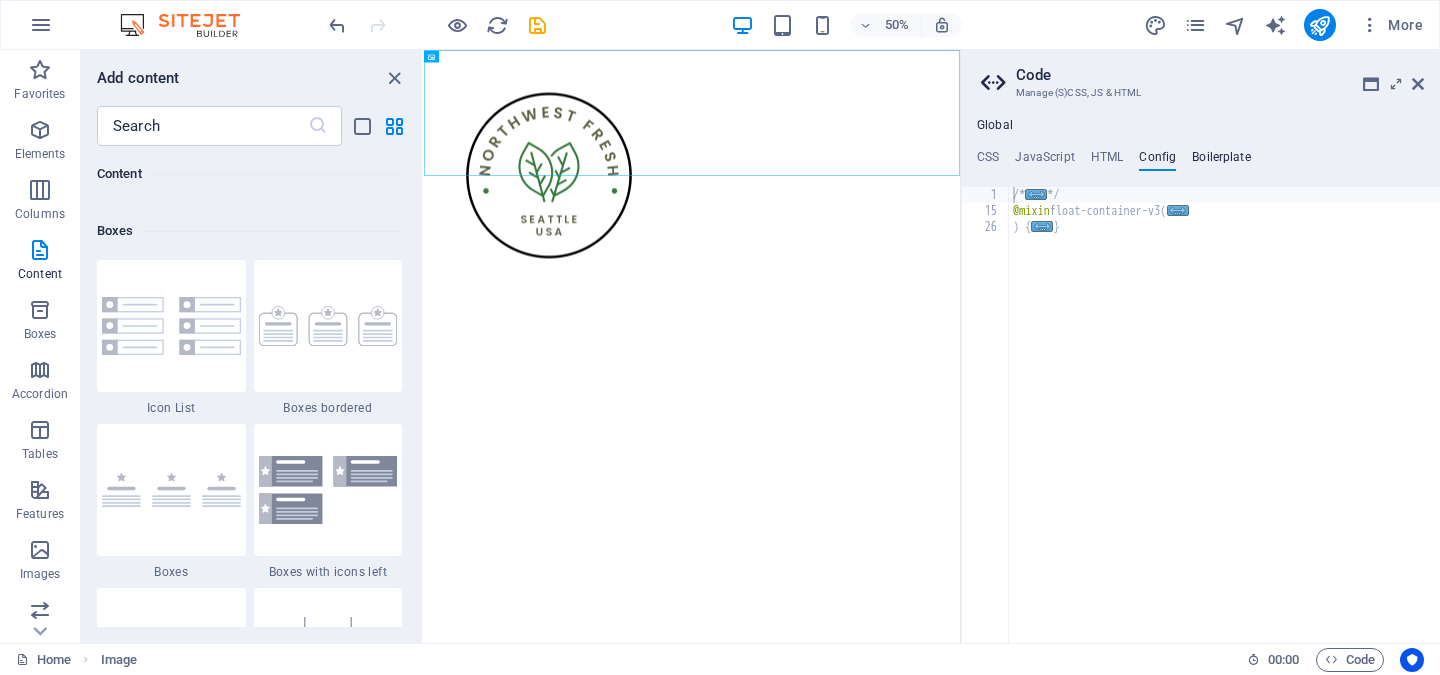 click on "Boilerplate" at bounding box center (1221, 161) 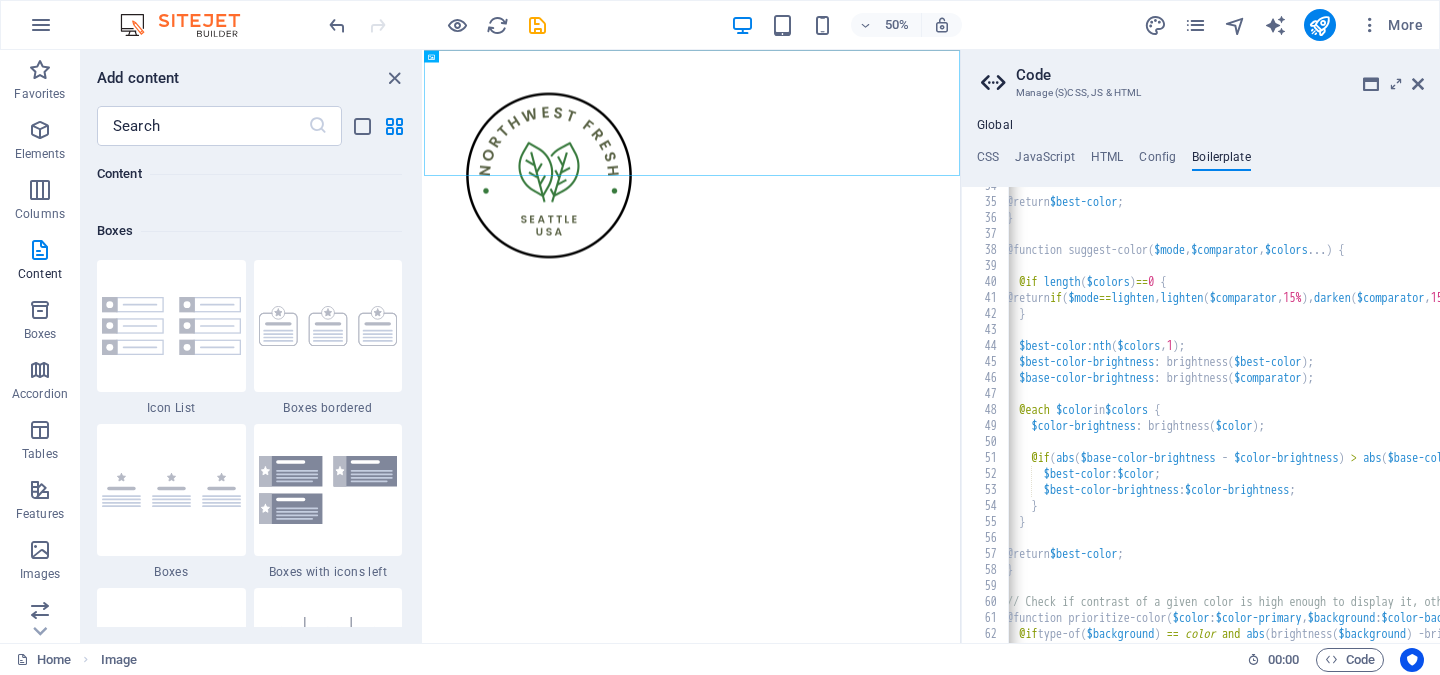 scroll, scrollTop: 526, scrollLeft: 0, axis: vertical 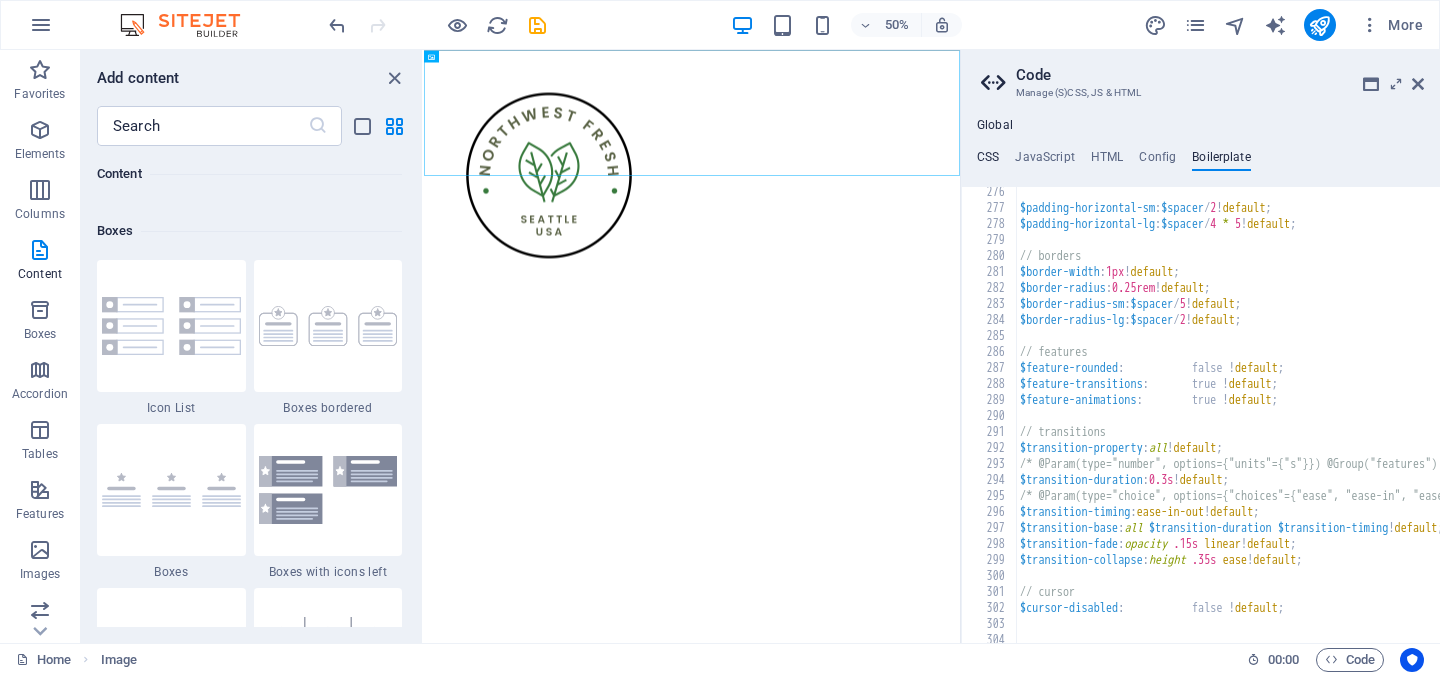click on "CSS" at bounding box center [988, 161] 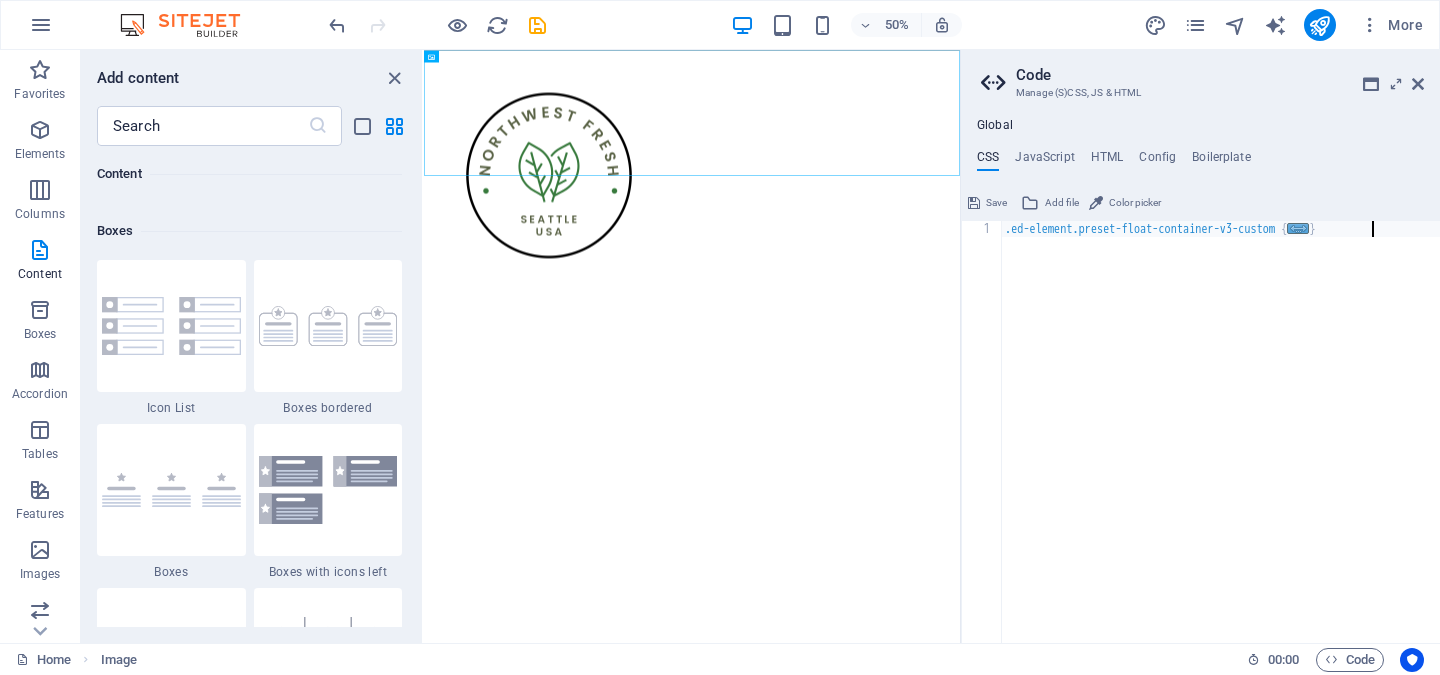 click on ".ed-element.preset-float-container-v3-custom   { ... }" at bounding box center [1220, 448] 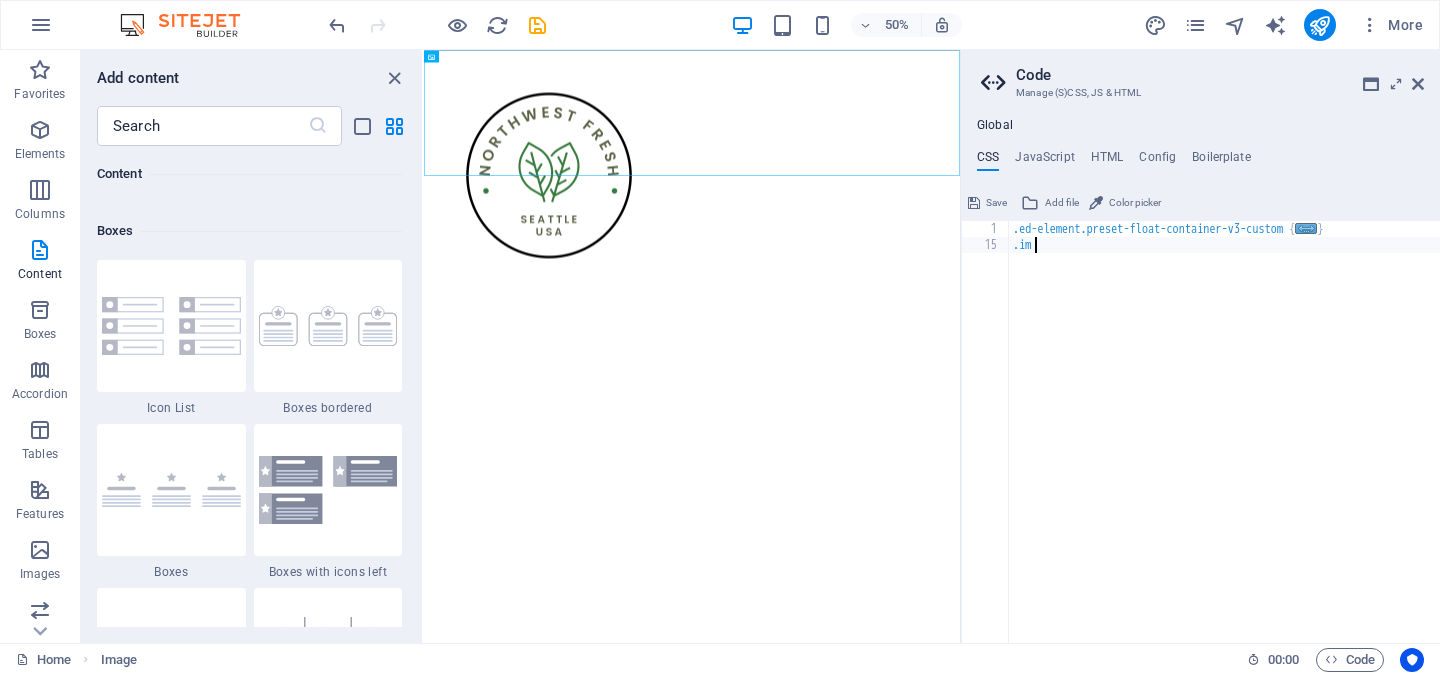 scroll, scrollTop: 0, scrollLeft: 0, axis: both 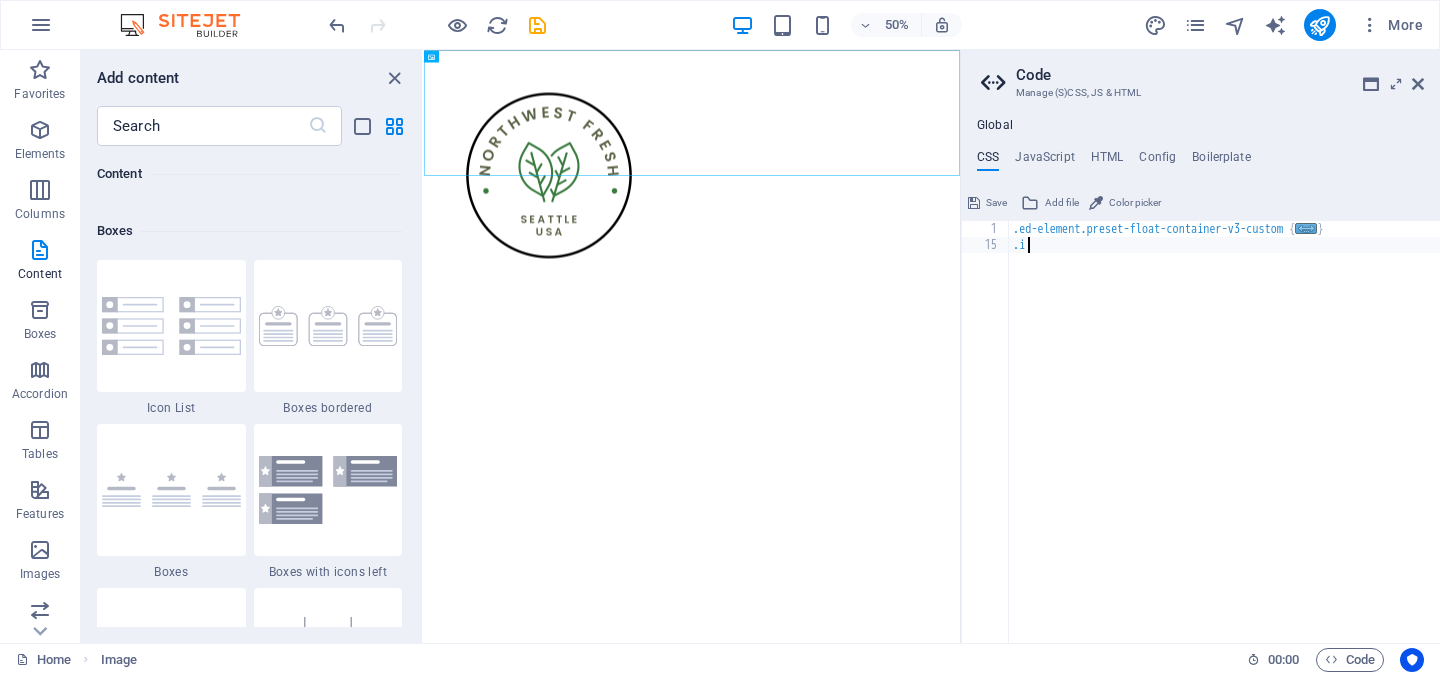 type on "." 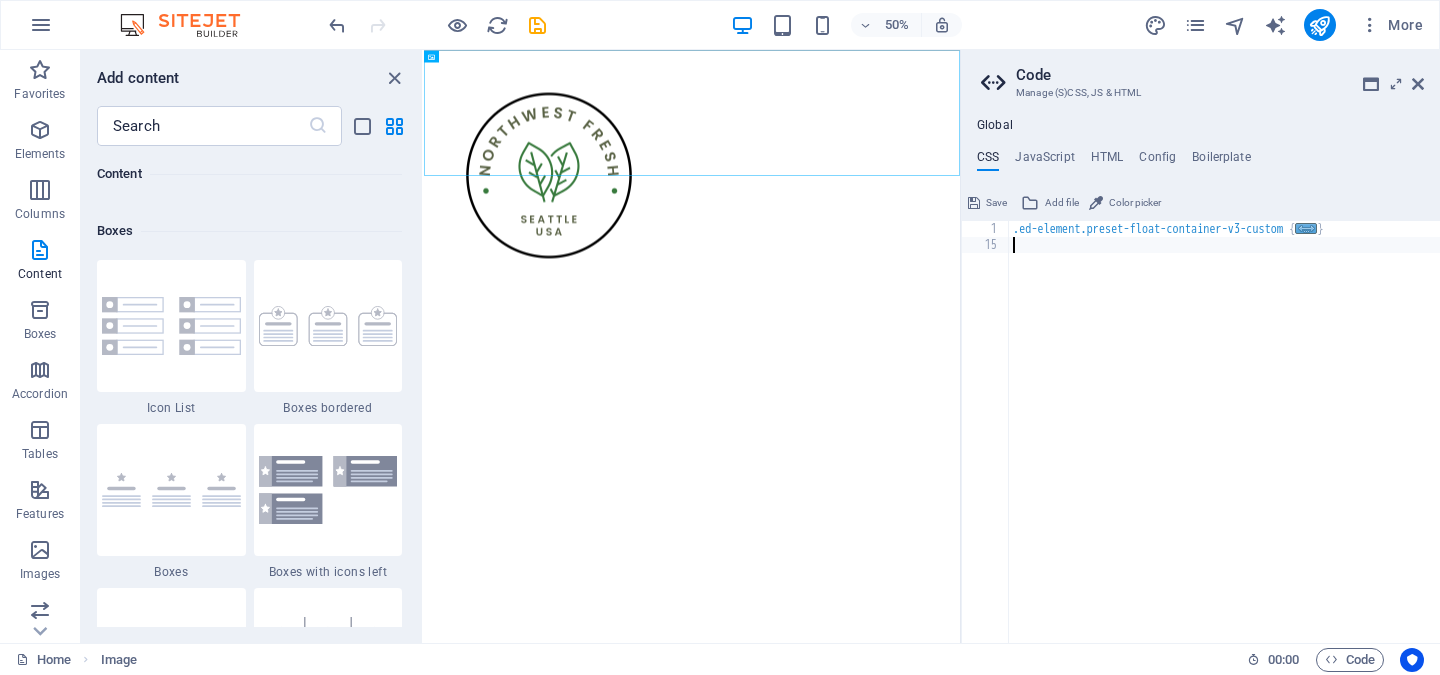 type on "}" 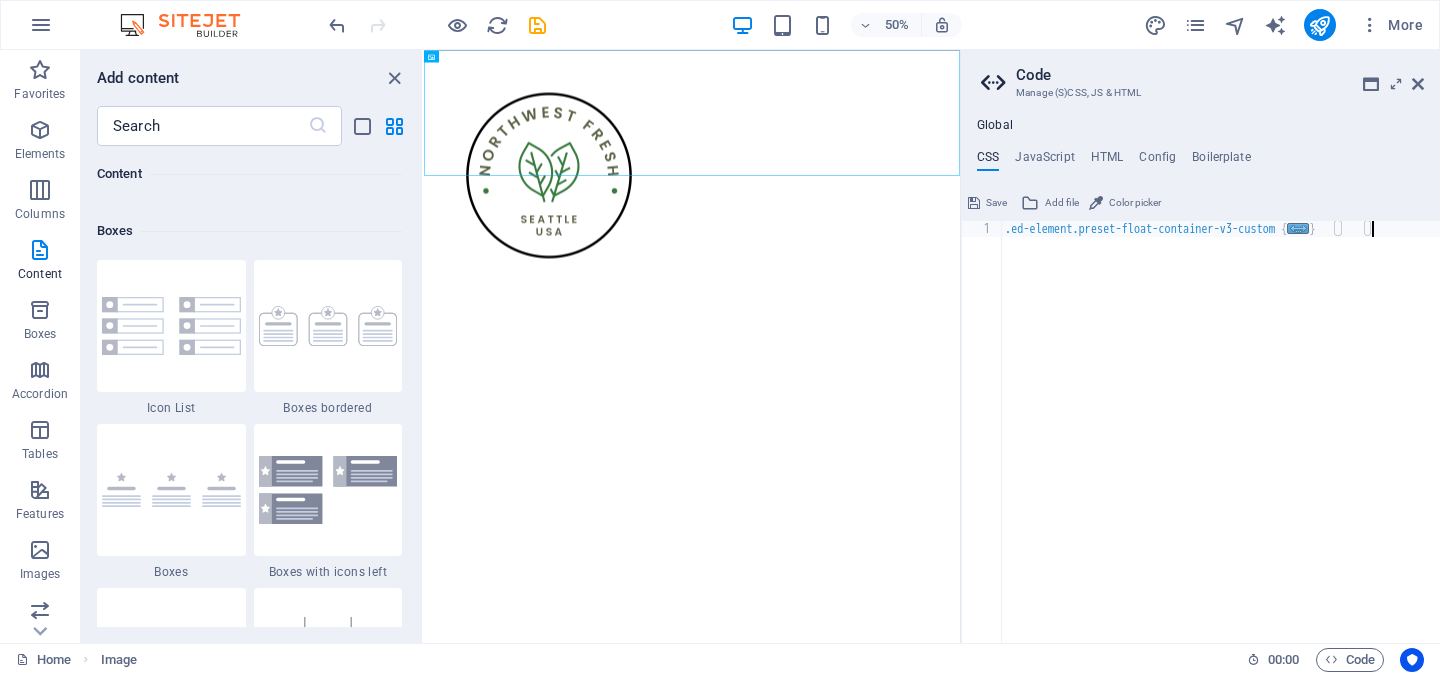 click on ".ed-element.preset-float-container-v3-custom   { ... }" at bounding box center (1220, 448) 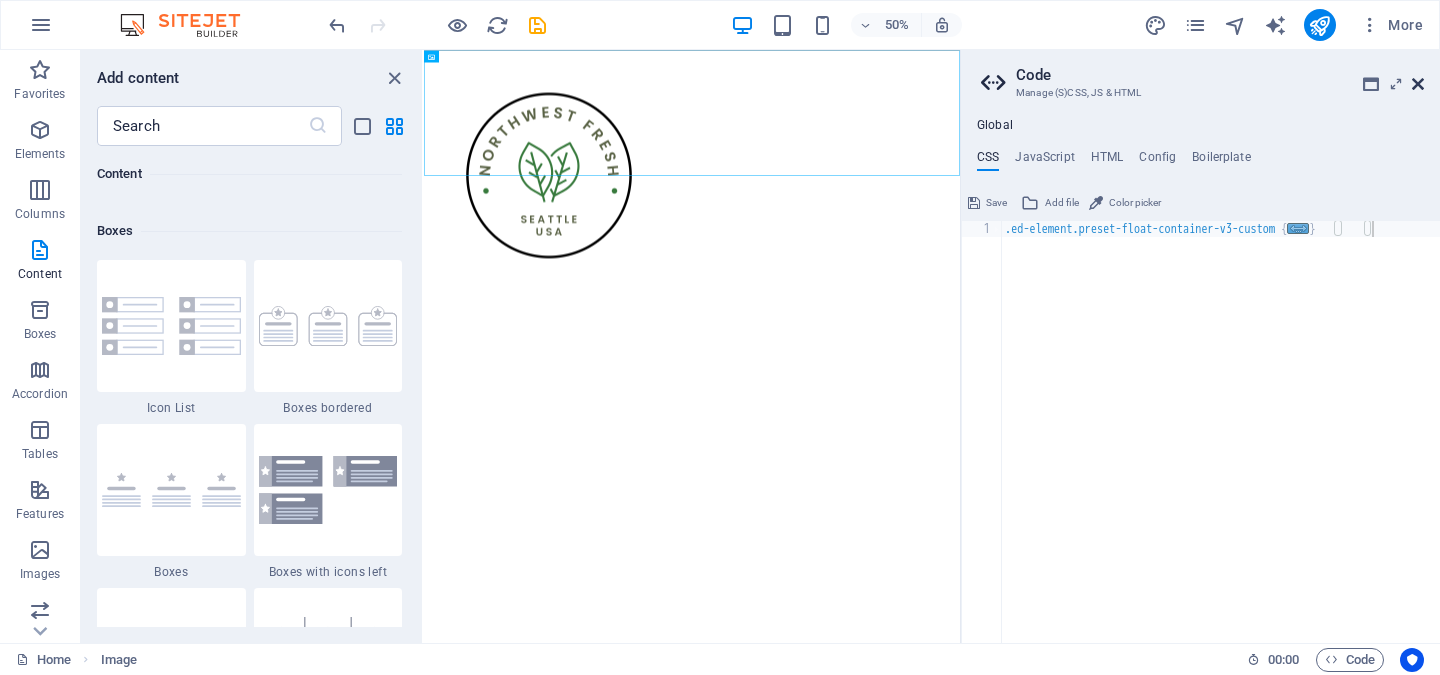 click at bounding box center [1418, 84] 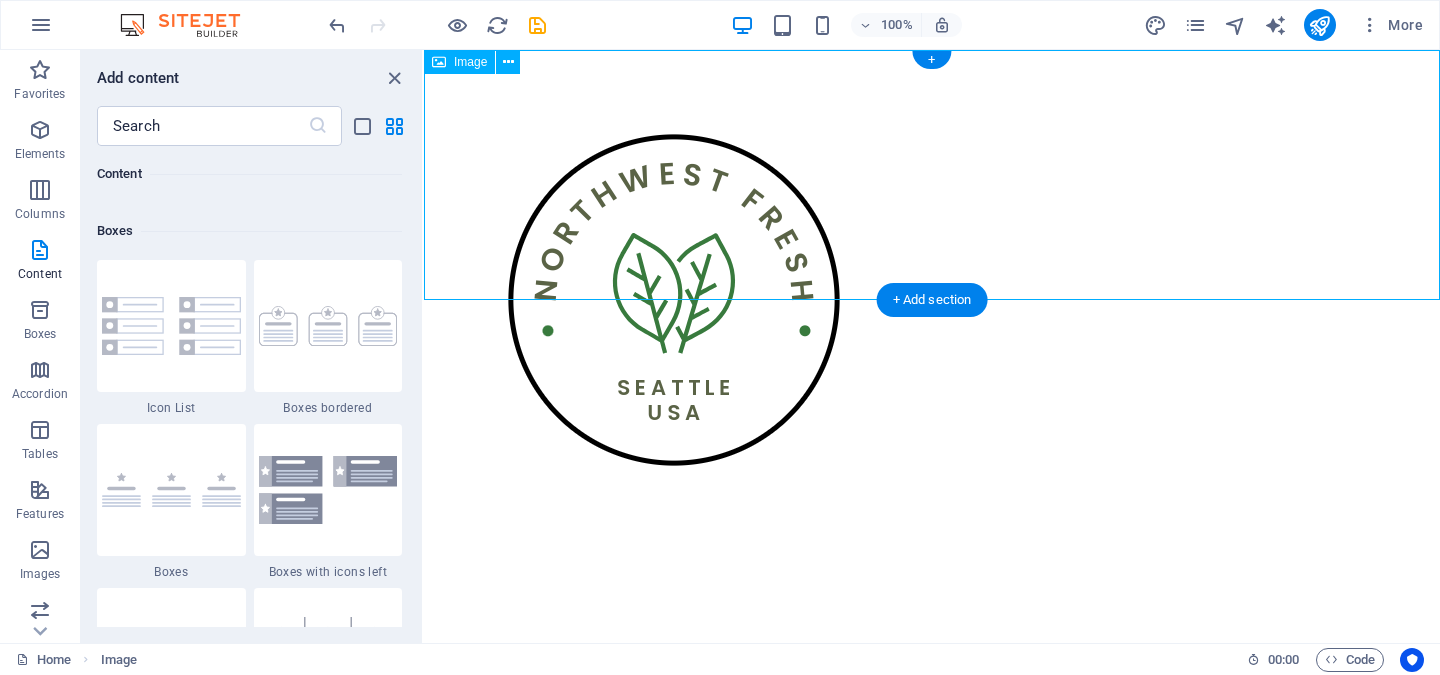 click at bounding box center (932, 300) 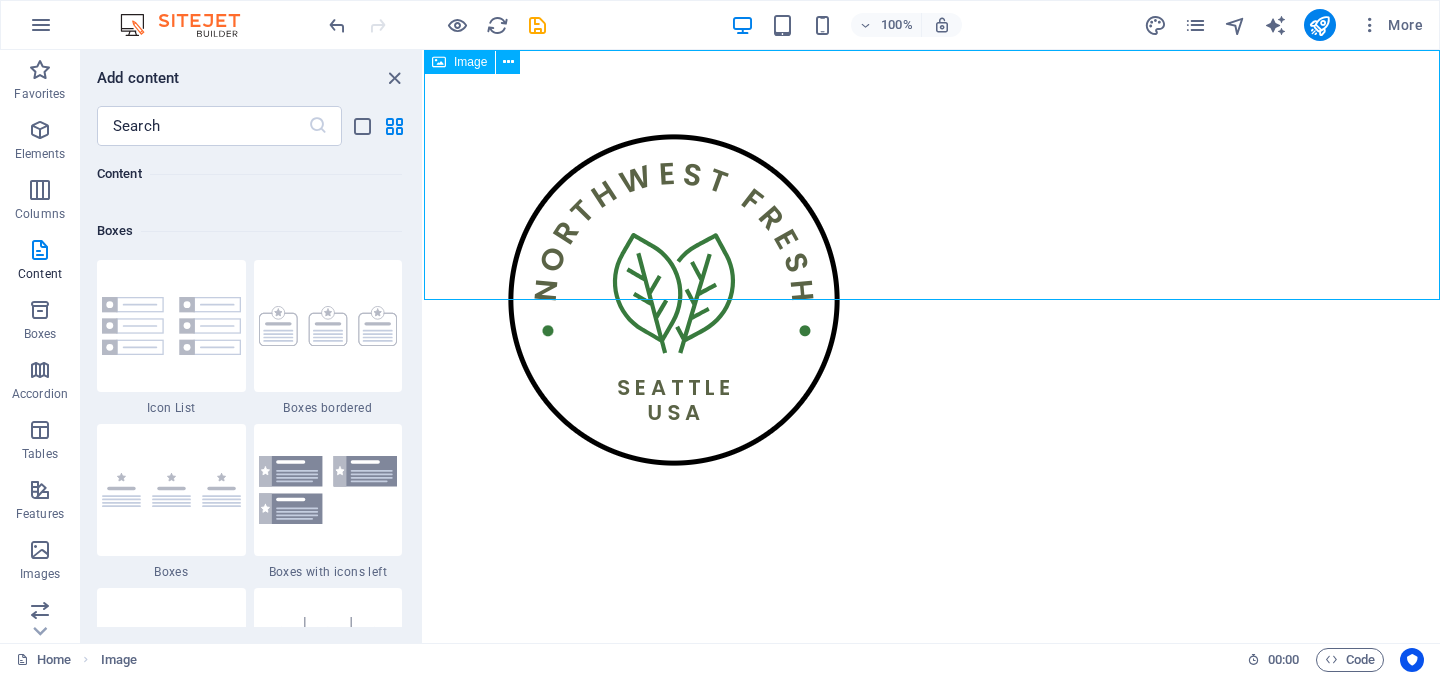 click on "Image" at bounding box center [470, 62] 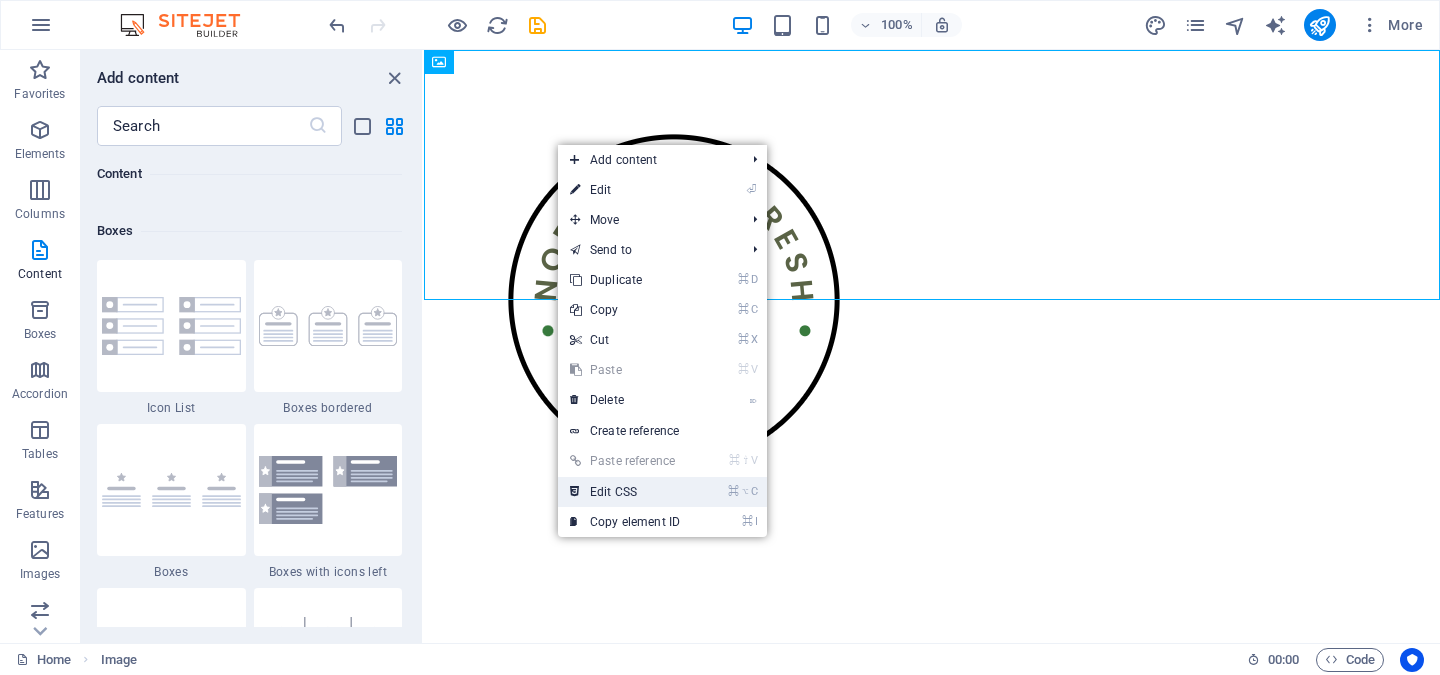 click on "⌘ ⌥ C  Edit CSS" at bounding box center (625, 492) 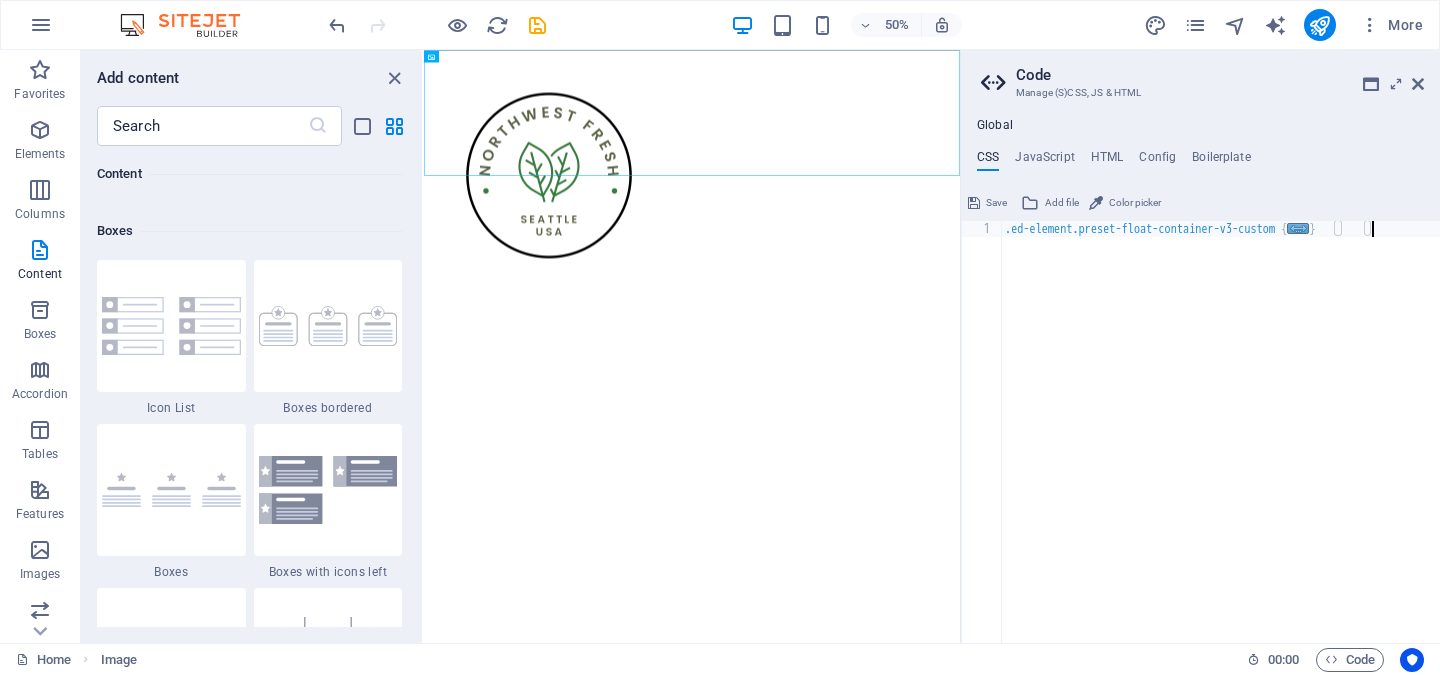 click on ".ed-element.preset-float-container-v3-custom   { ... }" at bounding box center [1220, 448] 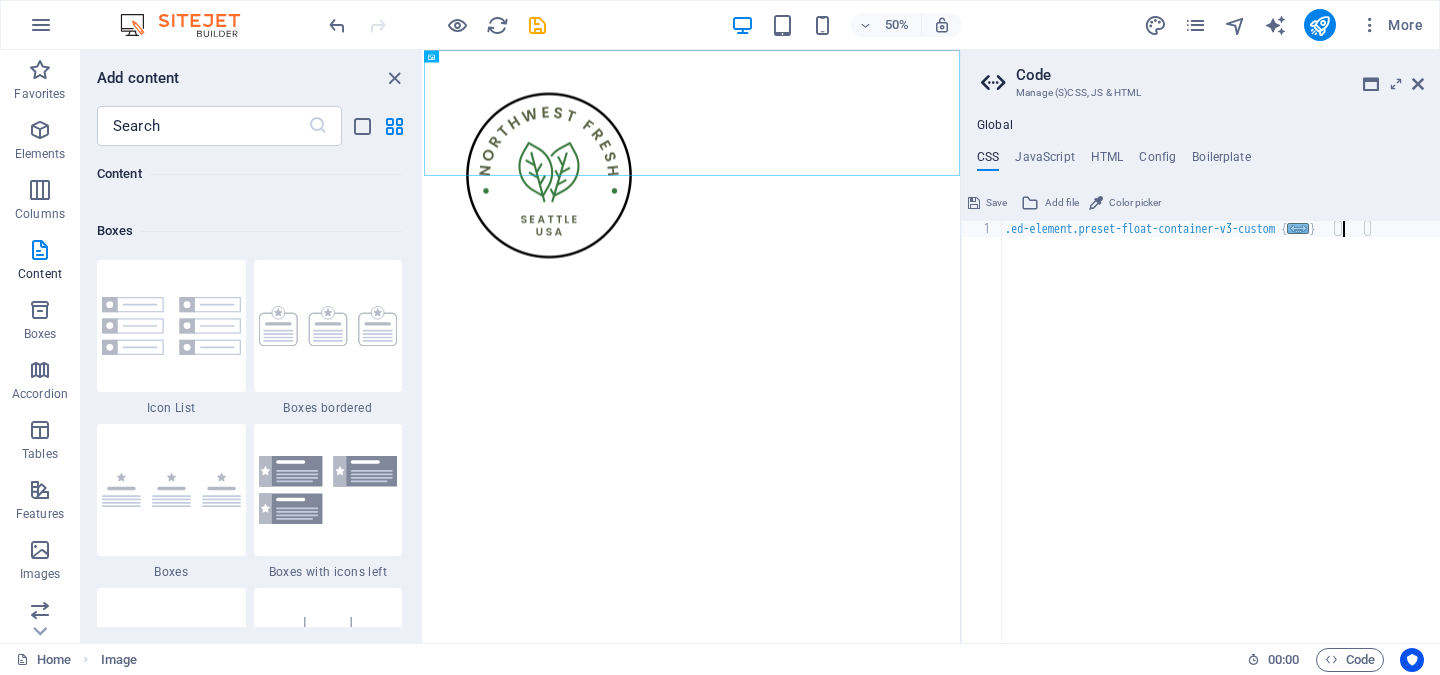 click on "..." at bounding box center [1299, 228] 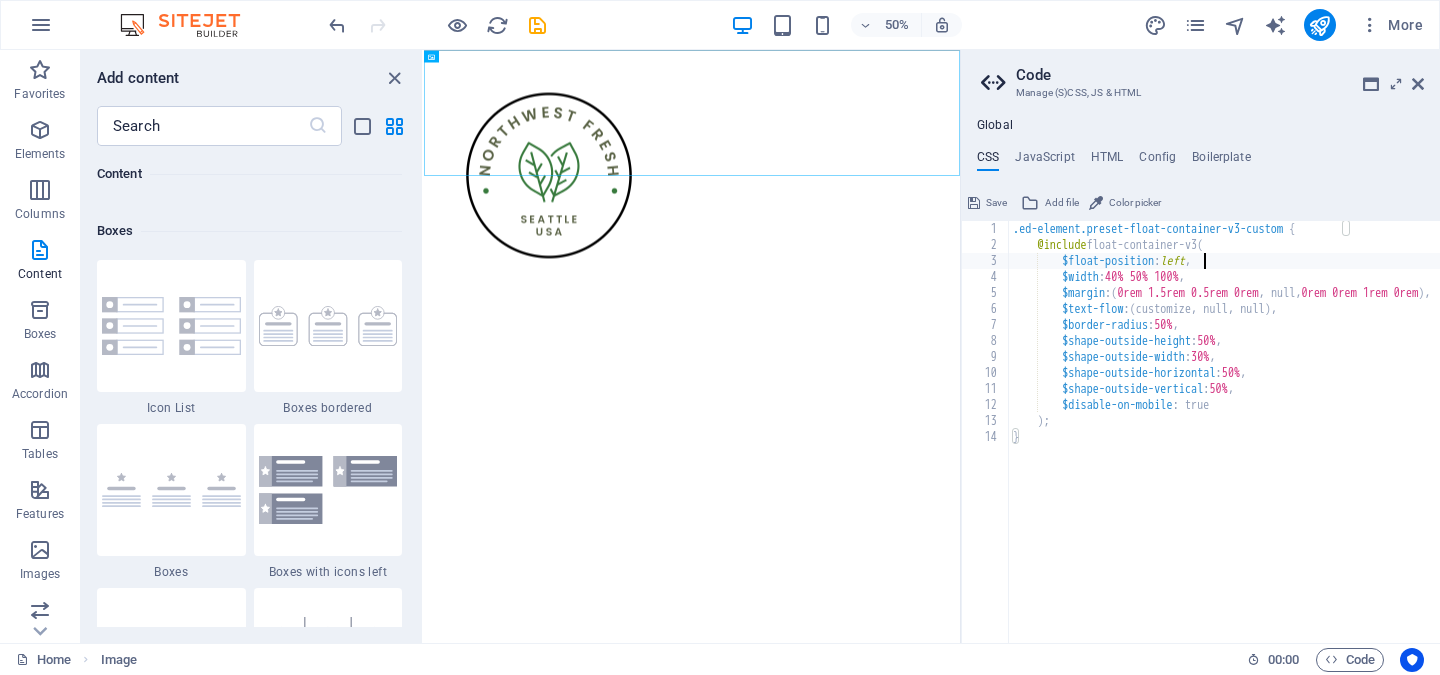 click on ".ed-element.preset-float-container-v3-custom   {      @include  float-container-v3 (           $float-position :  left ,            $width :  40%   50%   100% ,            $margin :  ( 0rem   1.5rem   0.5rem   0rem , null,  0rem   0rem   1rem   0rem ) ,            $text-flow :  ( customize, null, null ) ,            $border-radius :  50% ,            $shape-outside-height :  50% ,            $shape-outside-width :  30% ,            $shape-outside-horizontal :  50% ,            $shape-outside-vertical :  50% ,            $disable-on-mobile : true      ) ; }" at bounding box center (1273, 448) 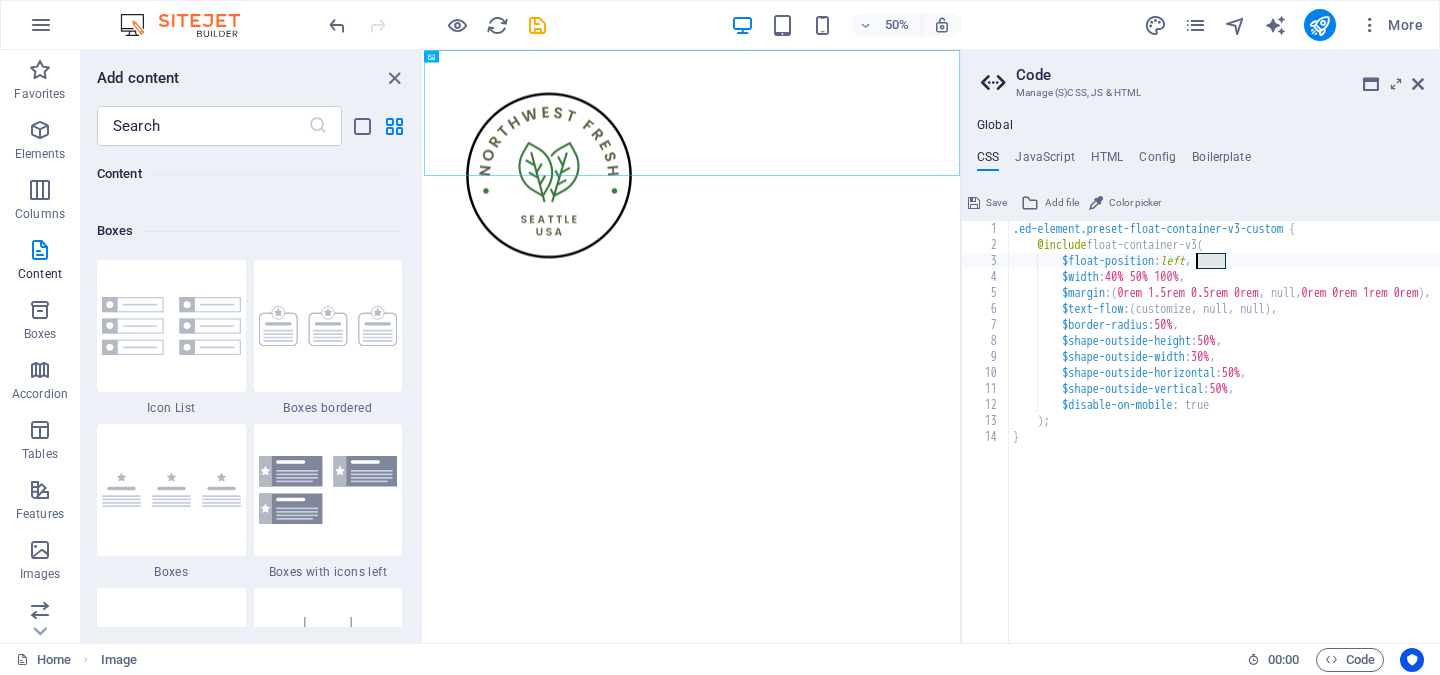 click on ".ed-element.preset-float-container-v3-custom   {      @include  float-container-v3 (           $float-position :  left ,            $width :  40%   50%   100% ,            $margin :  ( 0rem   1.5rem   0.5rem   0rem , null,  0rem   0rem   1rem   0rem ) ,            $text-flow :  ( customize, null, null ) ,            $border-radius :  50% ,            $shape-outside-height :  50% ,            $shape-outside-width :  30% ,            $shape-outside-horizontal :  50% ,            $shape-outside-vertical :  50% ,            $disable-on-mobile : true      ) ; }" at bounding box center (1273, 448) 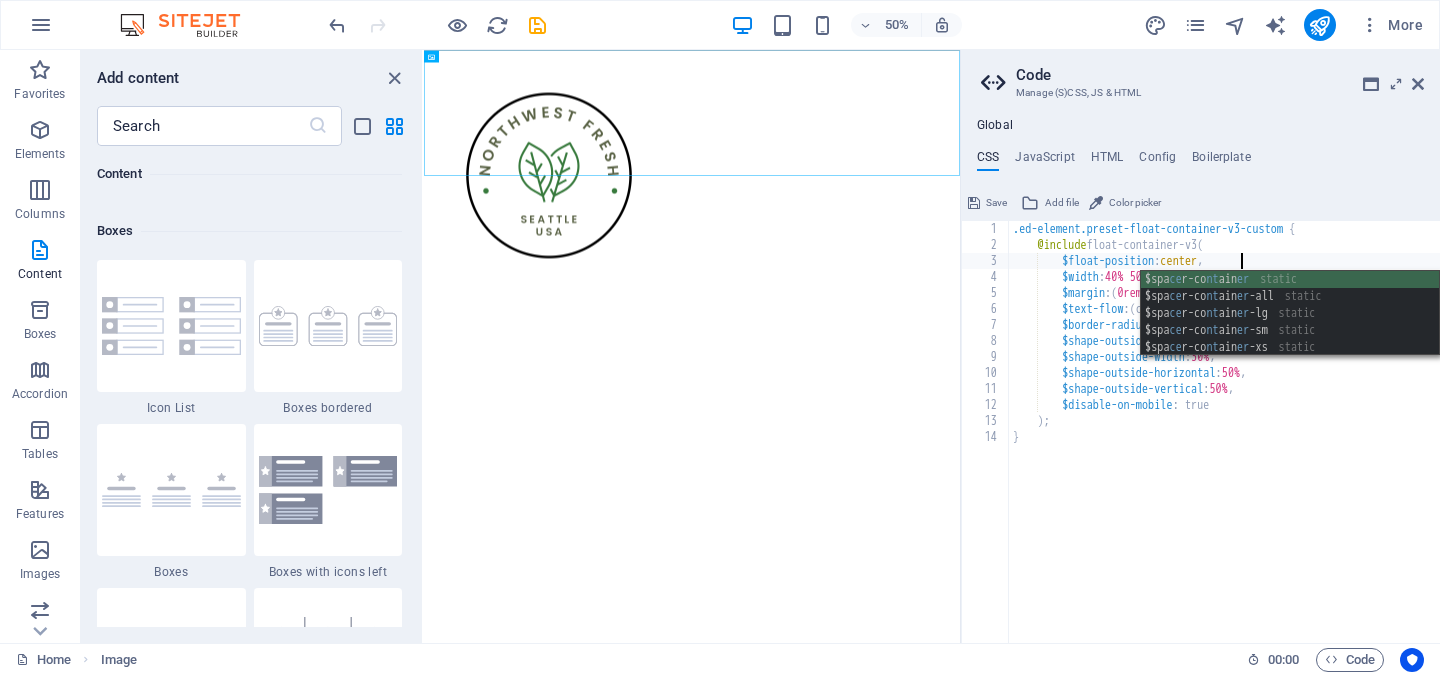 scroll, scrollTop: 0, scrollLeft: 23, axis: horizontal 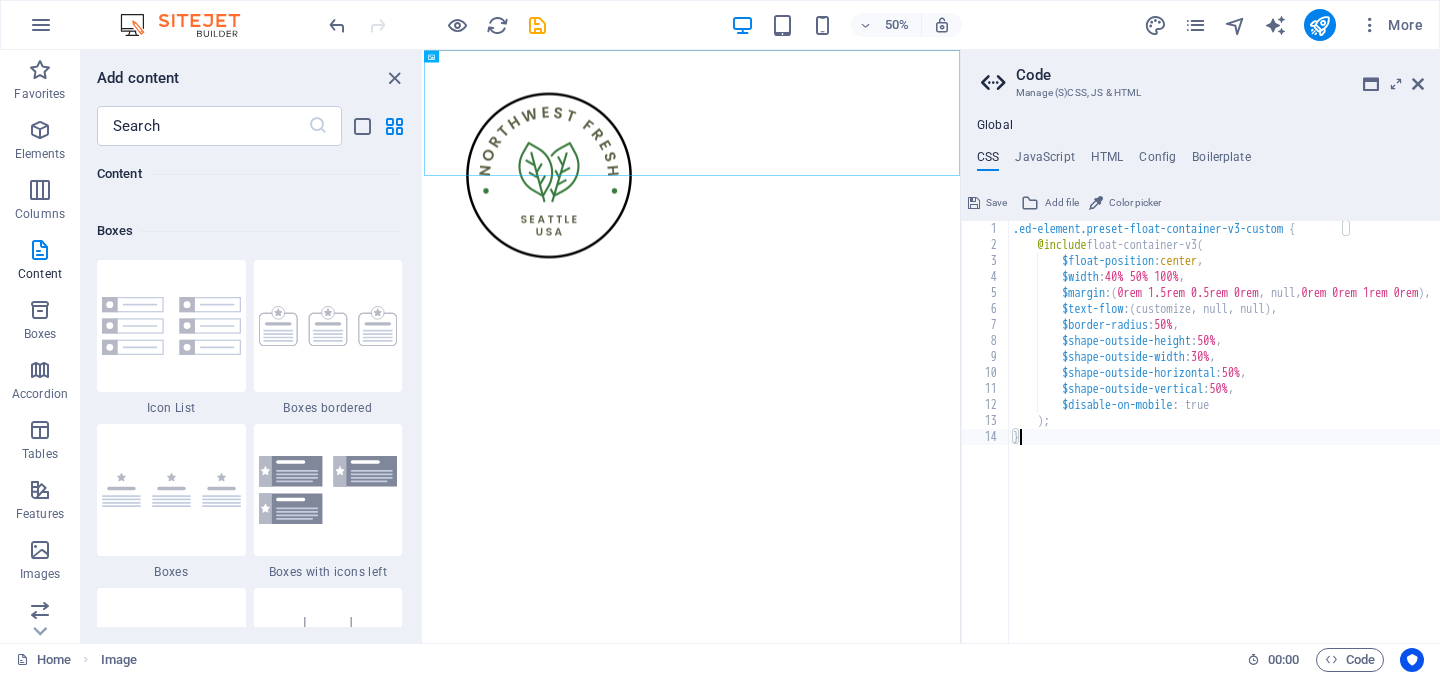 type on "}" 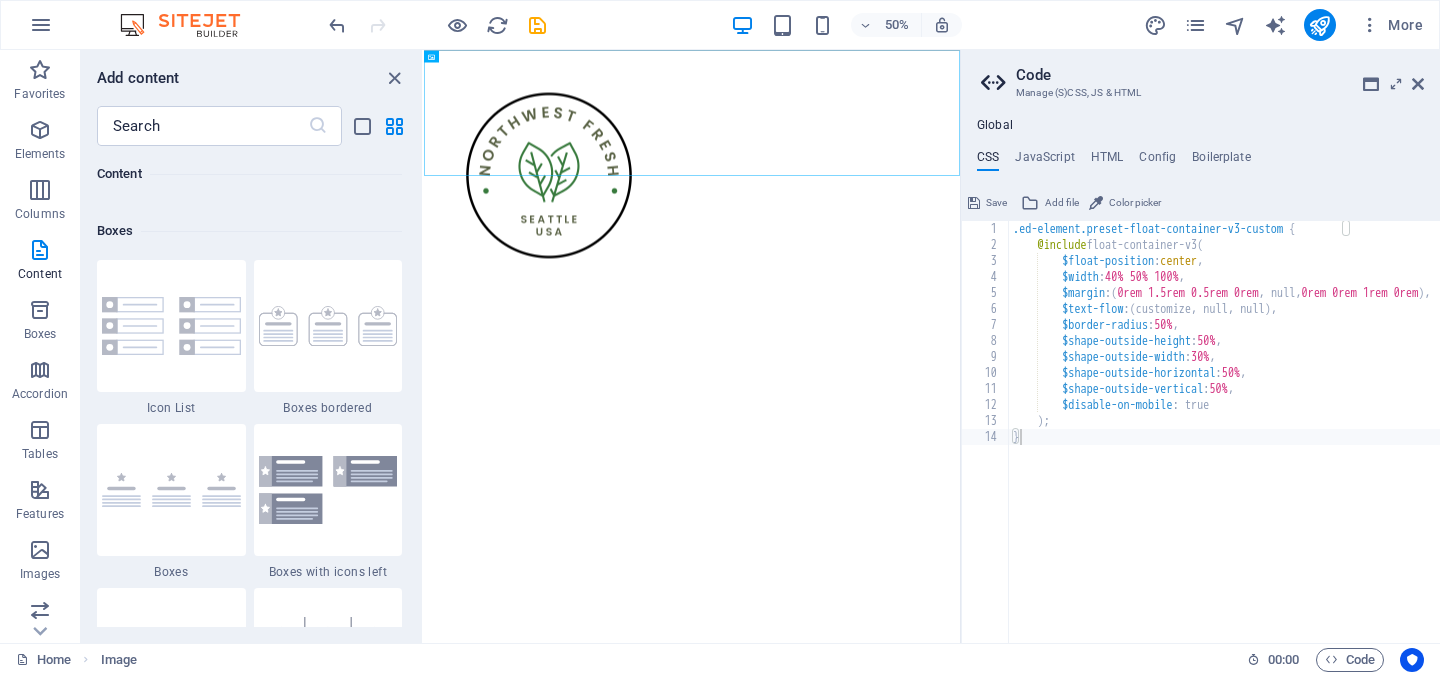 click on "Skip to main content" at bounding box center (960, 300) 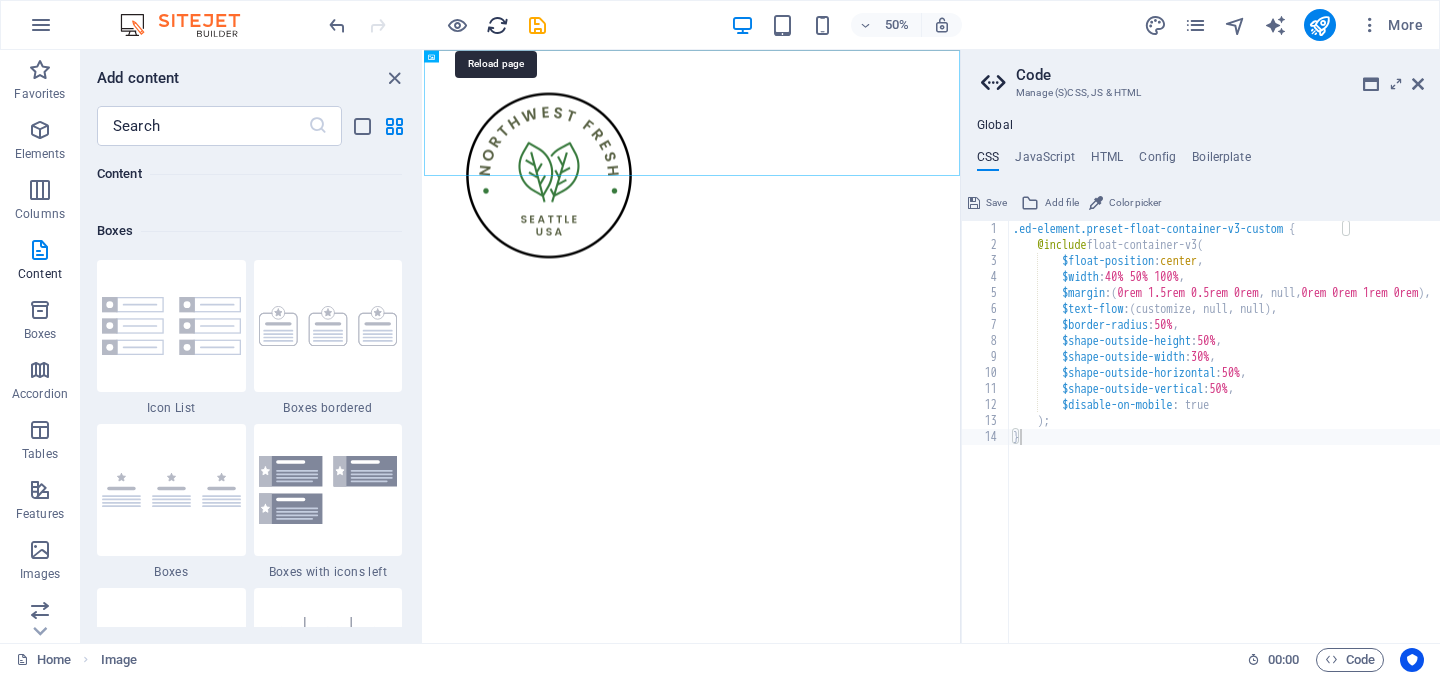 click at bounding box center (497, 25) 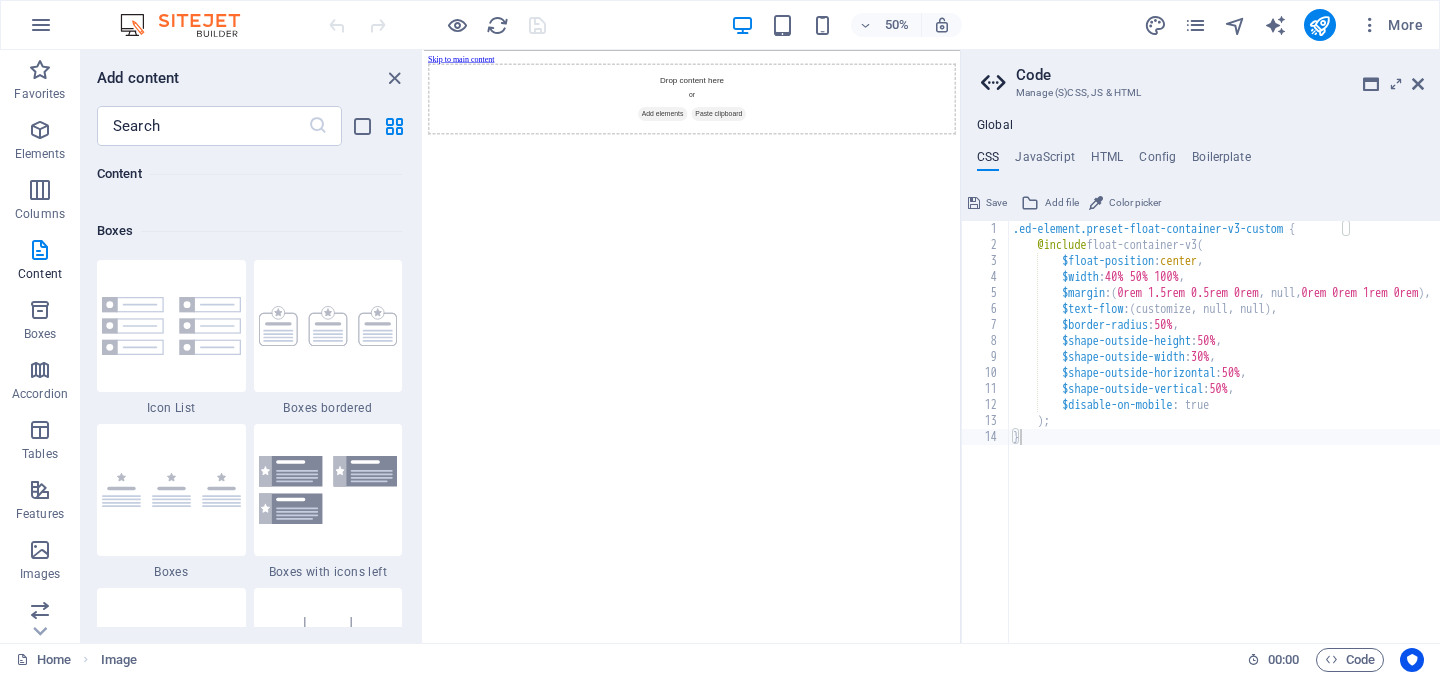 scroll, scrollTop: 0, scrollLeft: 0, axis: both 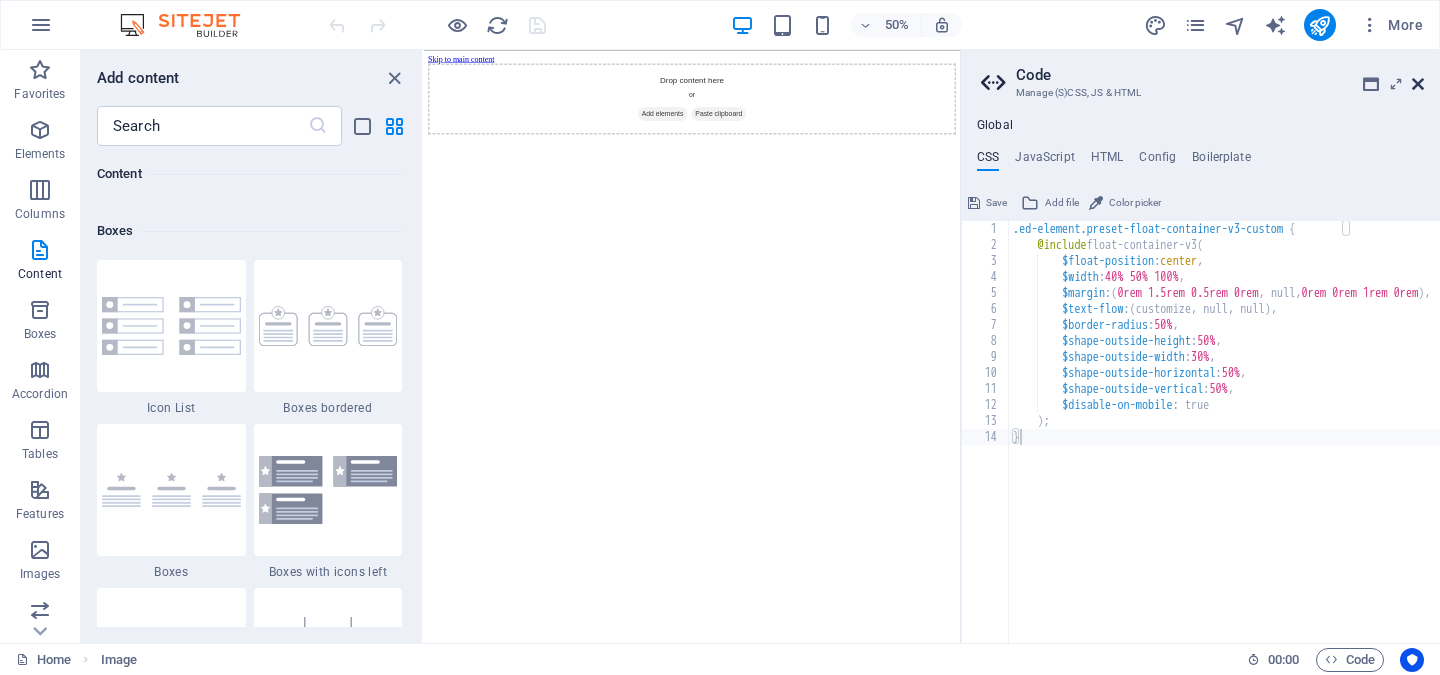 drag, startPoint x: 1417, startPoint y: 84, endPoint x: 992, endPoint y: 33, distance: 428.04907 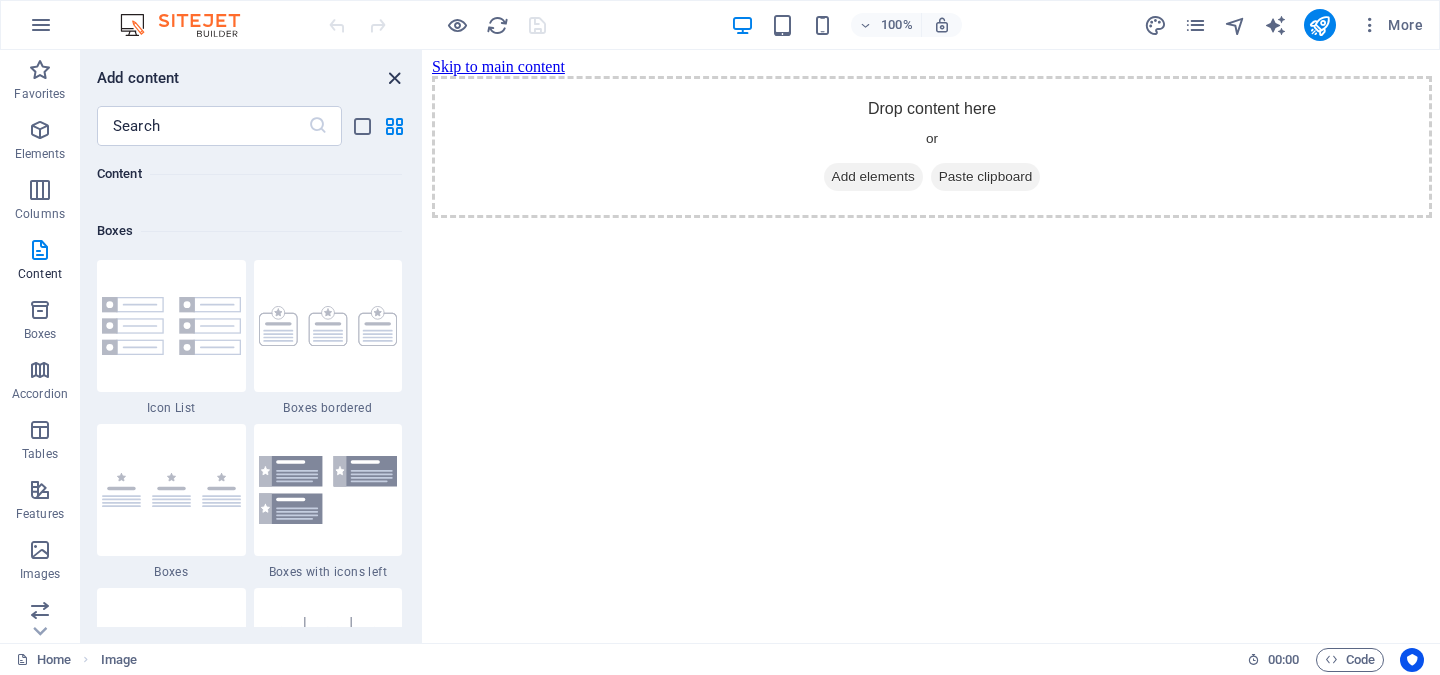 click at bounding box center (394, 78) 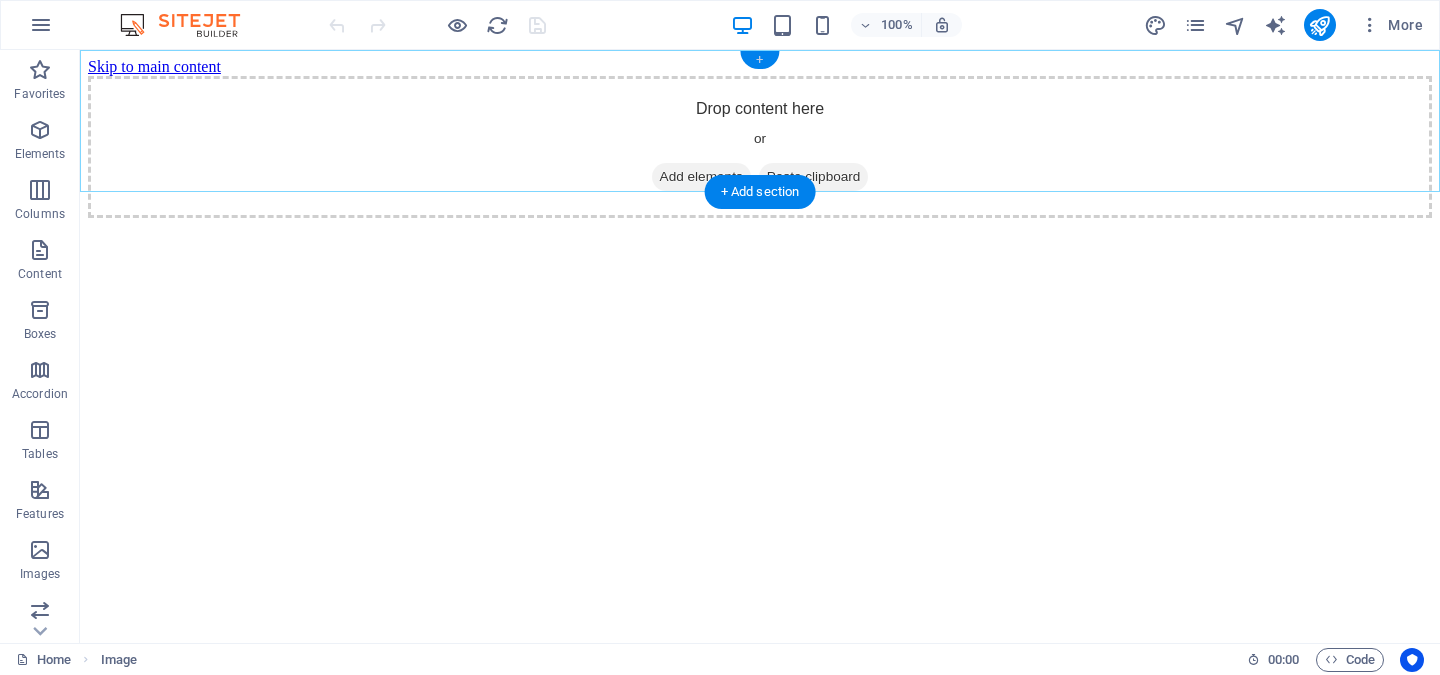 click on "+" at bounding box center [759, 60] 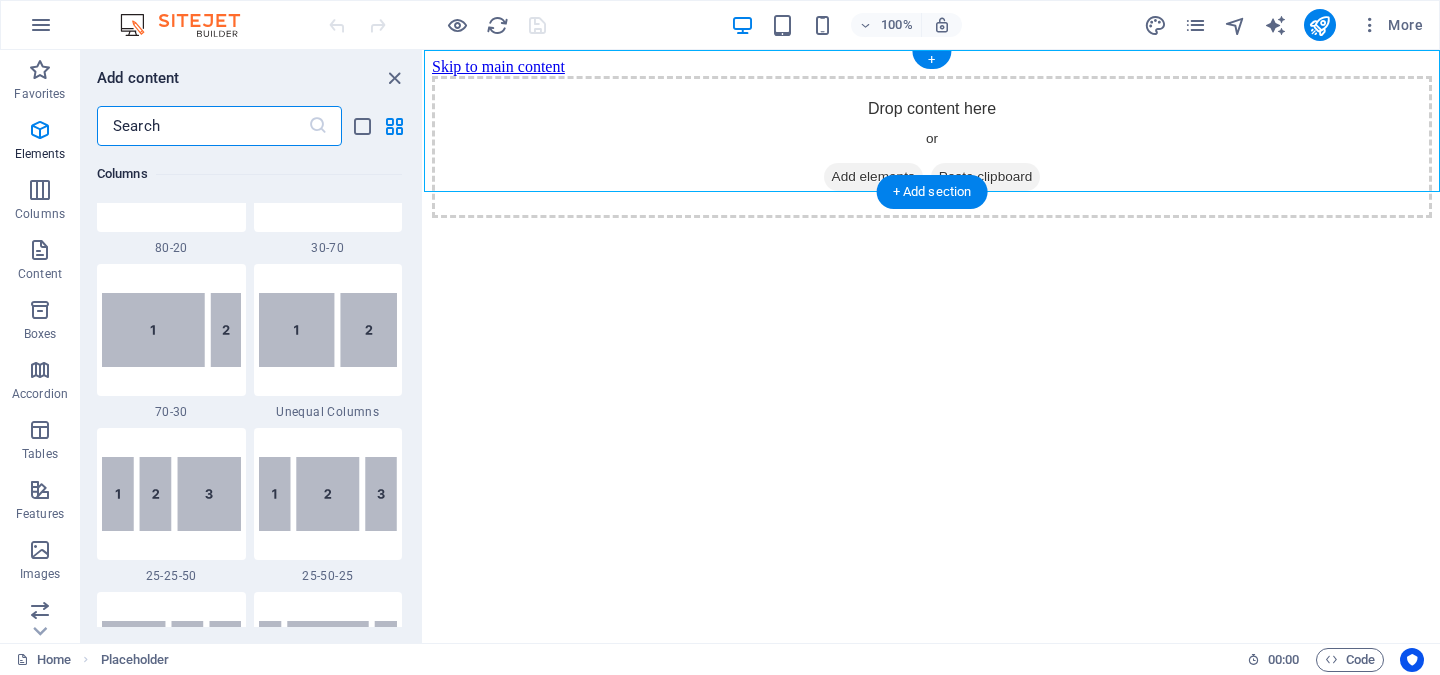scroll, scrollTop: 3499, scrollLeft: 0, axis: vertical 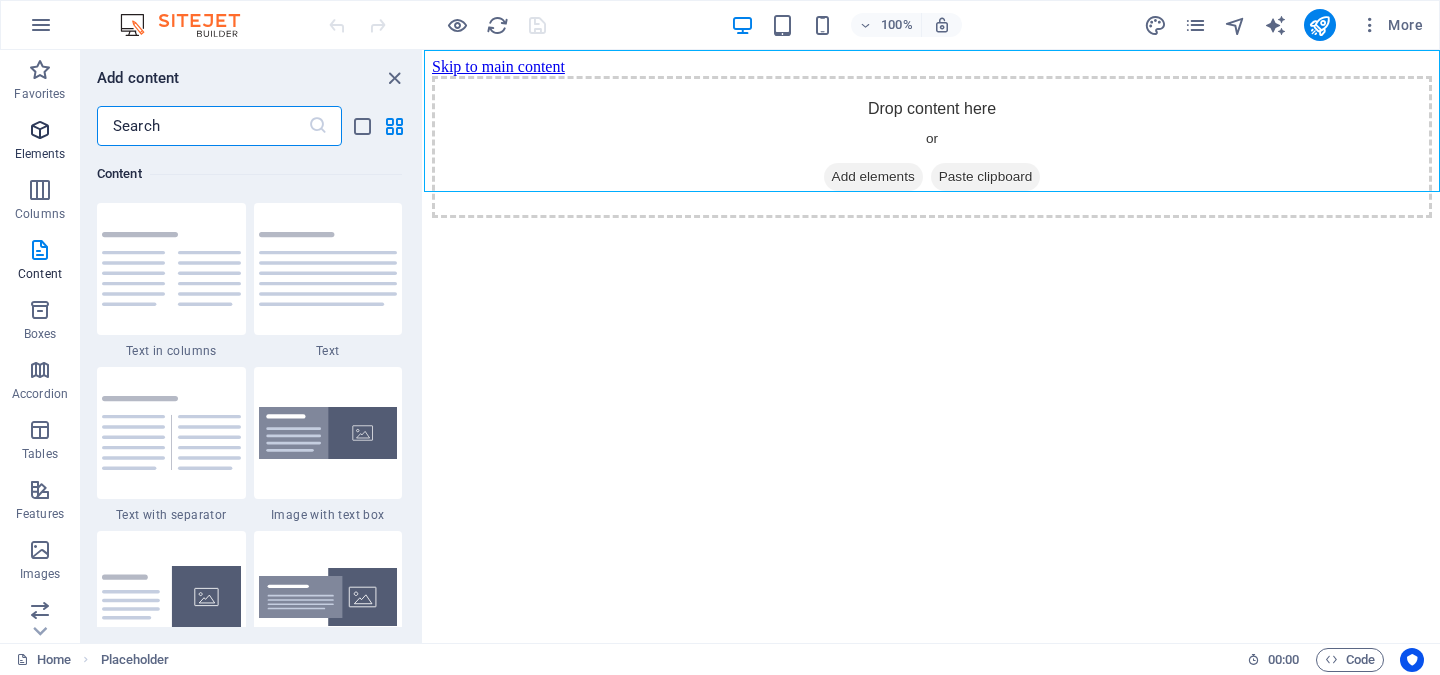 click at bounding box center (40, 130) 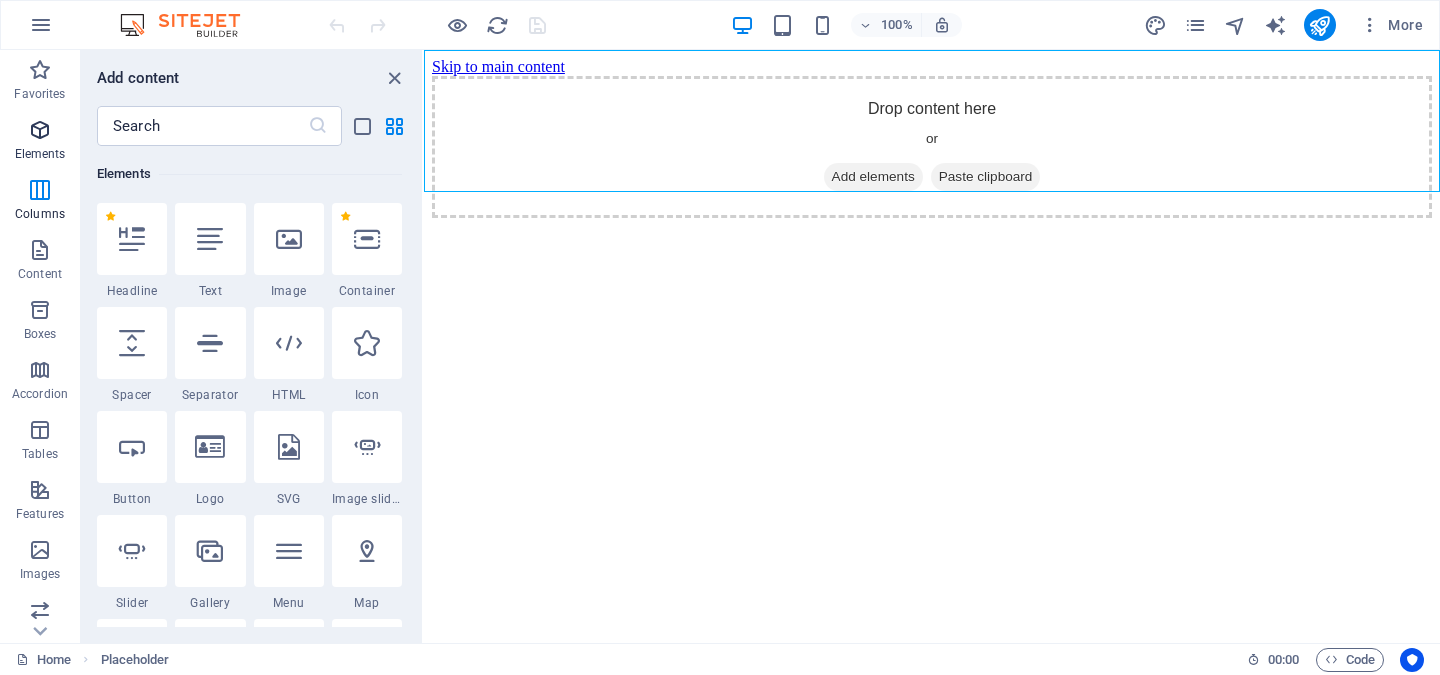 scroll, scrollTop: 213, scrollLeft: 0, axis: vertical 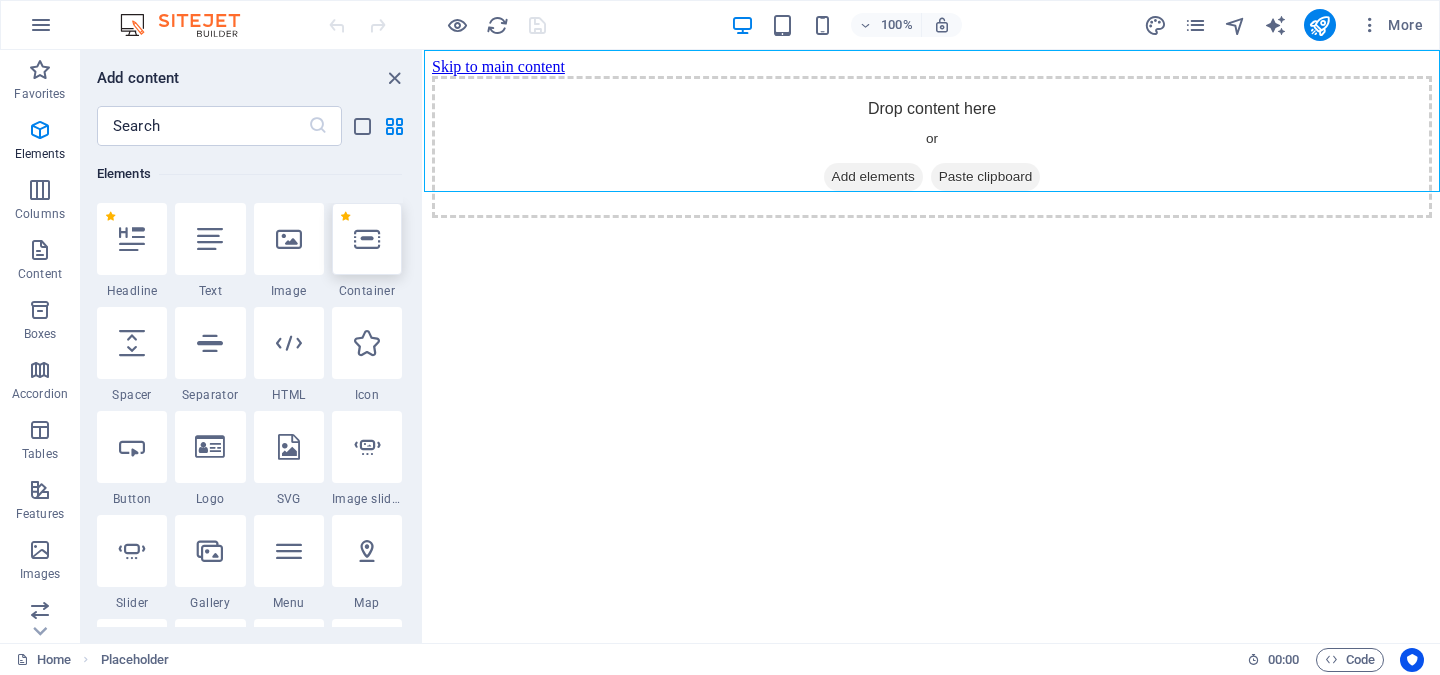 click at bounding box center (367, 239) 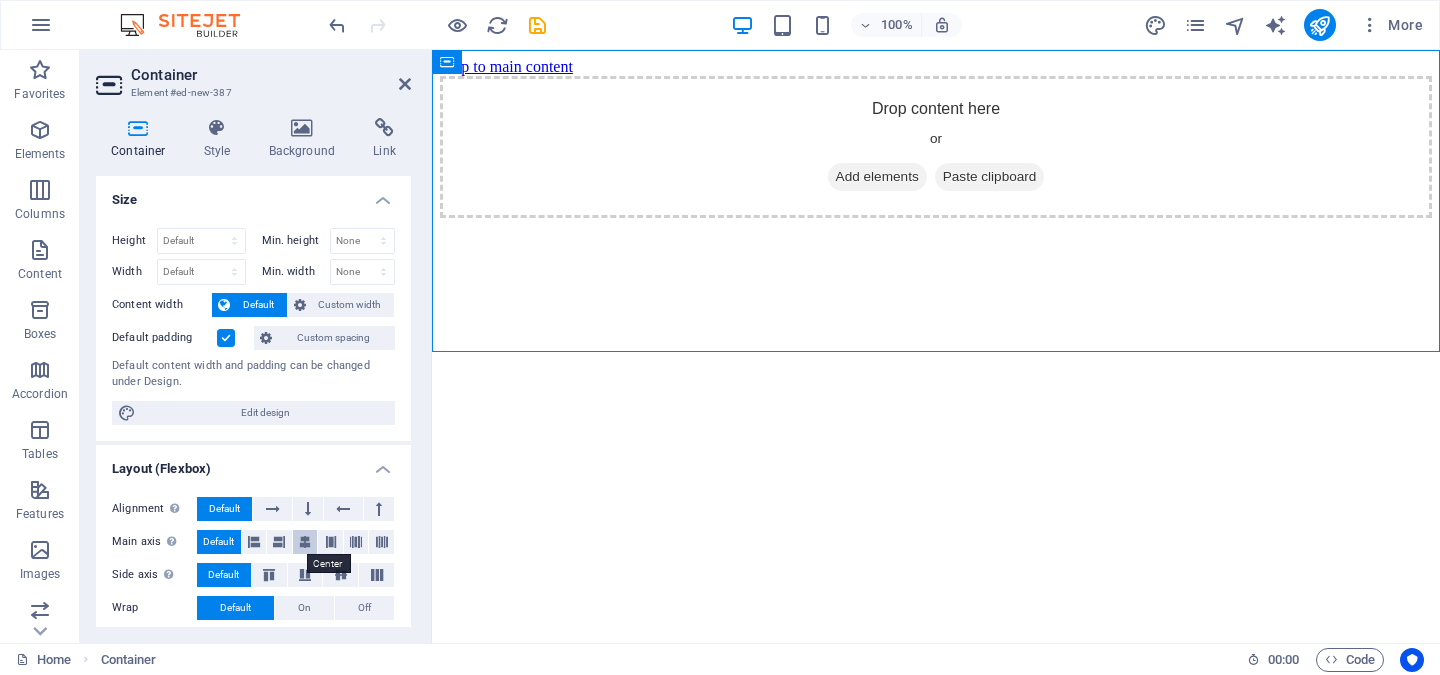 click at bounding box center (305, 542) 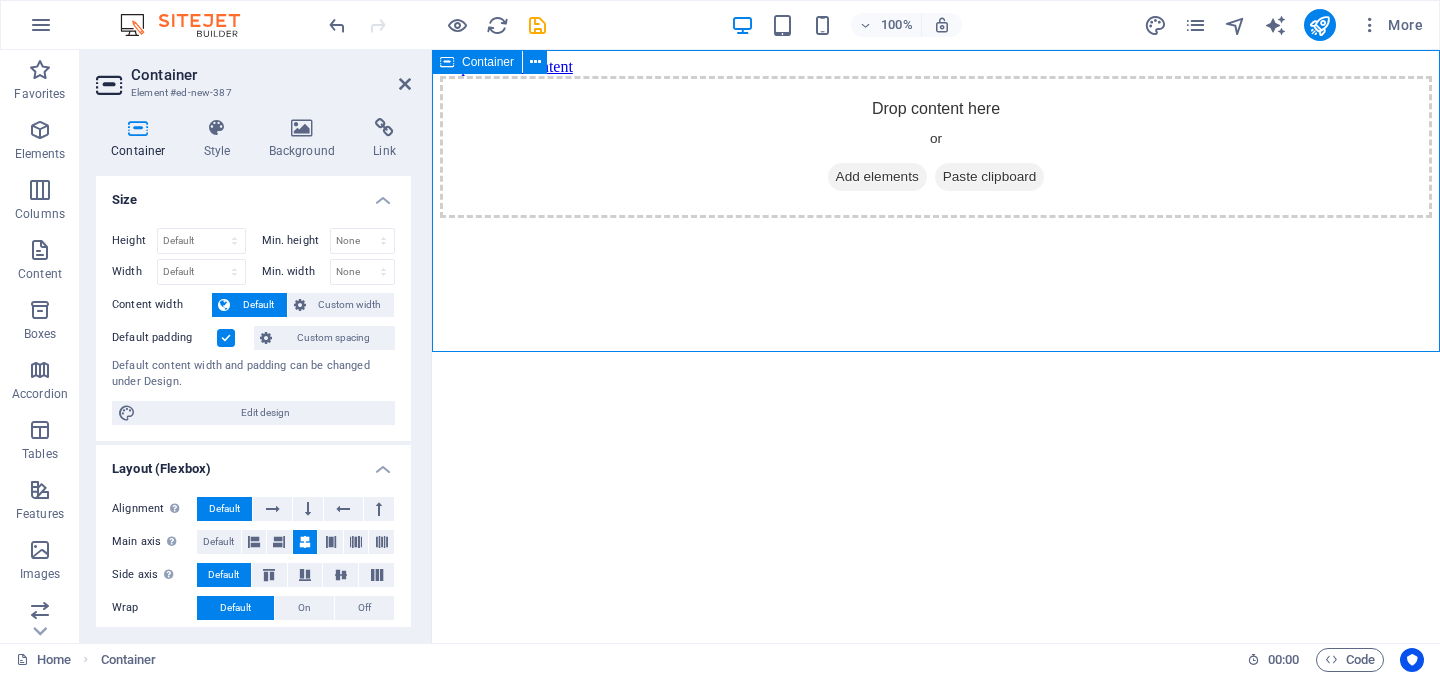 click on "Add elements" at bounding box center (877, 177) 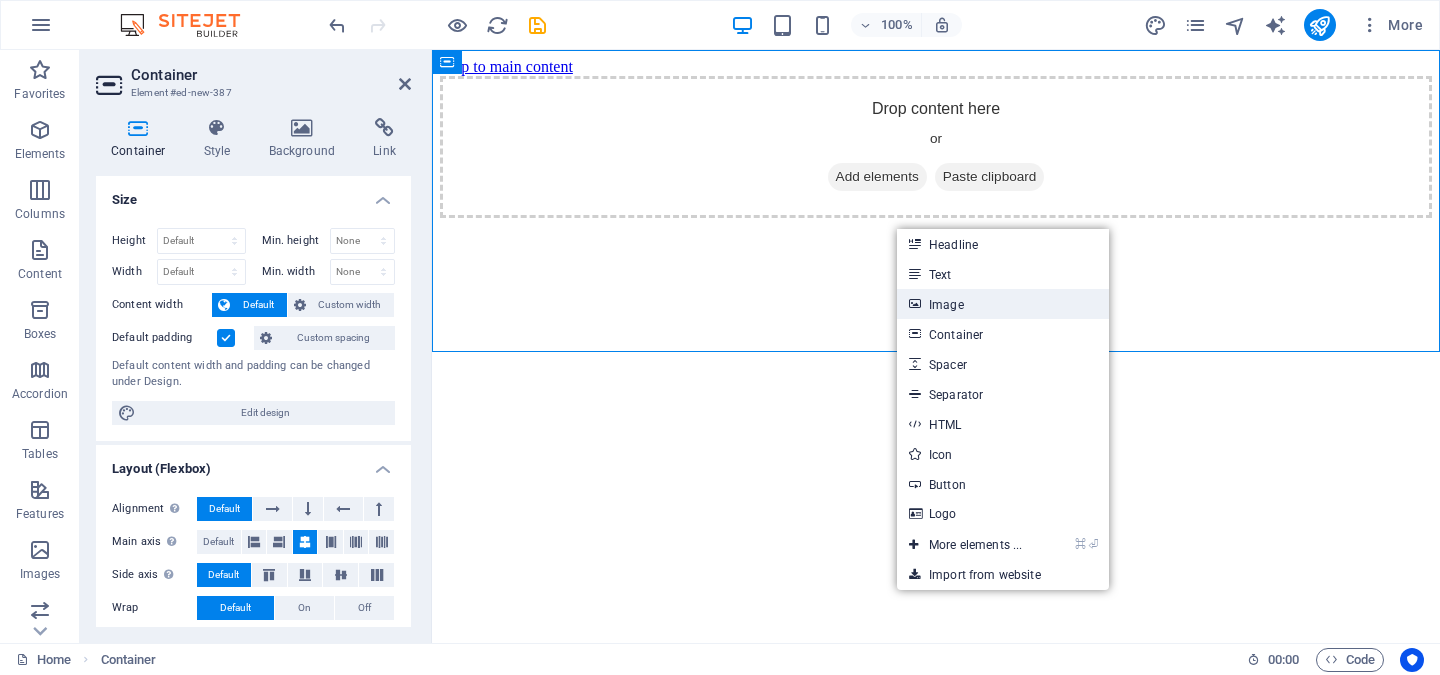 click on "Image" at bounding box center [1003, 304] 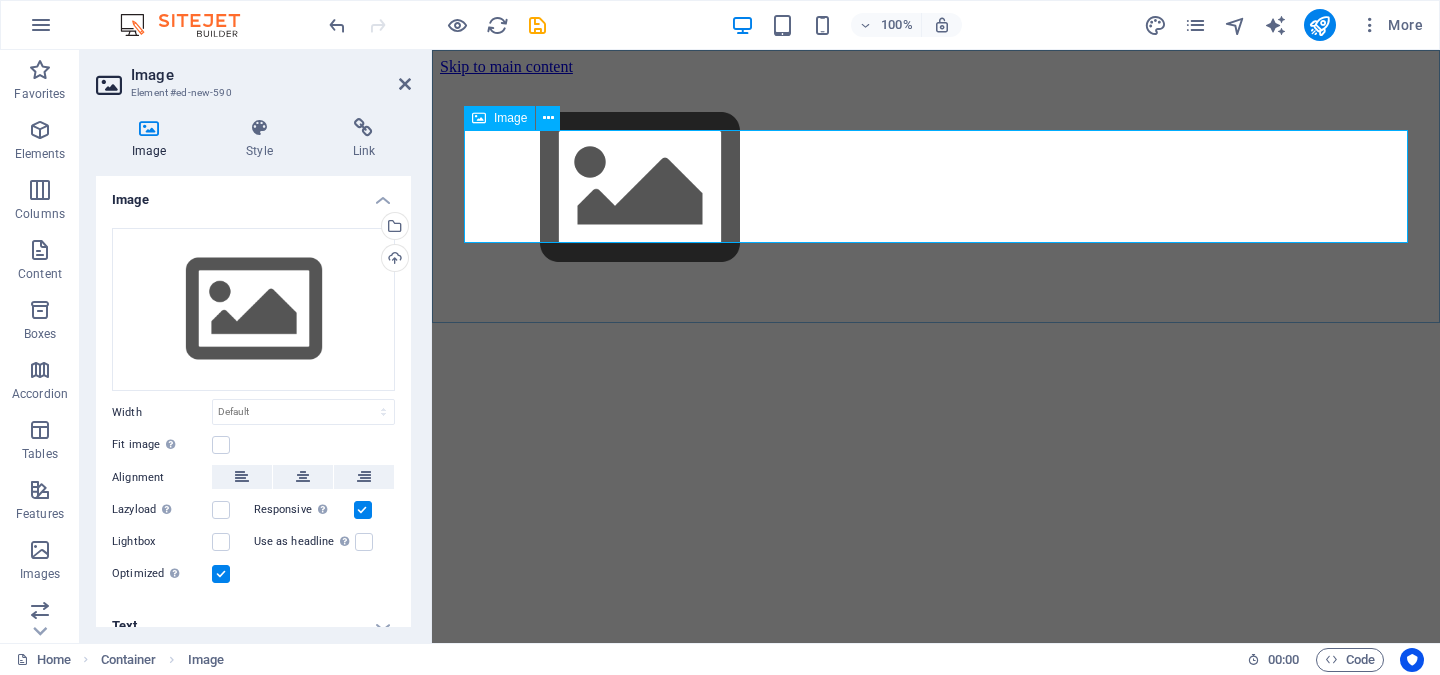 click at bounding box center (936, 190) 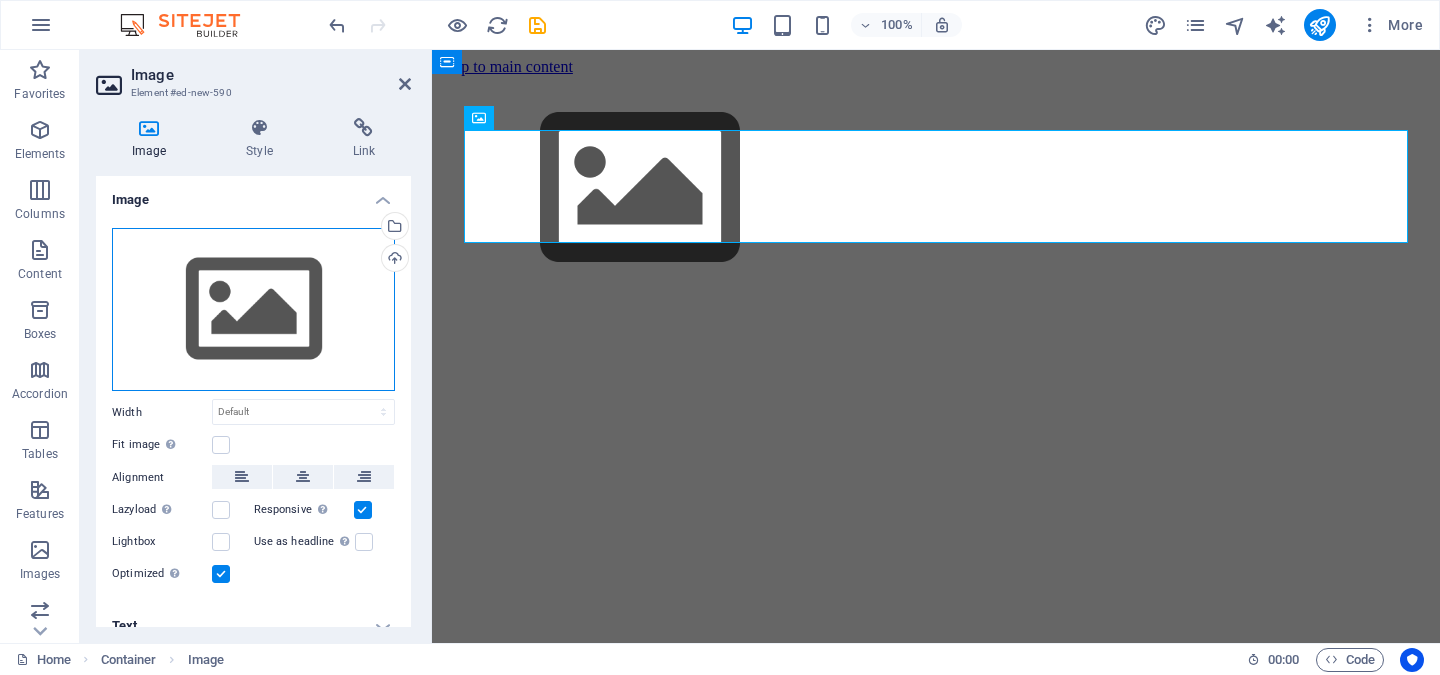 click on "Drag files here, click to choose files or select files from Files or our free stock photos & videos" at bounding box center [253, 310] 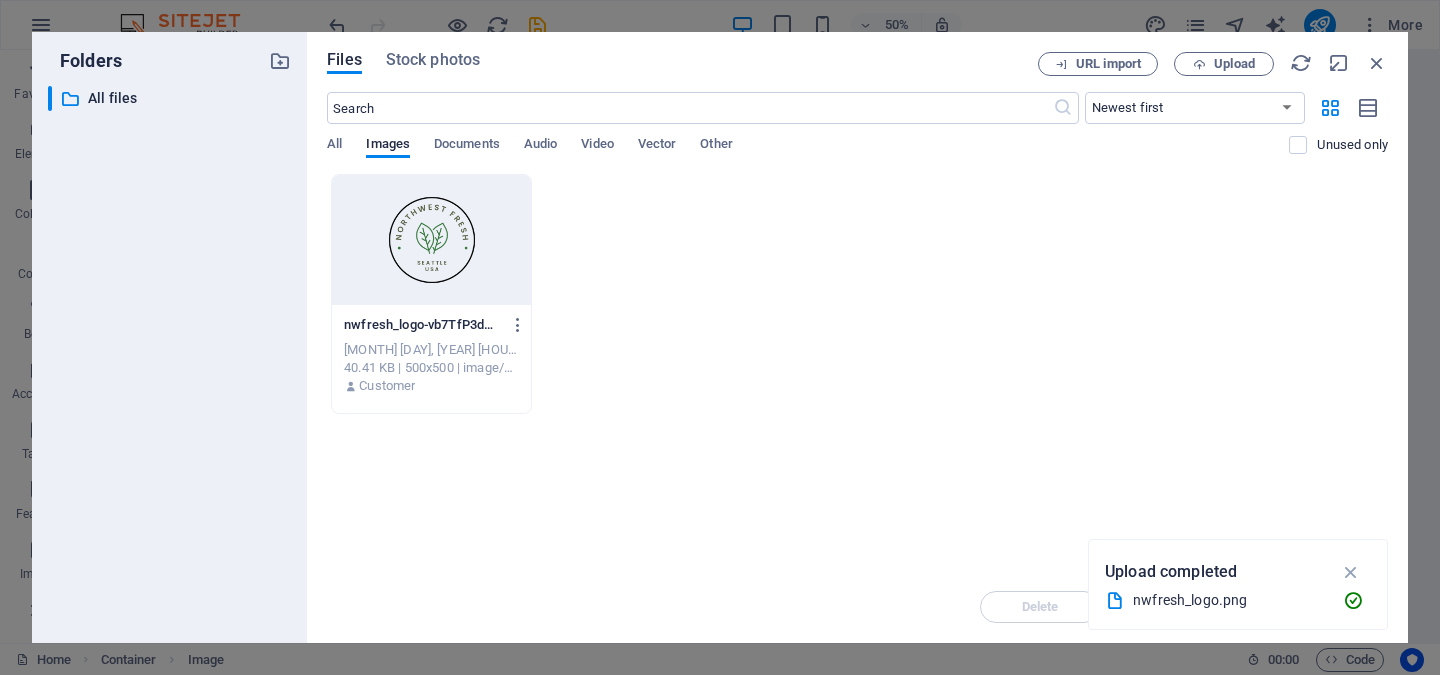 click at bounding box center [431, 240] 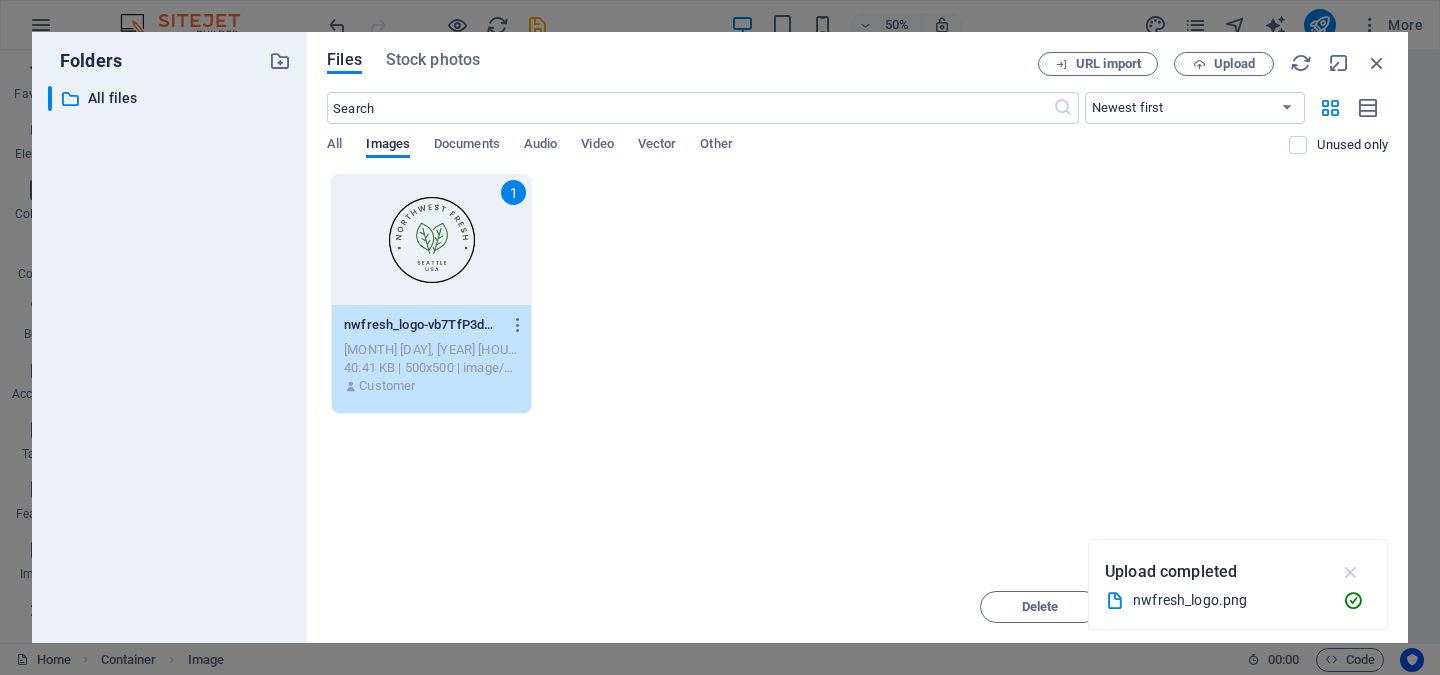 click at bounding box center (1351, 572) 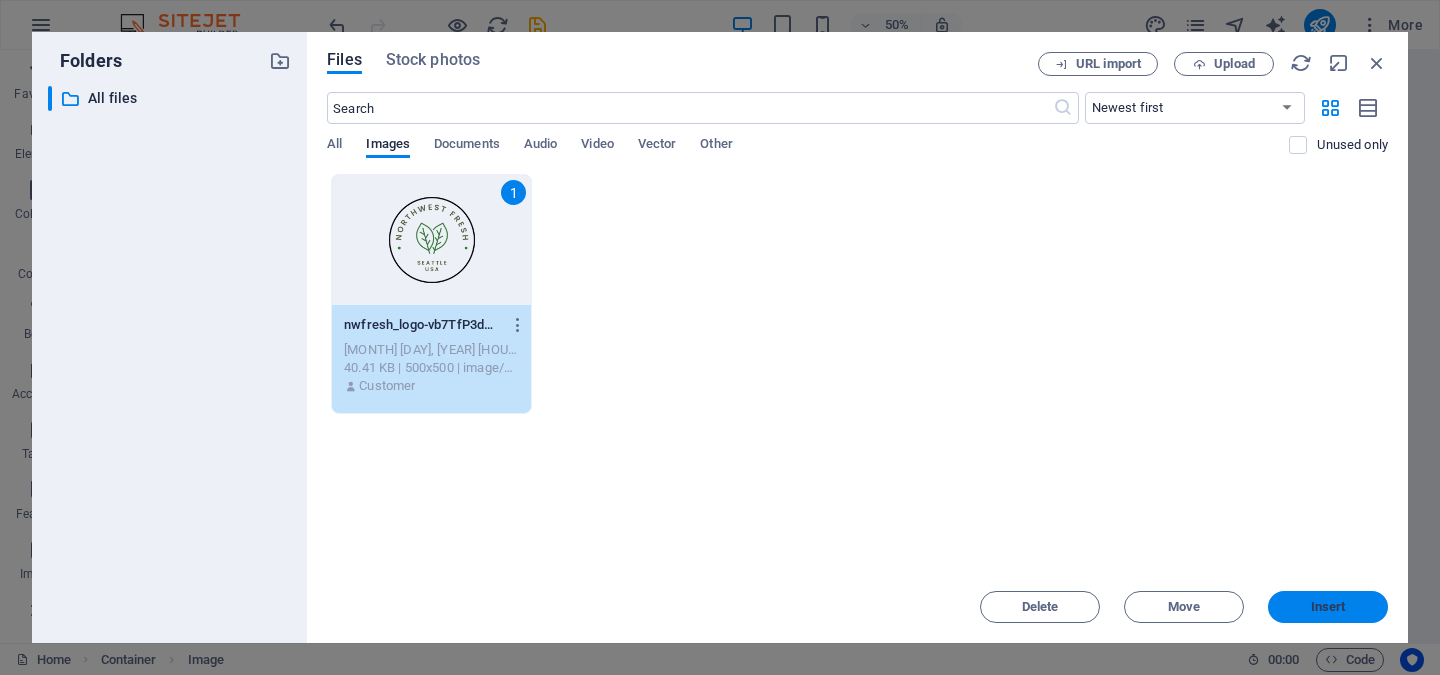 click on "Insert" at bounding box center (1328, 607) 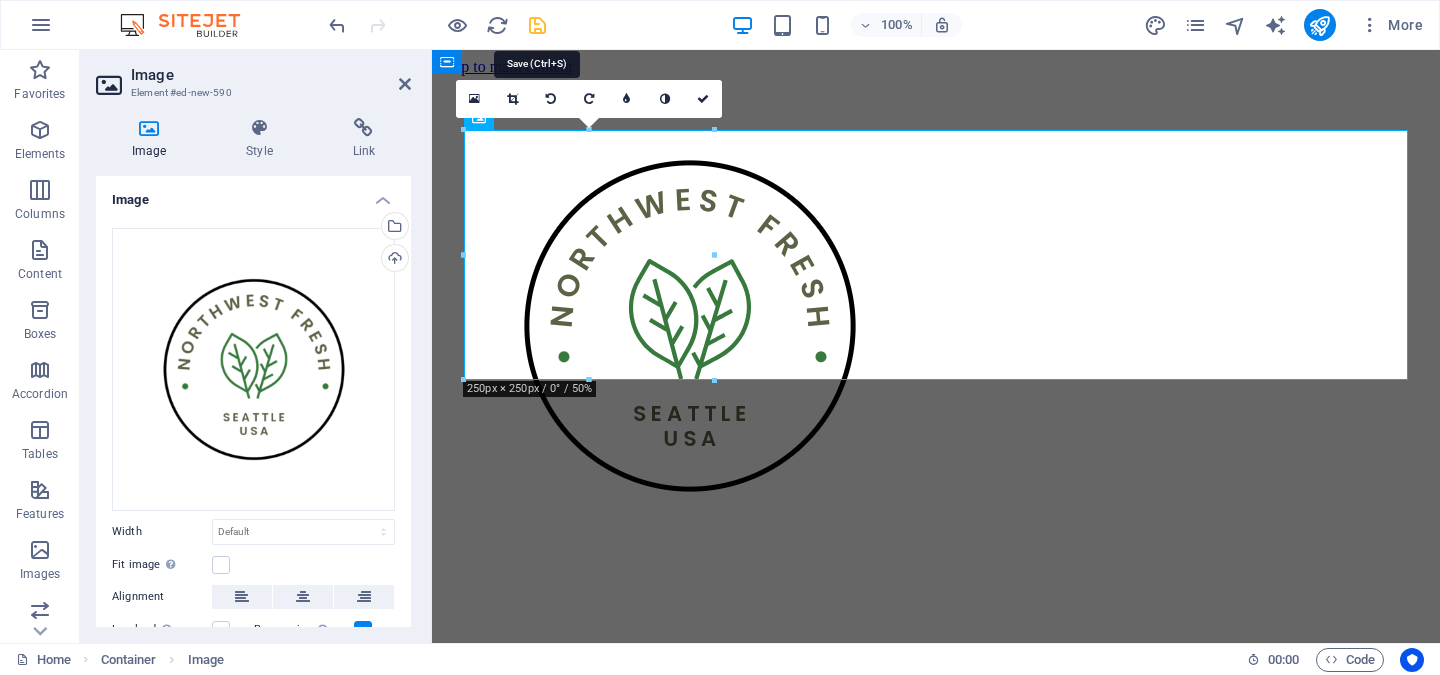 click at bounding box center (537, 25) 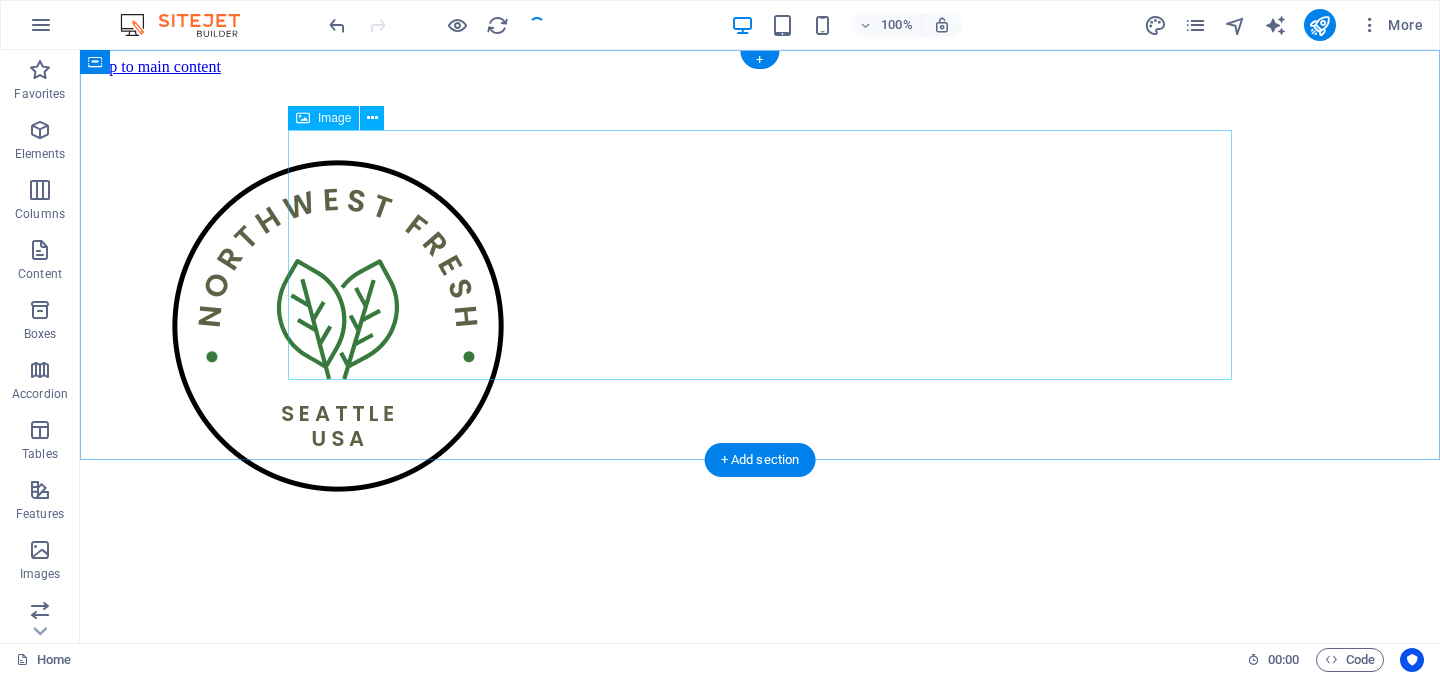 click at bounding box center (760, 328) 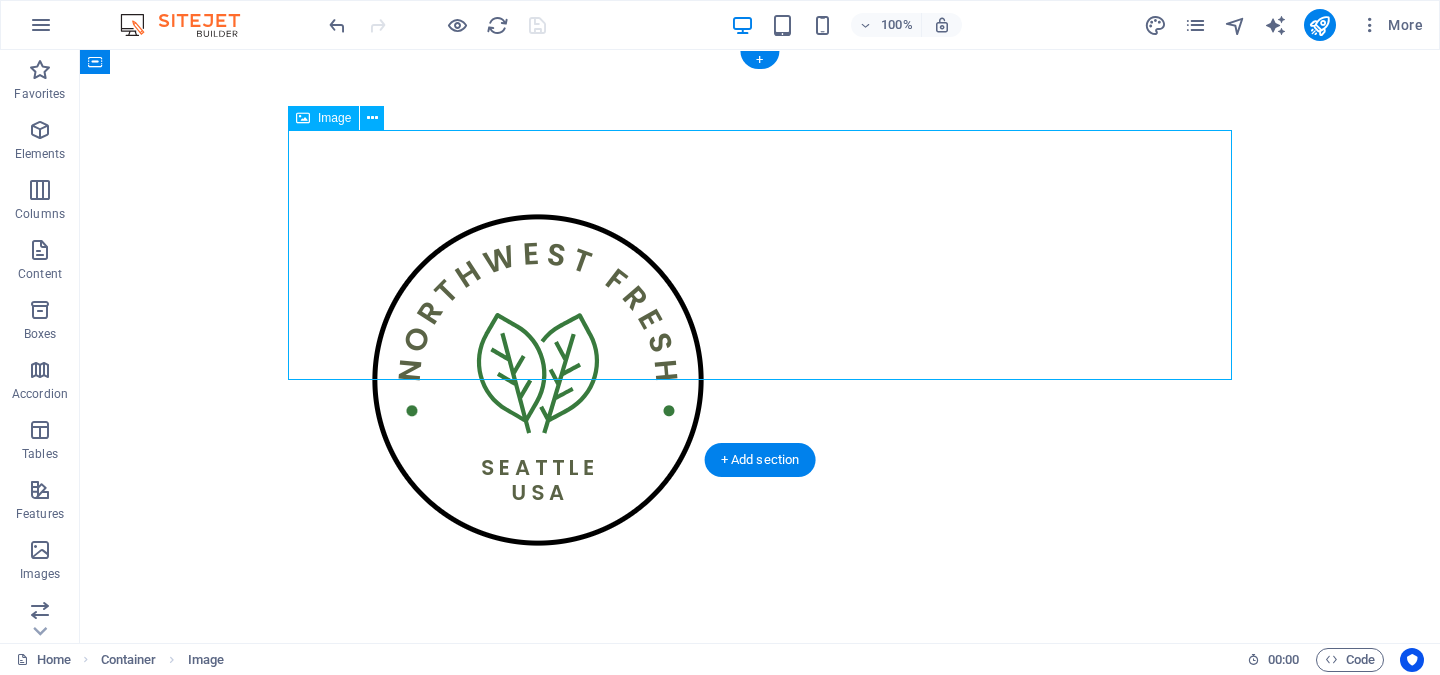 click at bounding box center [760, 380] 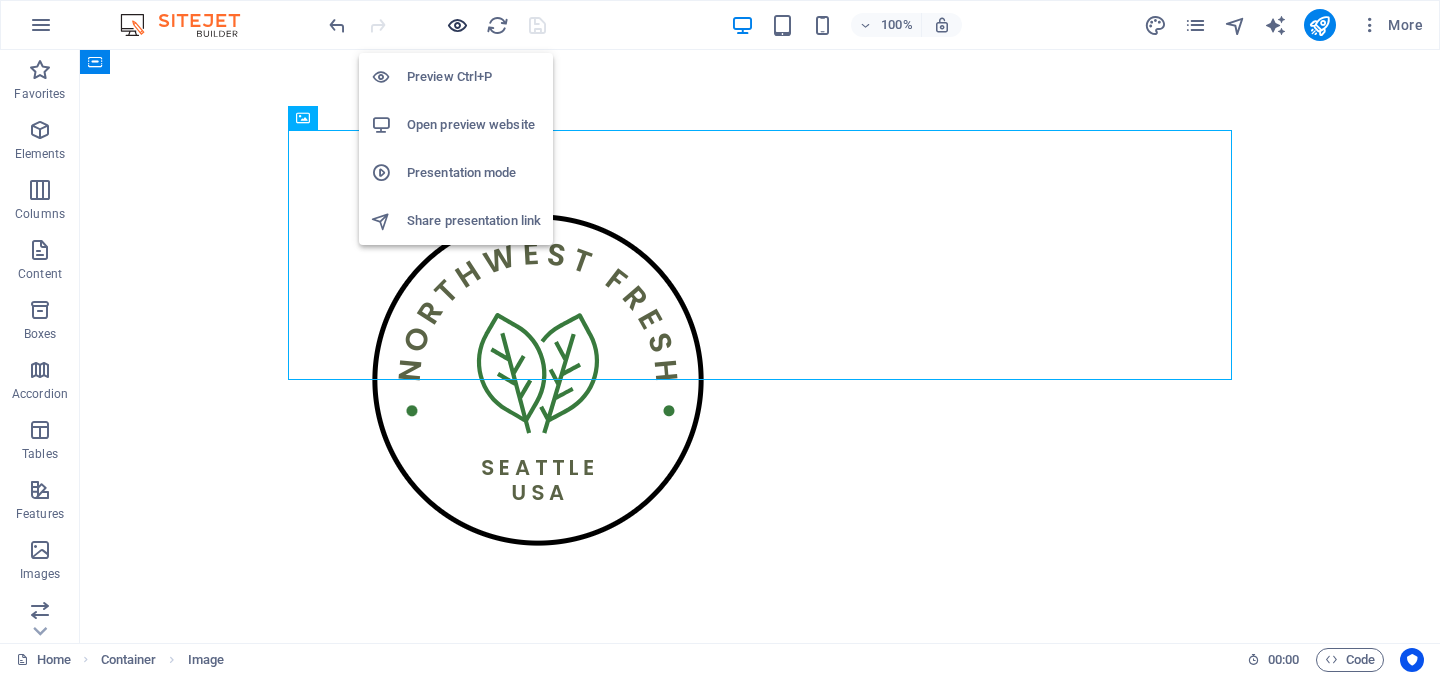 click at bounding box center (457, 25) 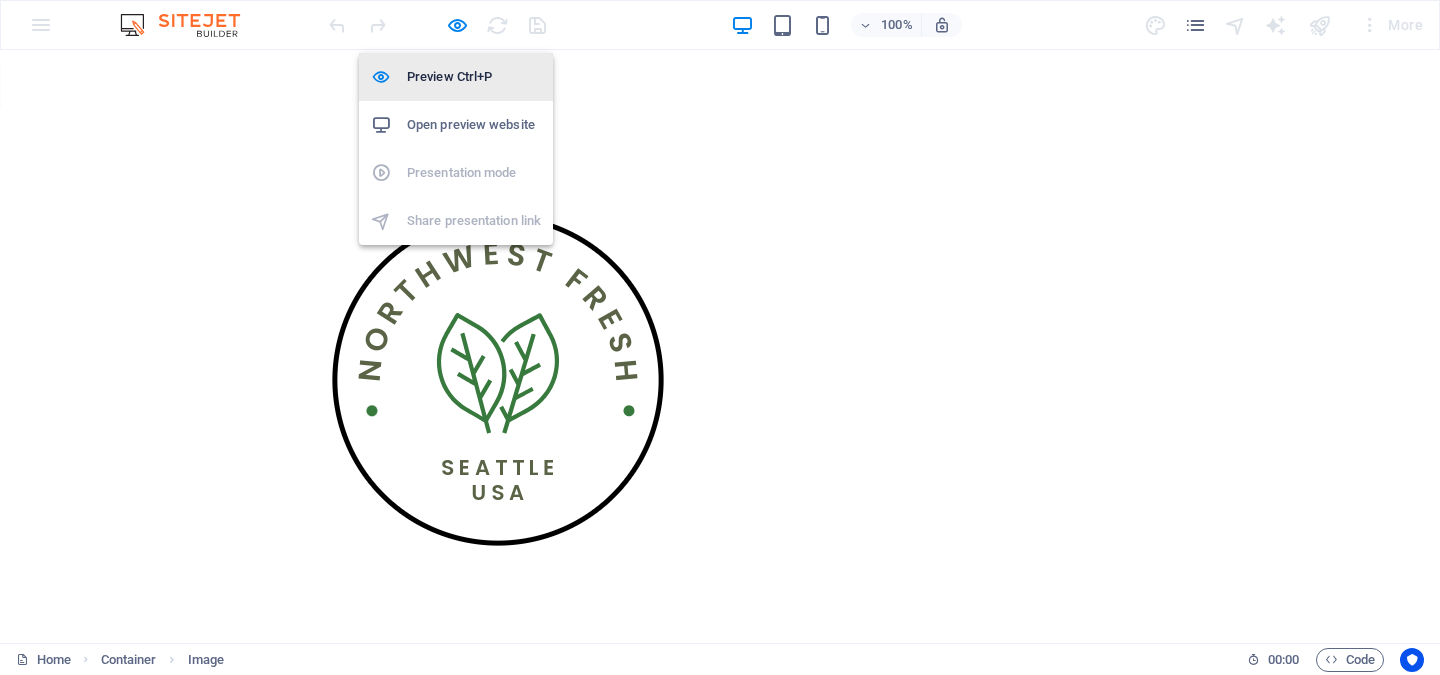 click on "Preview Ctrl+P" at bounding box center (474, 77) 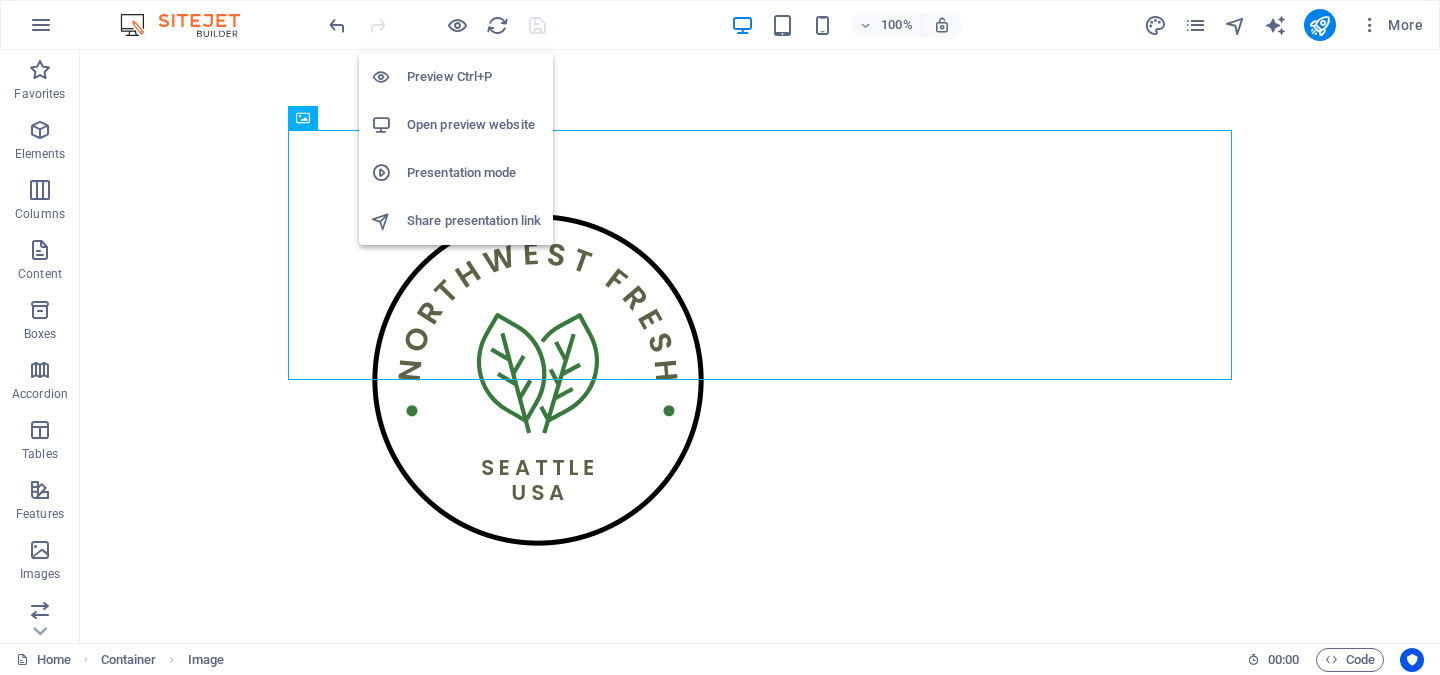 click on "Open preview website" at bounding box center [474, 125] 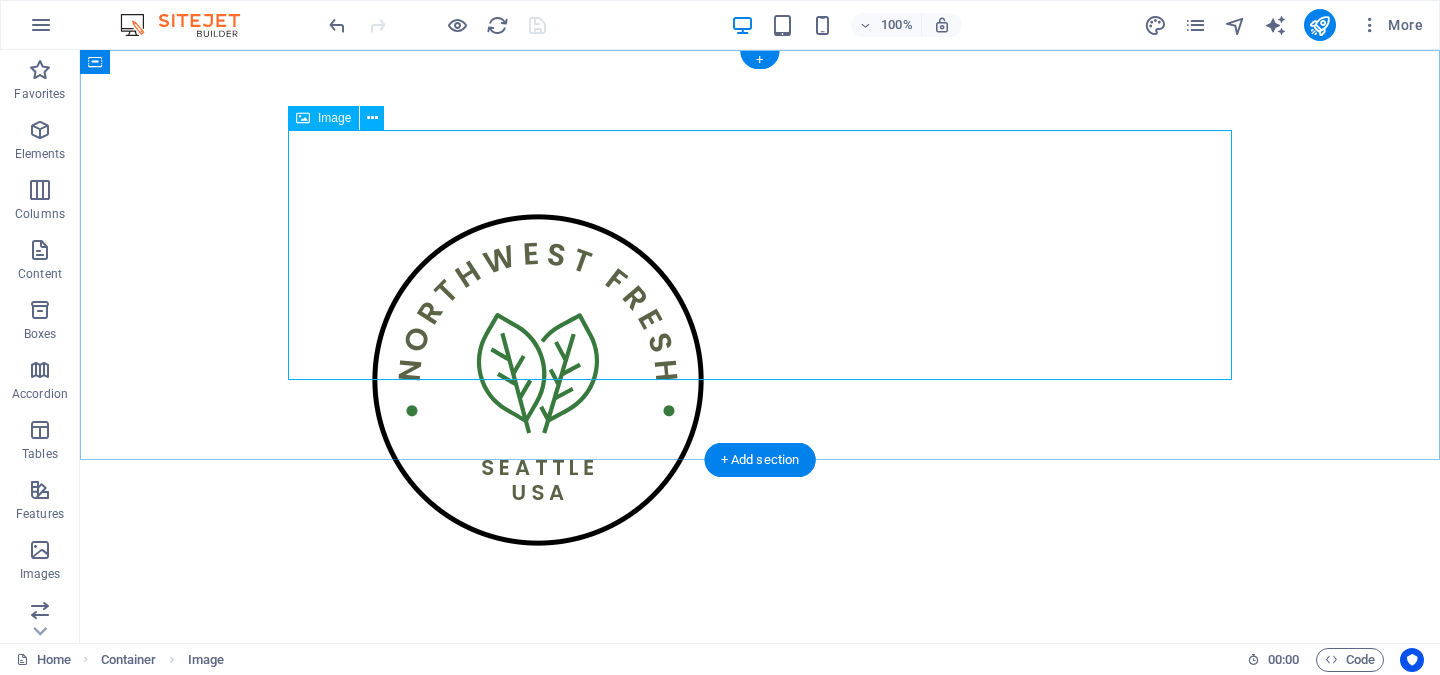 click at bounding box center (760, 380) 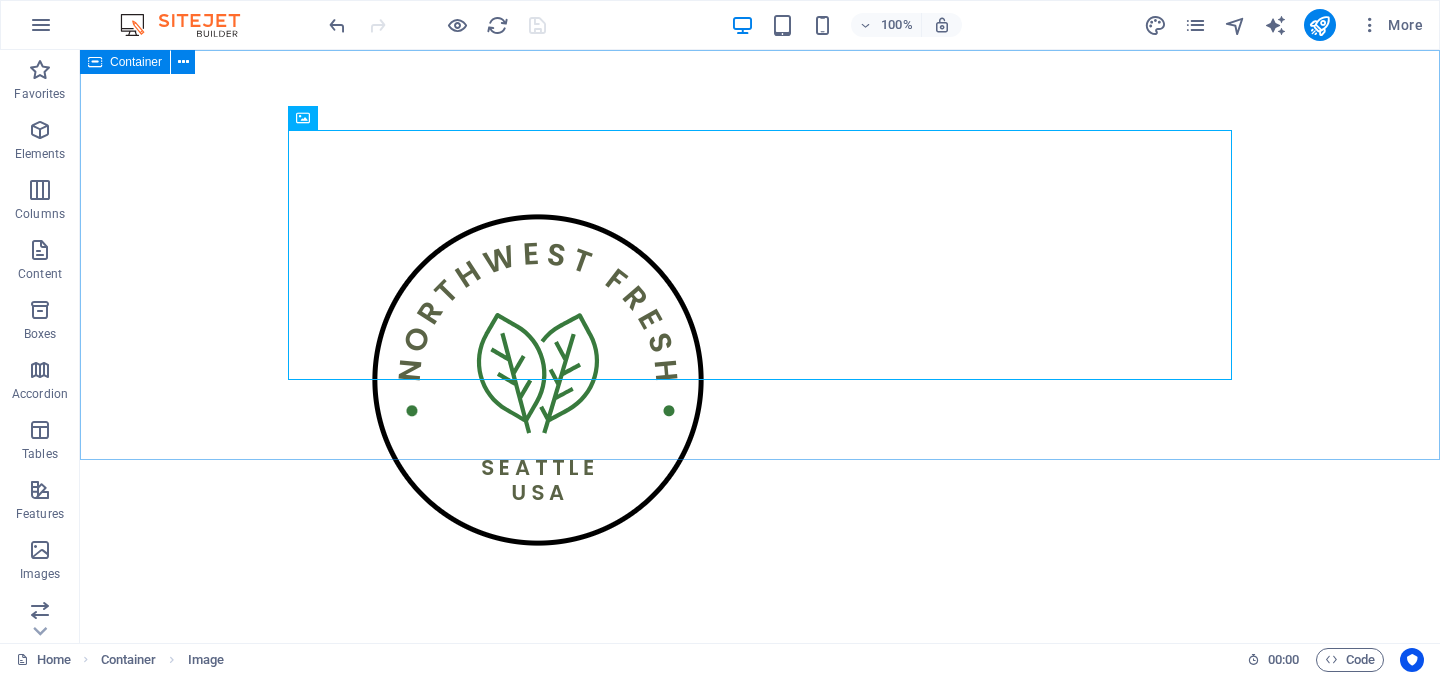 click at bounding box center (95, 62) 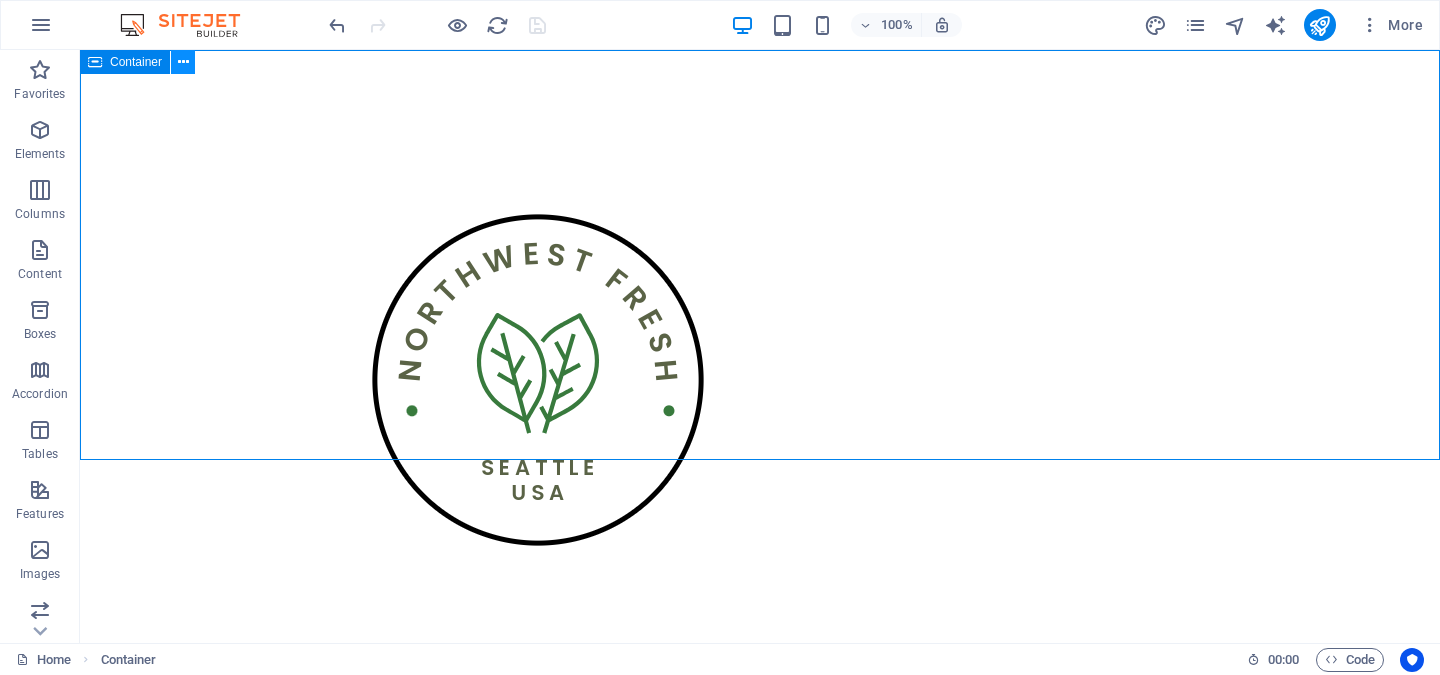 click at bounding box center (183, 62) 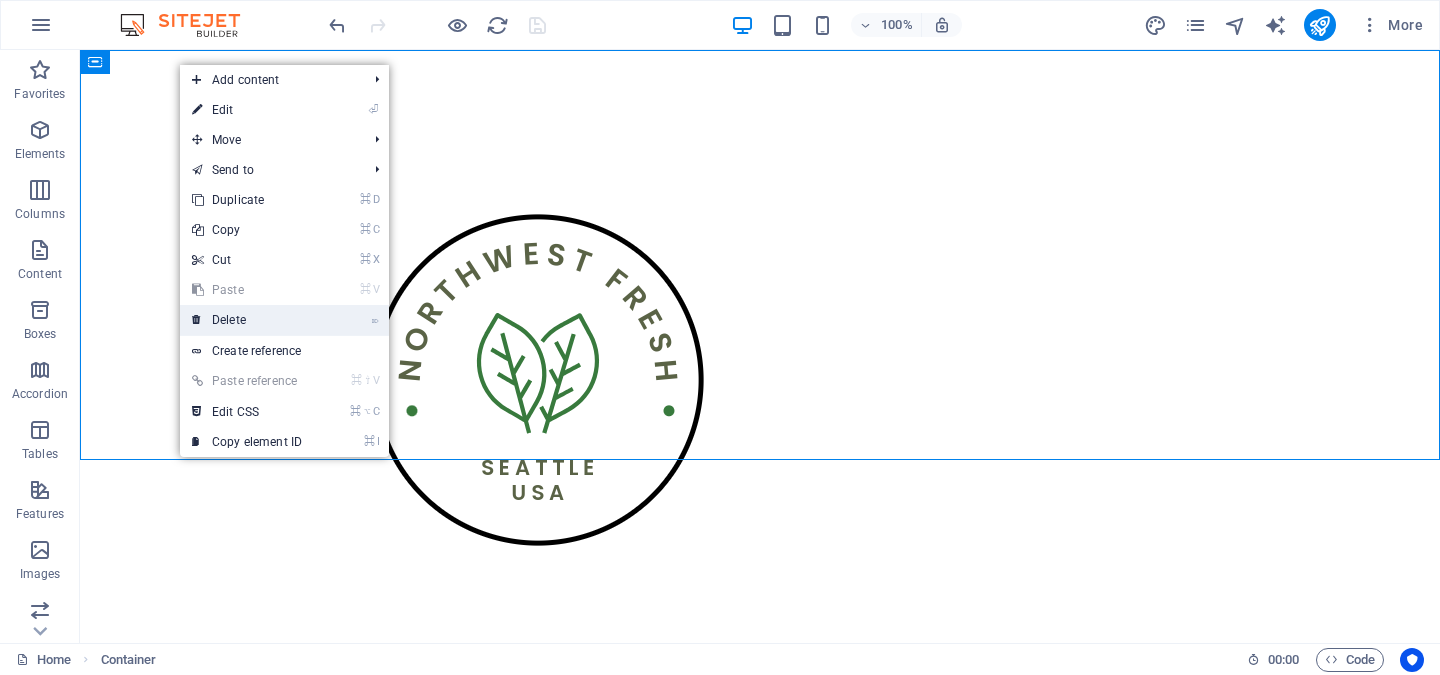 click on "⌦  Delete" at bounding box center (247, 320) 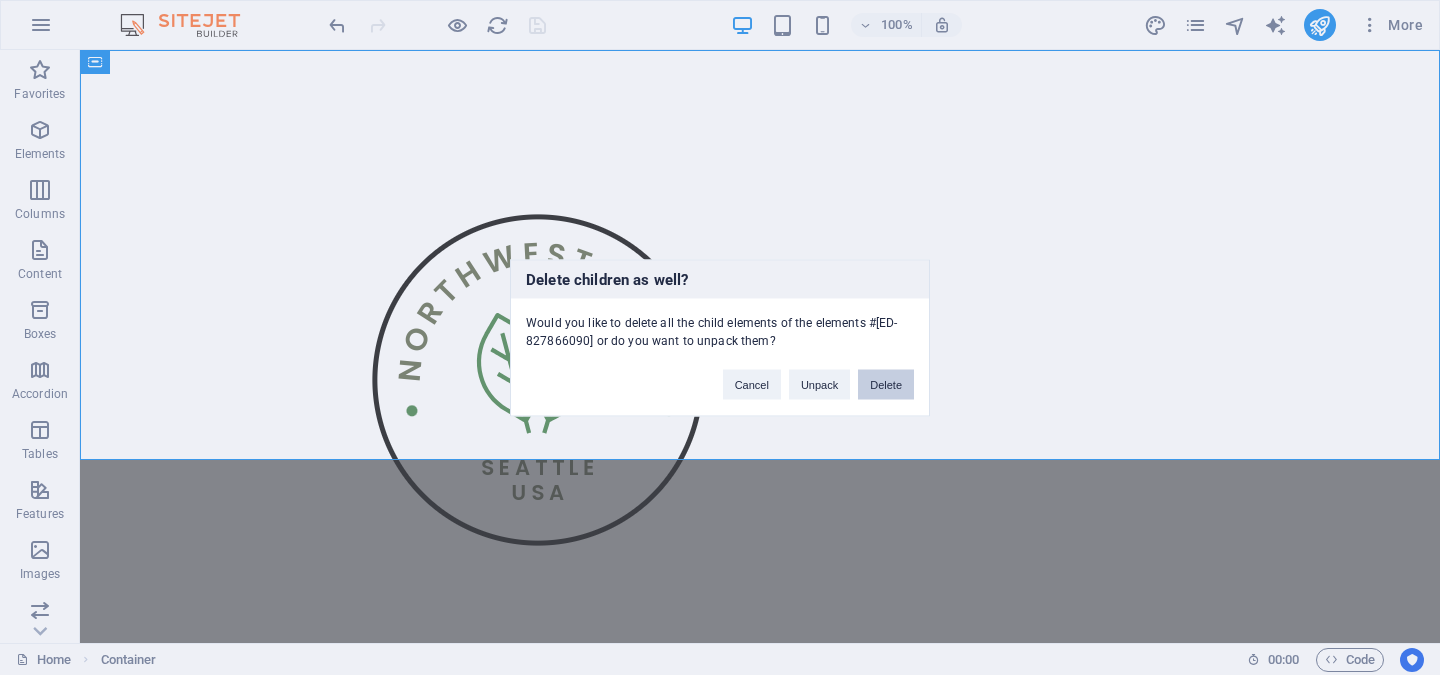 click on "Delete" at bounding box center [886, 384] 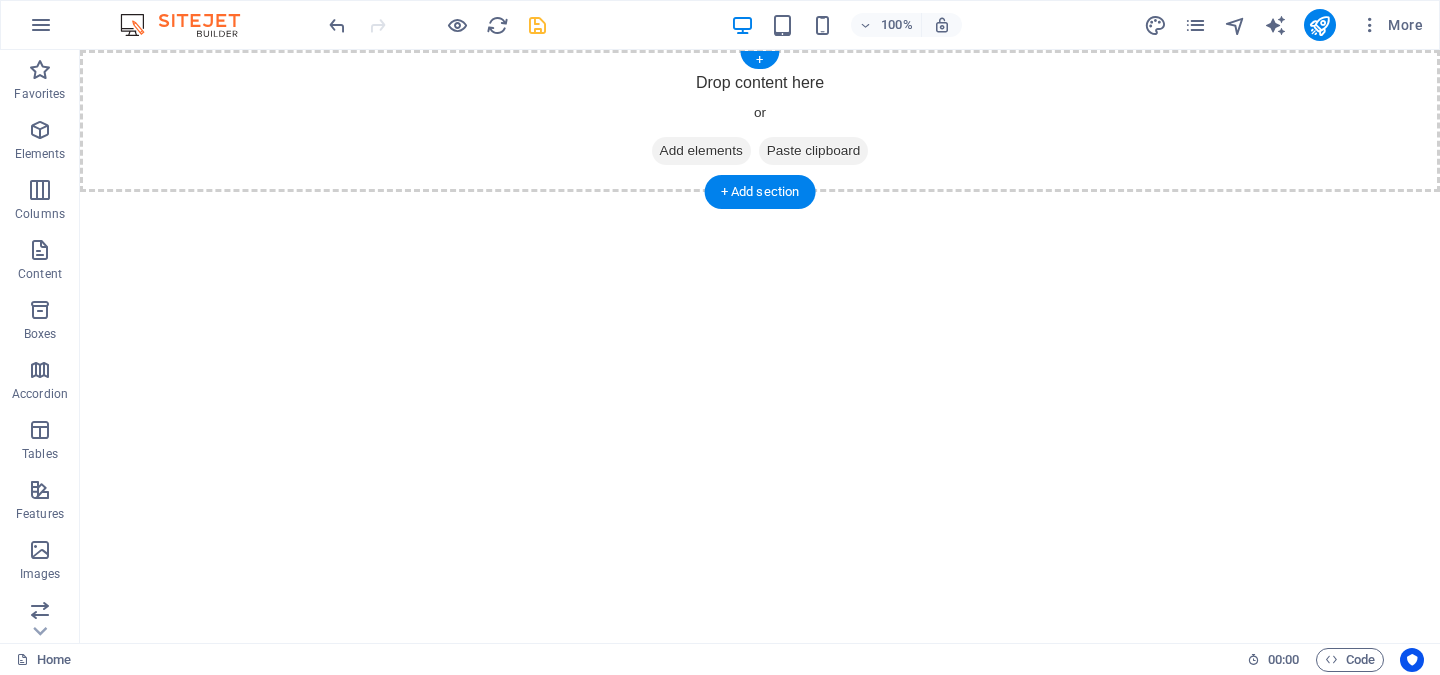click on "Add elements" at bounding box center (701, 151) 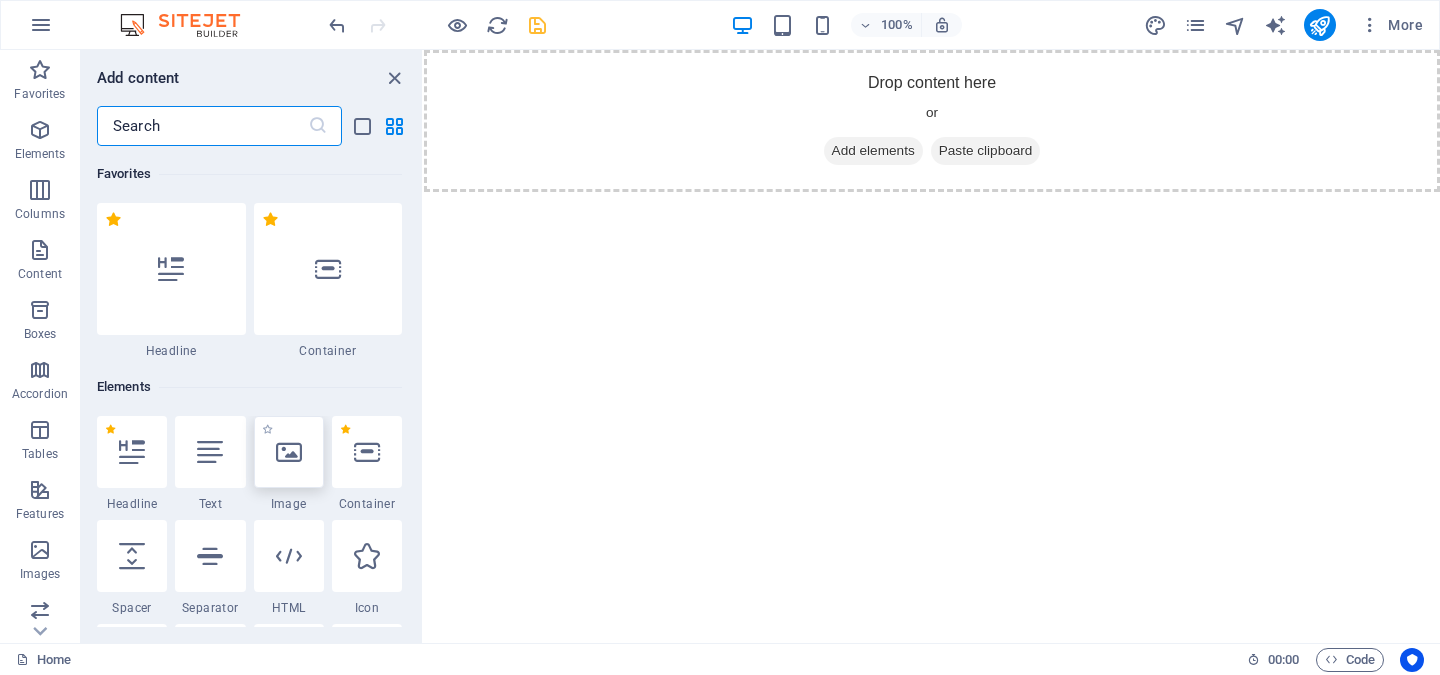 click at bounding box center (289, 452) 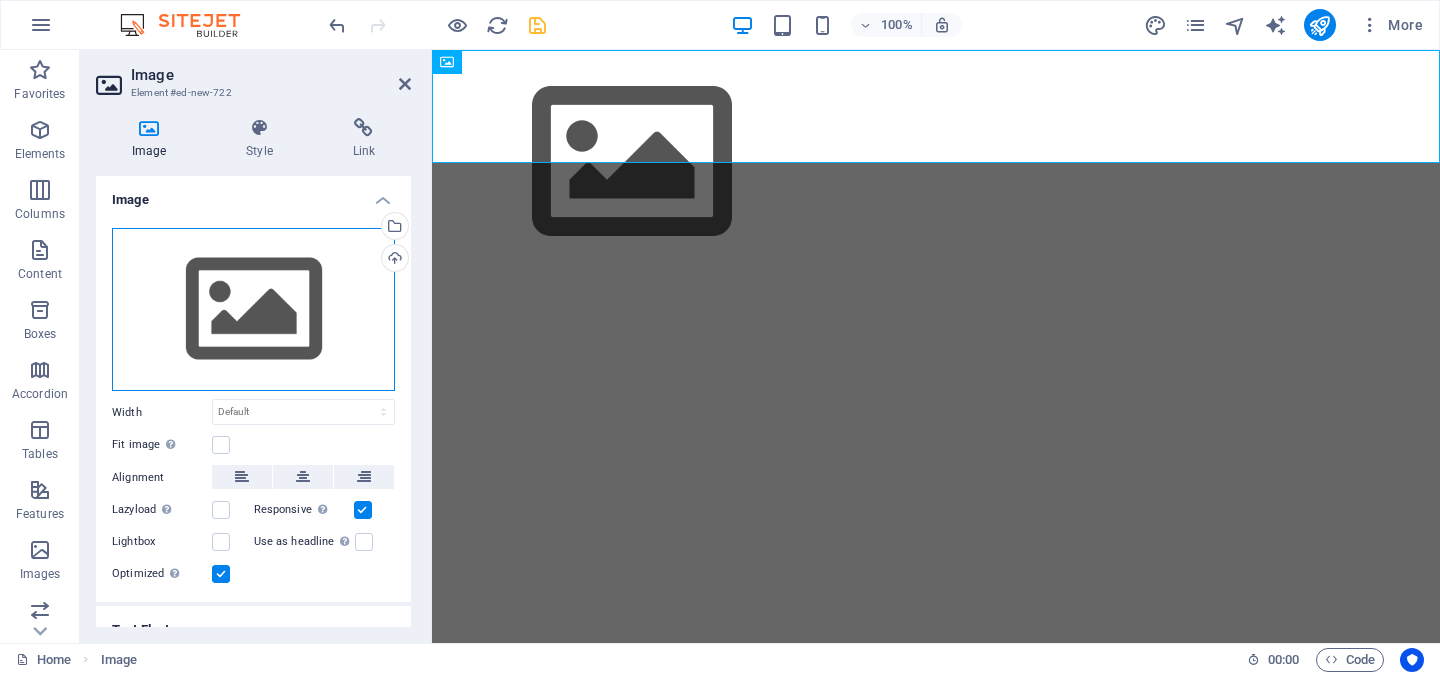 click on "Drag files here, click to choose files or select files from Files or our free stock photos & videos" at bounding box center [253, 310] 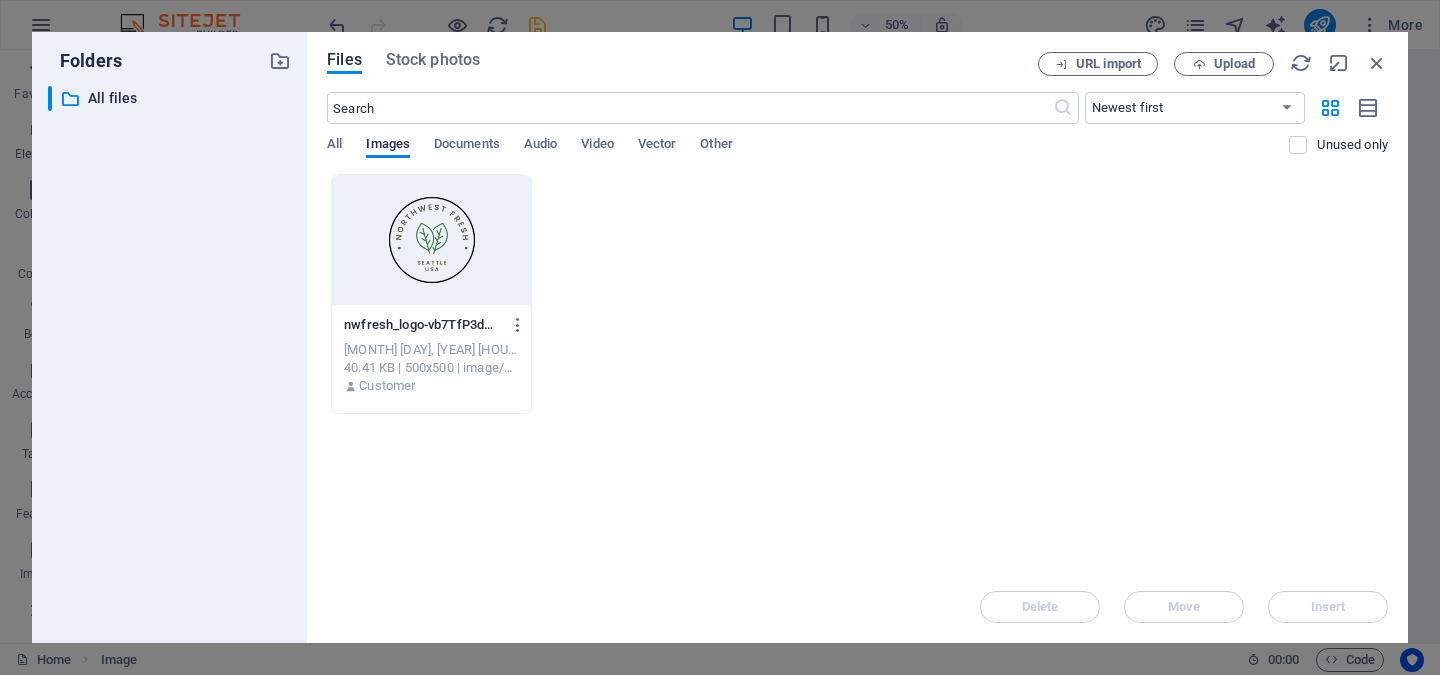 click at bounding box center [431, 240] 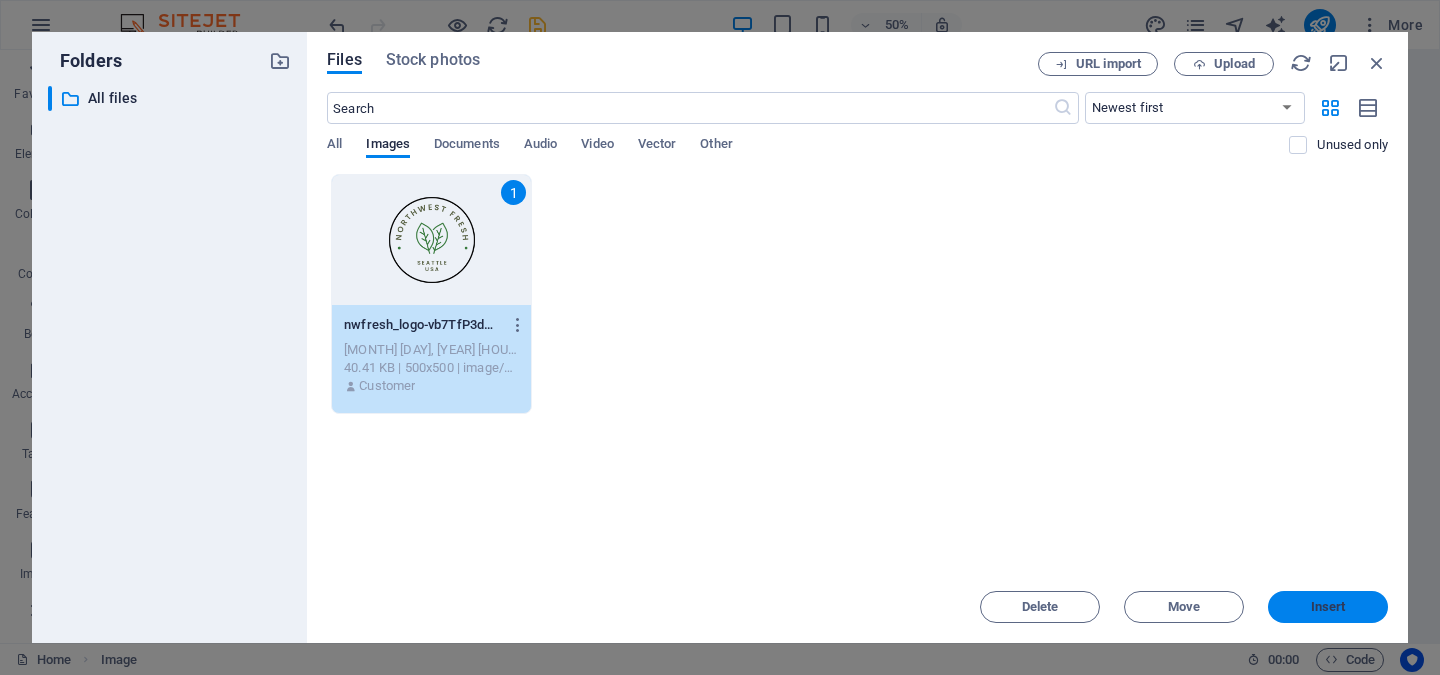 click on "Insert" at bounding box center (1328, 607) 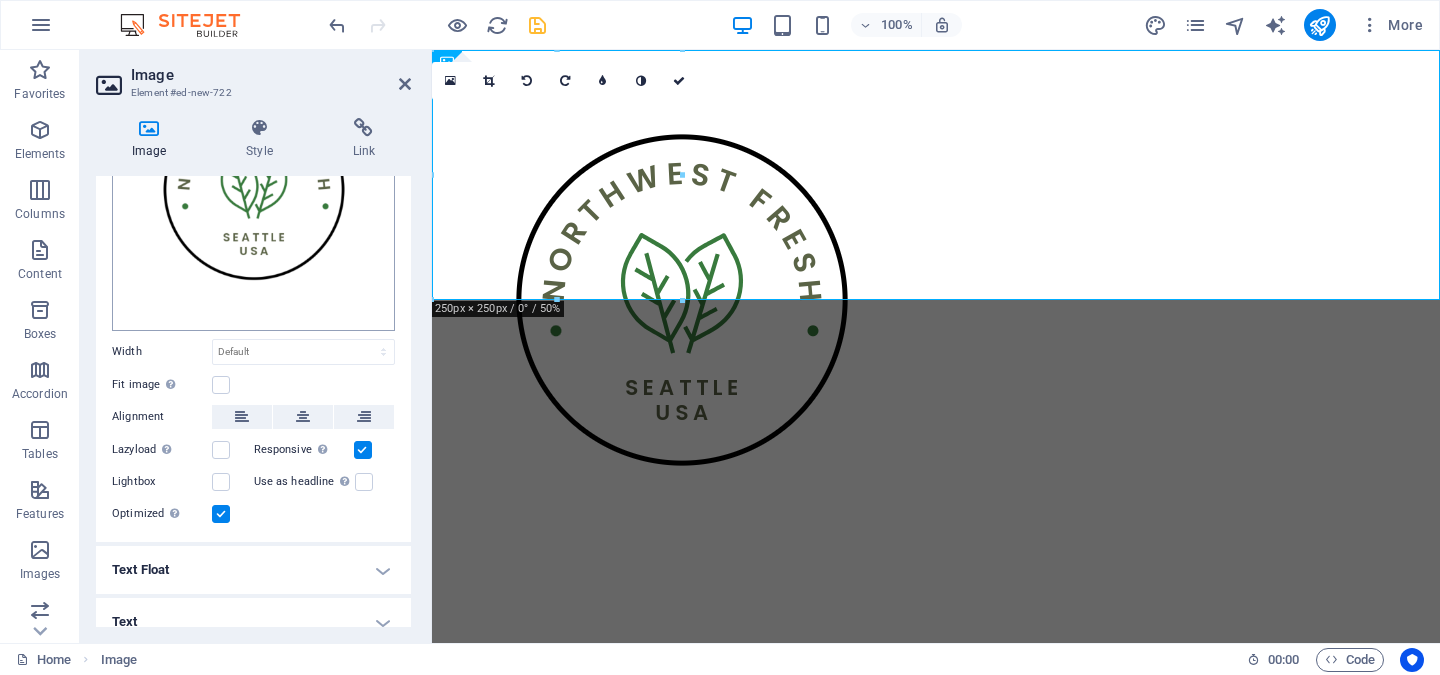 scroll, scrollTop: 194, scrollLeft: 0, axis: vertical 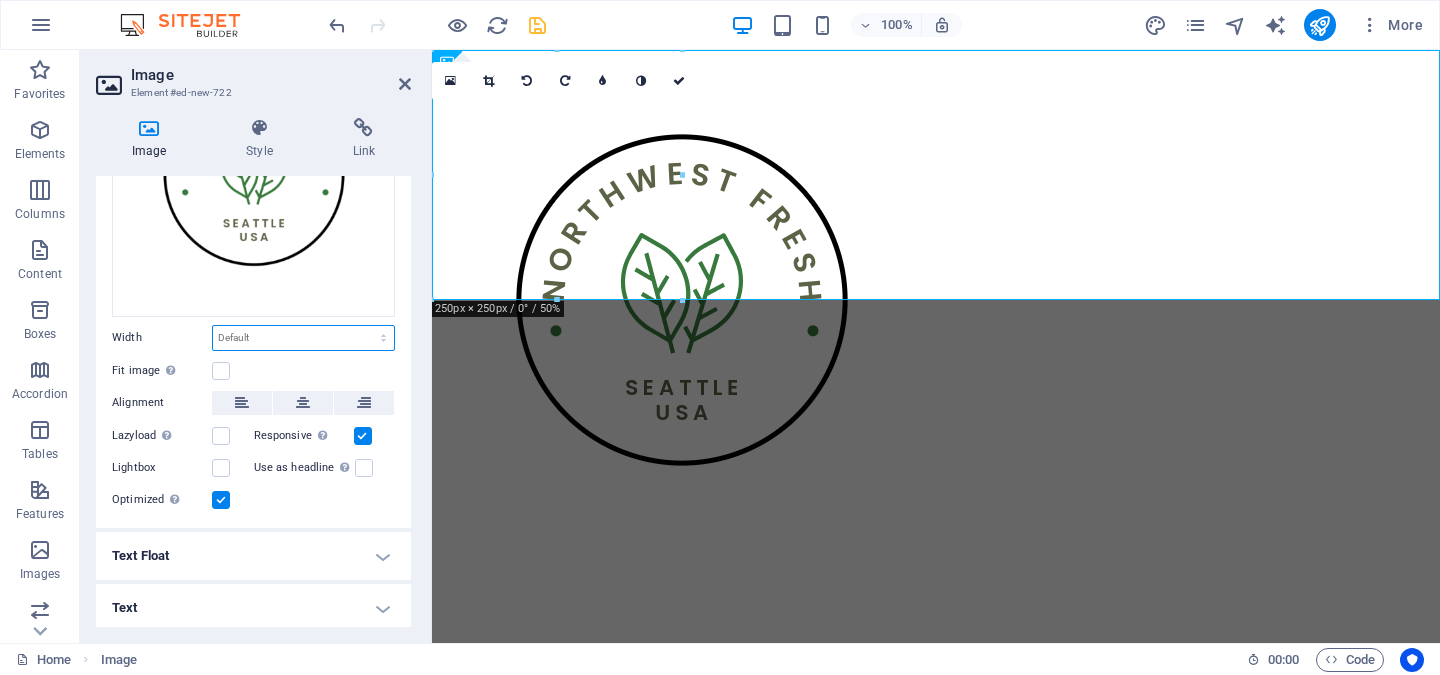click on "Default auto px rem % em vh vw" at bounding box center (303, 338) 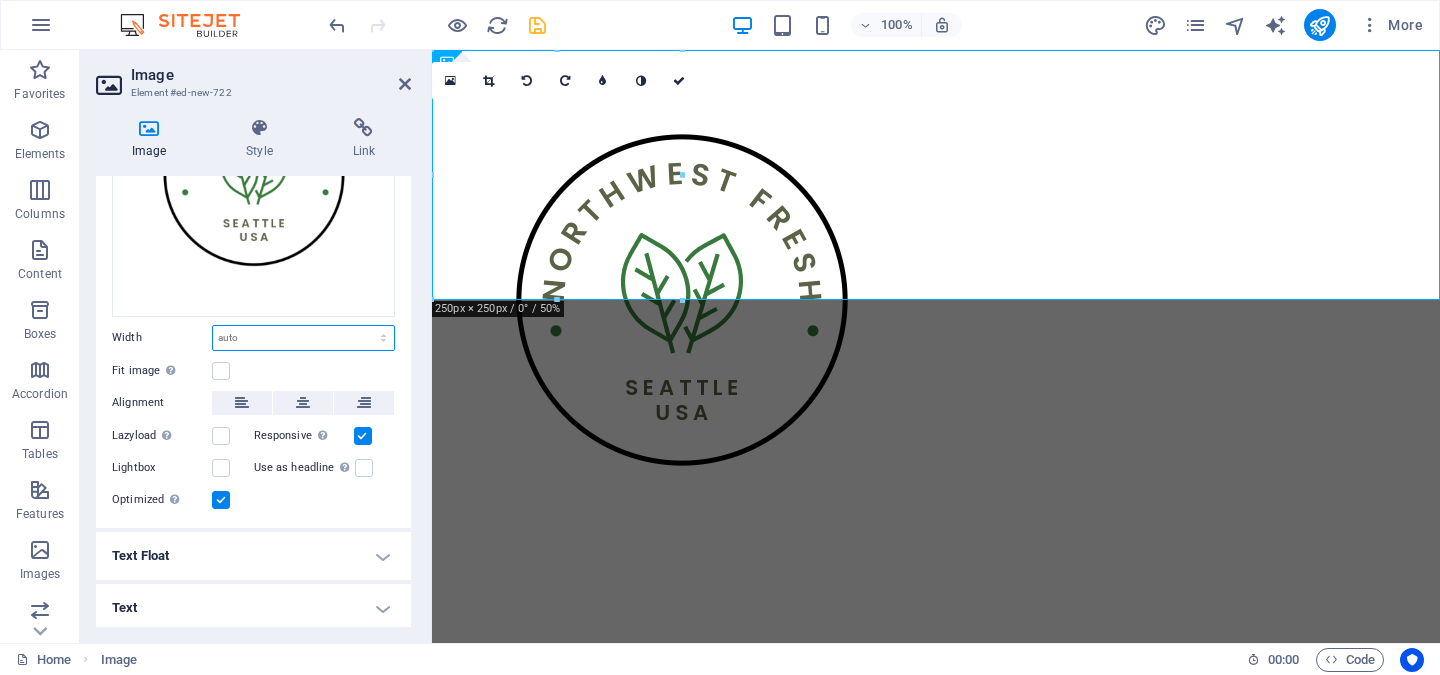 click on "Default auto px rem % em vh vw" at bounding box center [303, 338] 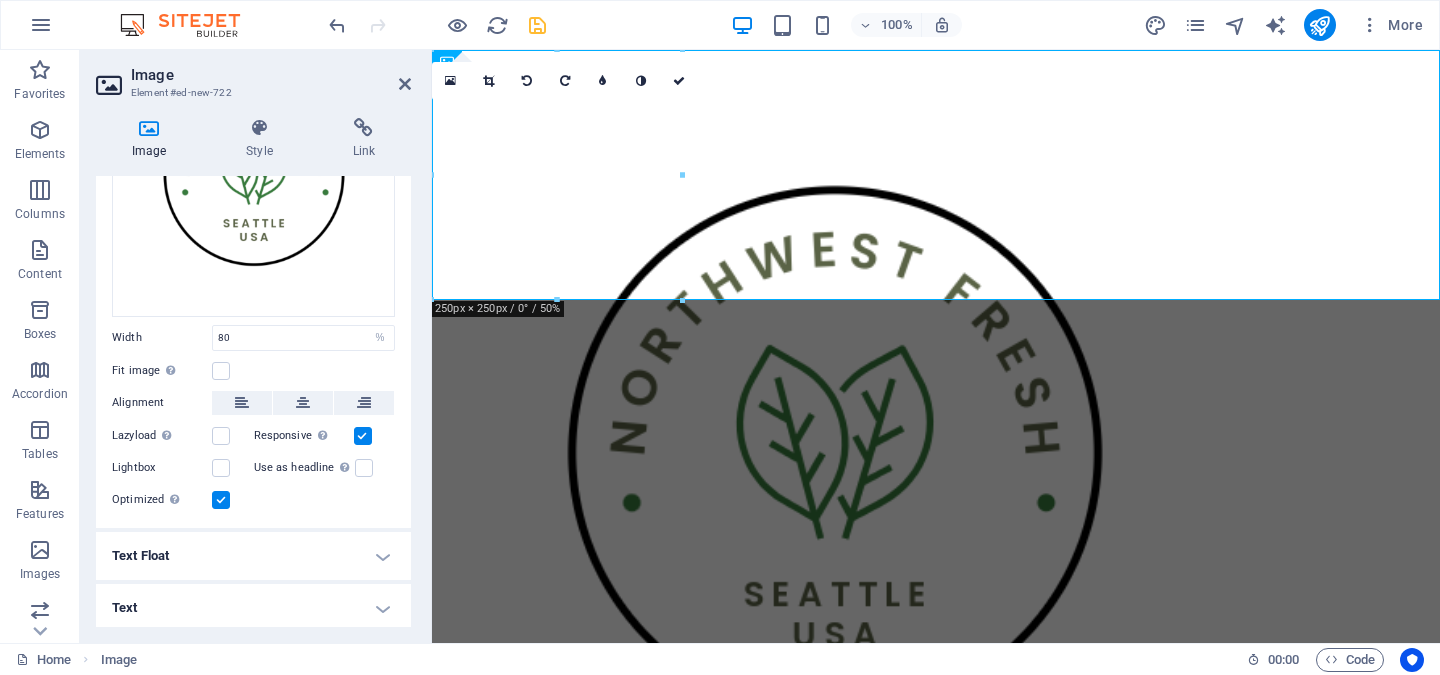 click on "Fit image Automatically fit image to a fixed width and height" at bounding box center [253, 371] 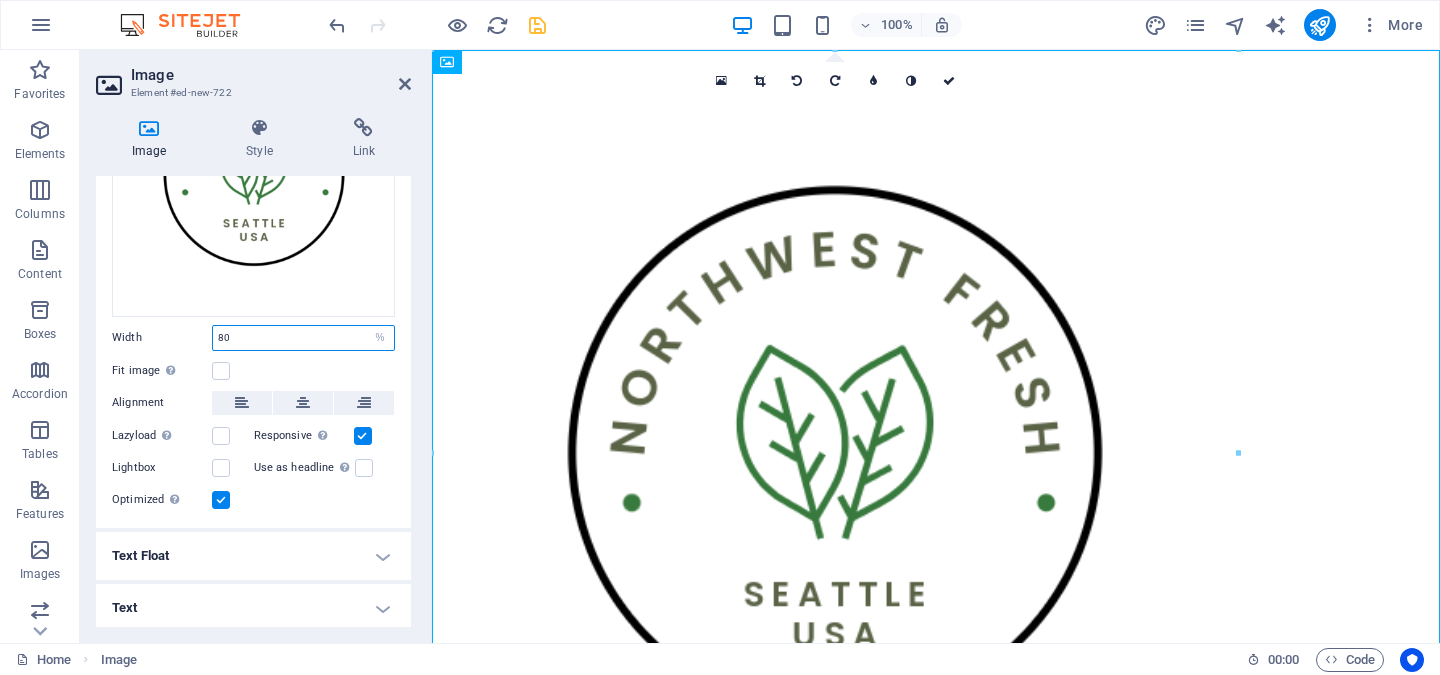 click on "80" at bounding box center (303, 338) 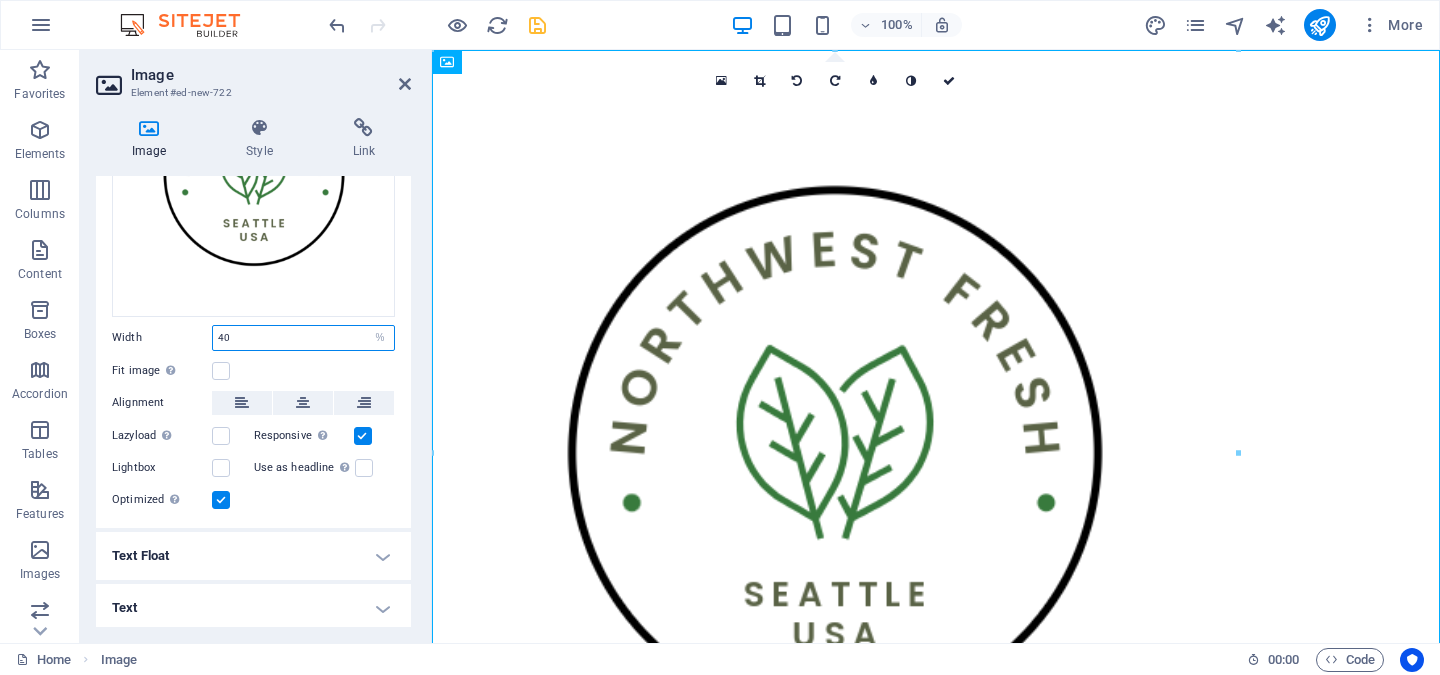 type on "40" 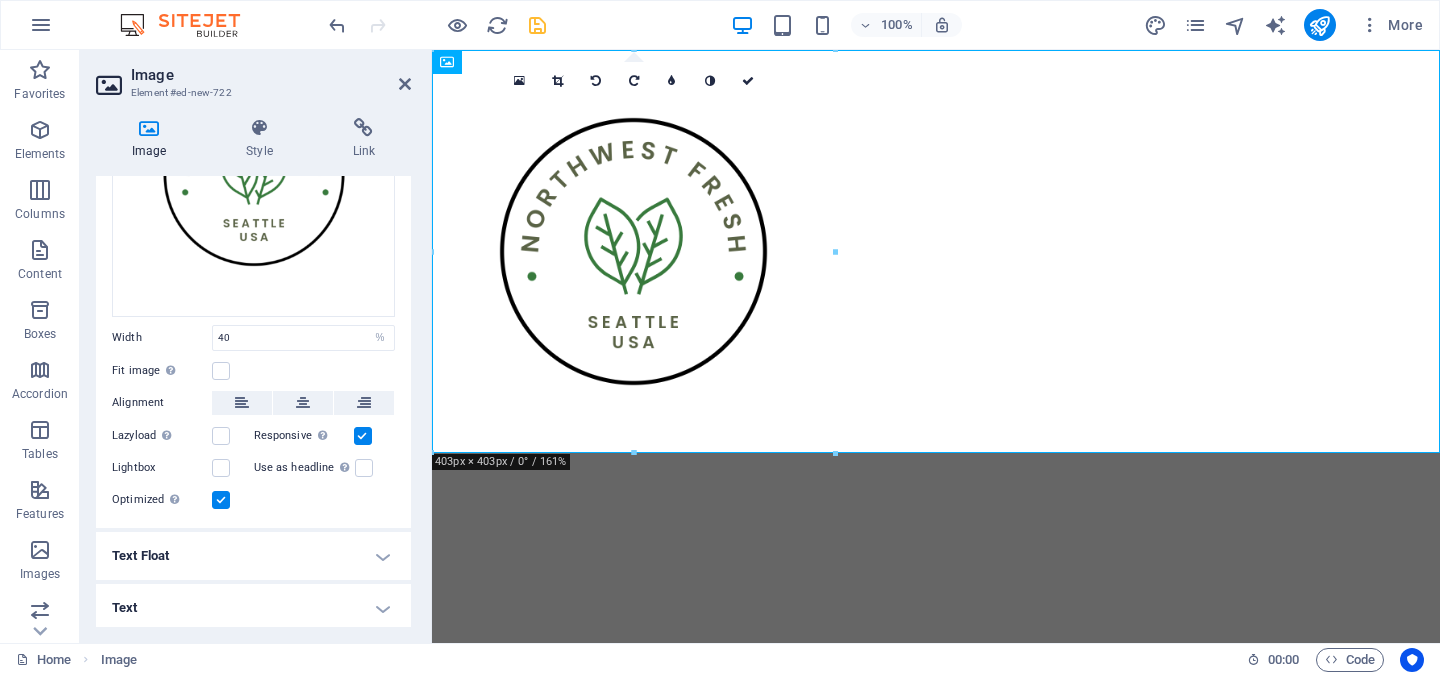 click on "Text Float" at bounding box center (253, 556) 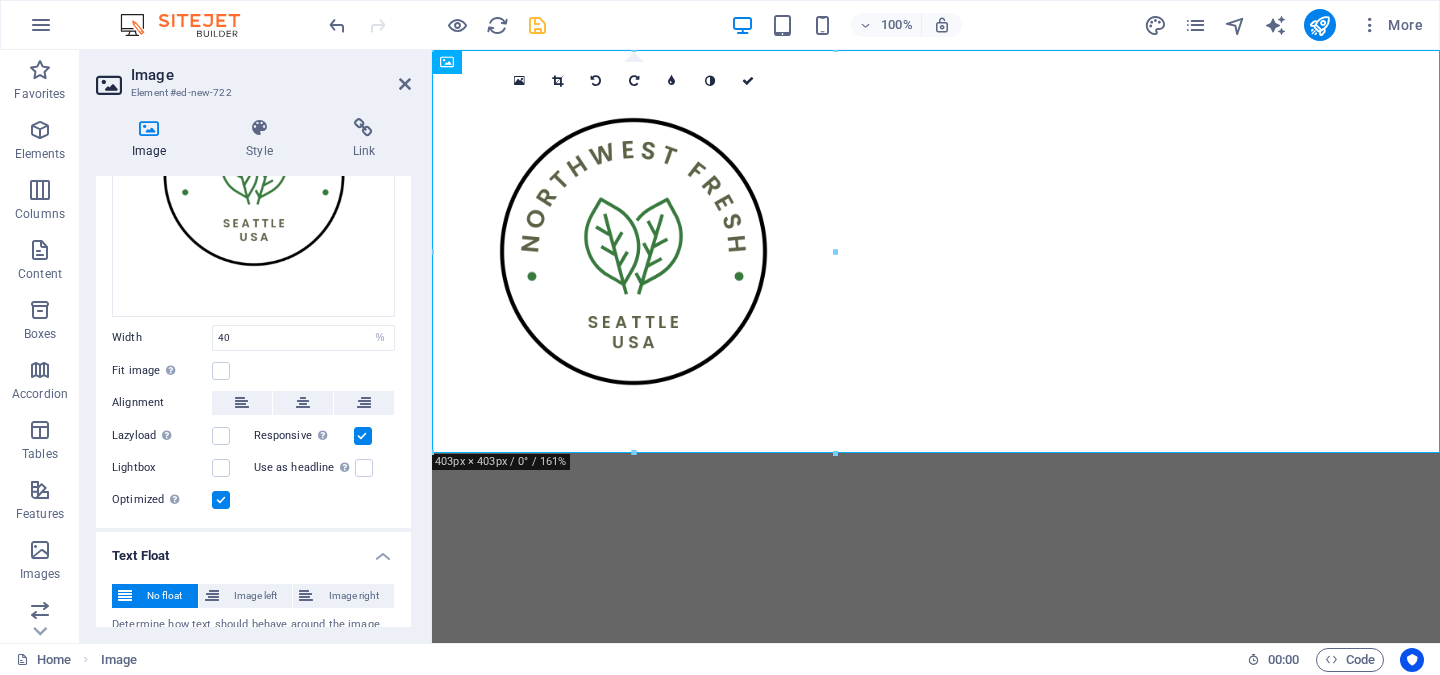 scroll, scrollTop: 264, scrollLeft: 0, axis: vertical 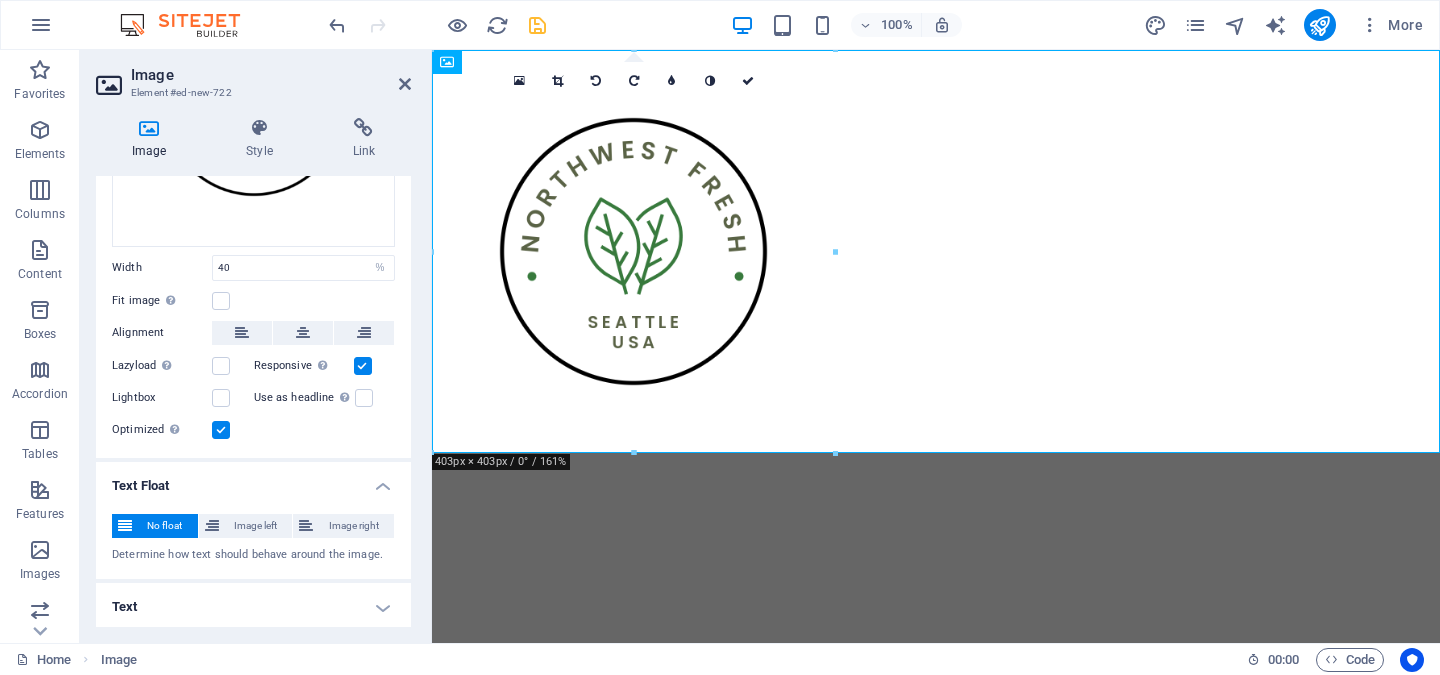 click on "Text" at bounding box center [253, 607] 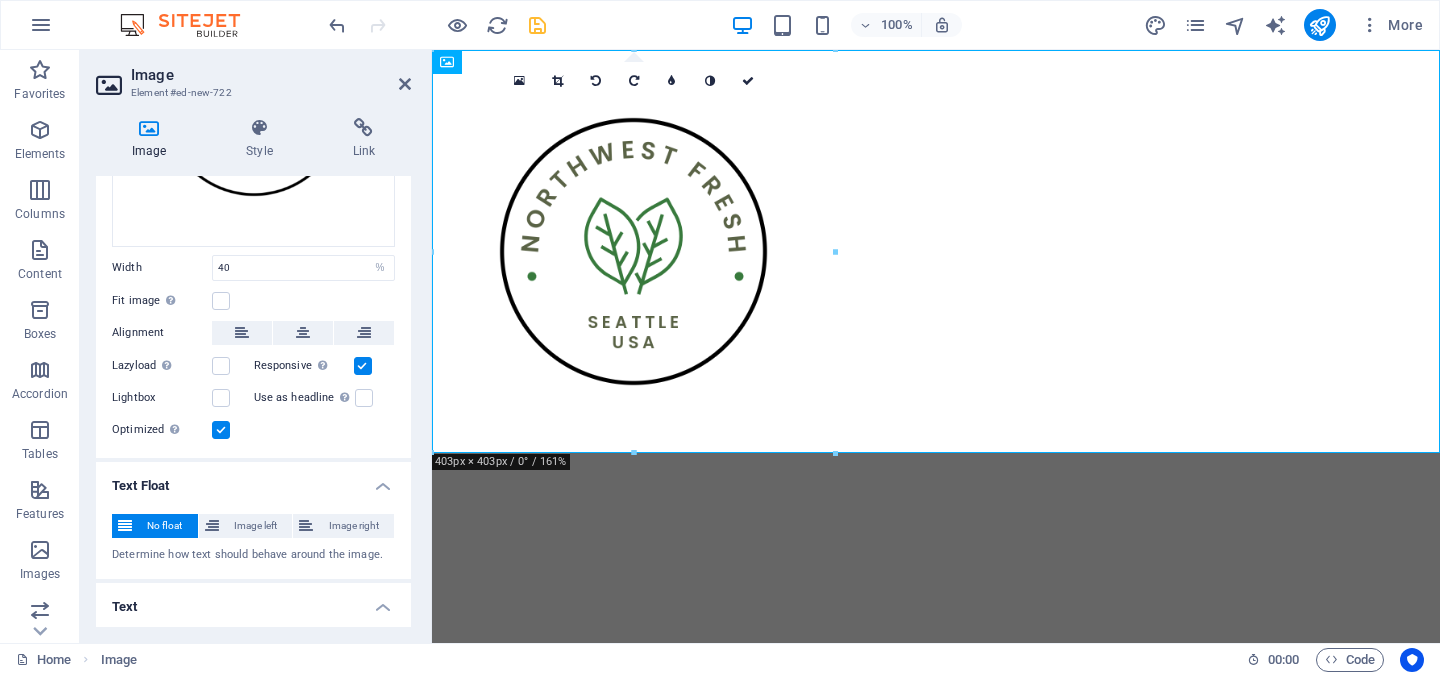 scroll, scrollTop: 452, scrollLeft: 0, axis: vertical 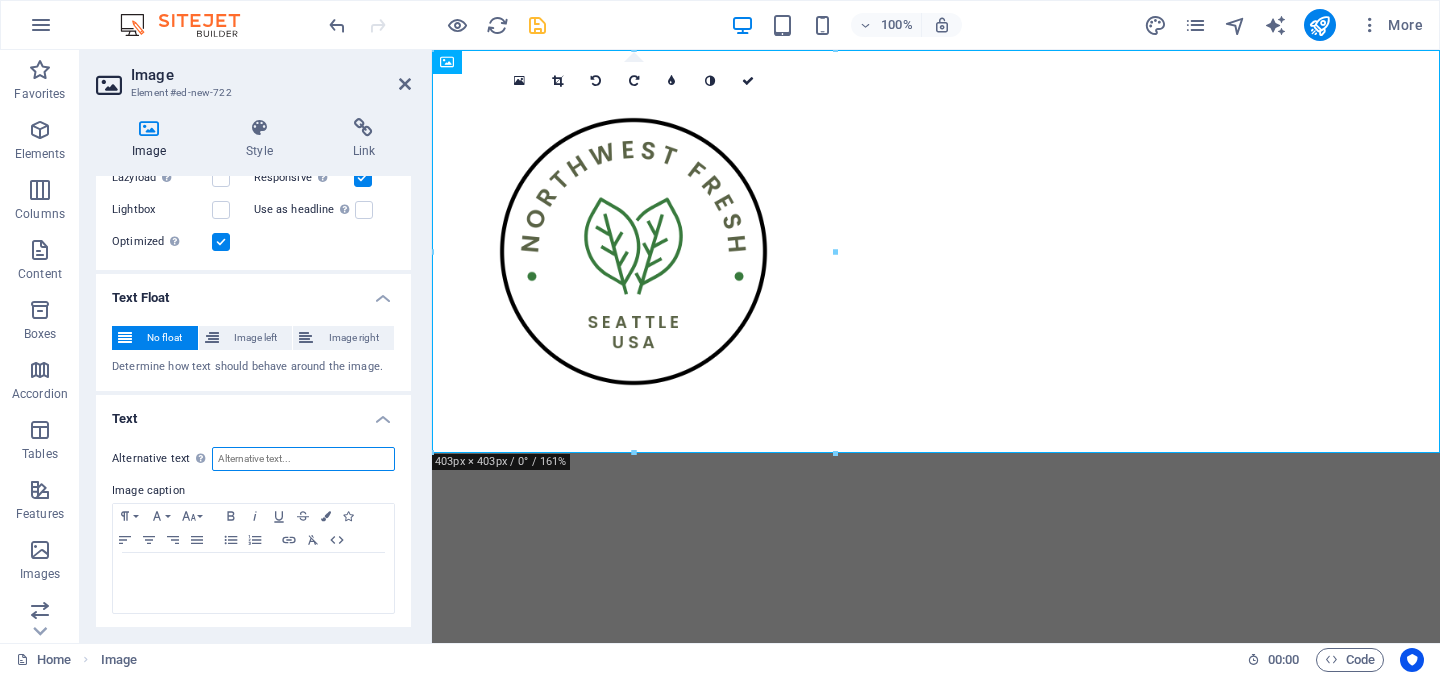 click on "Alternative text The alternative text is used by devices that cannot display images (e.g. image search engines) and should be added to every image to improve website accessibility." at bounding box center [303, 459] 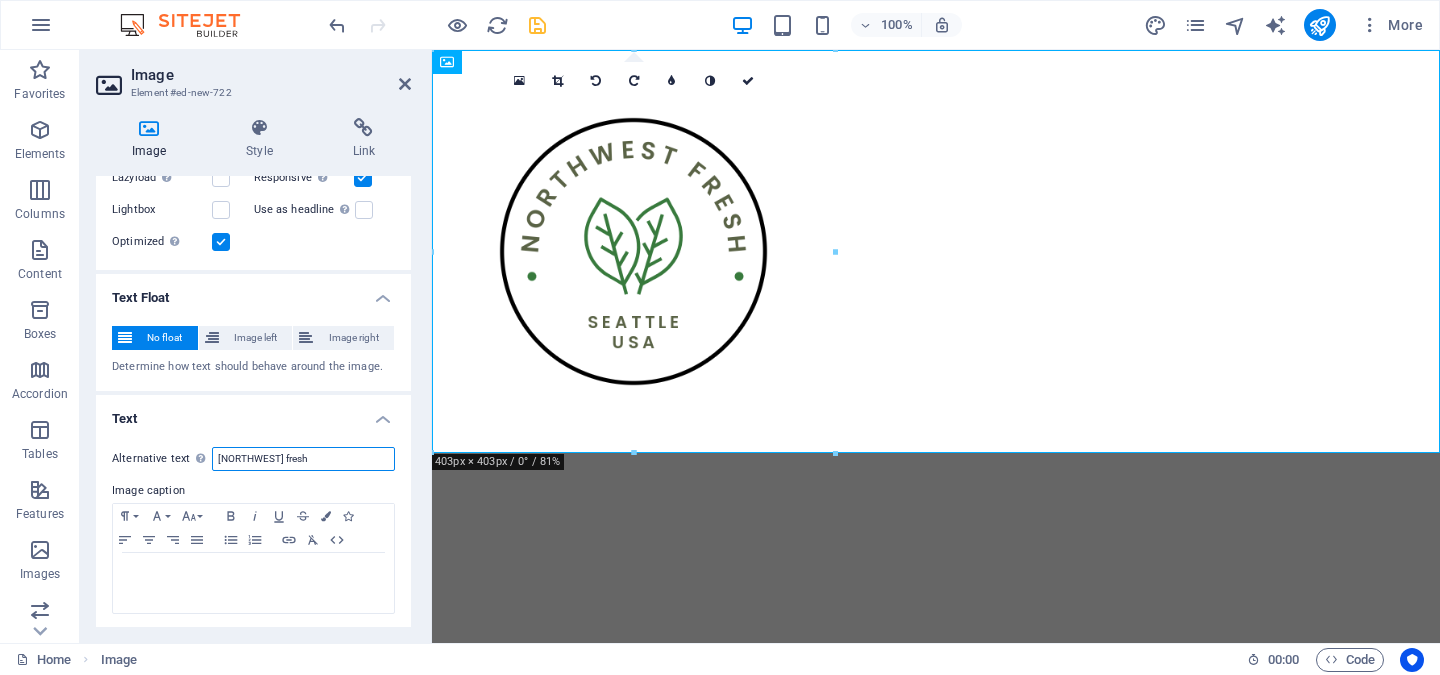 type on "[NORTHWEST] fresh" 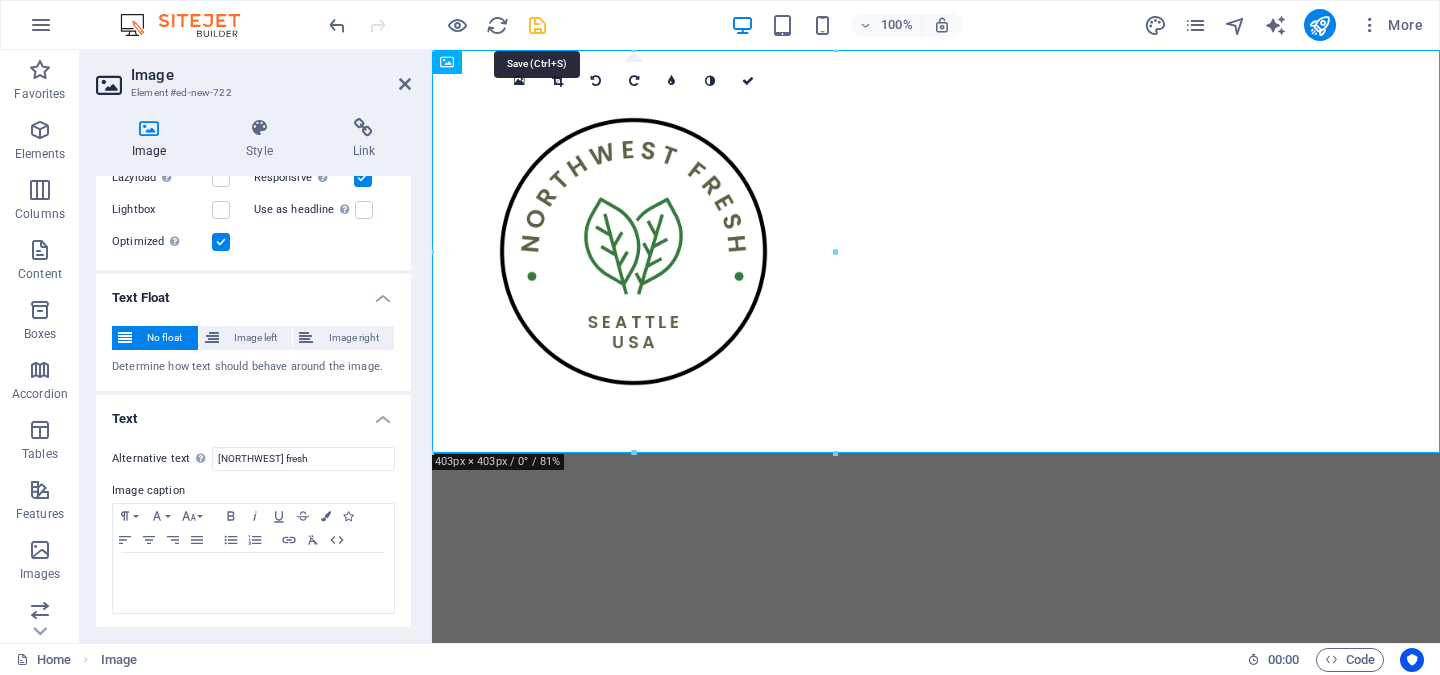 click at bounding box center (537, 25) 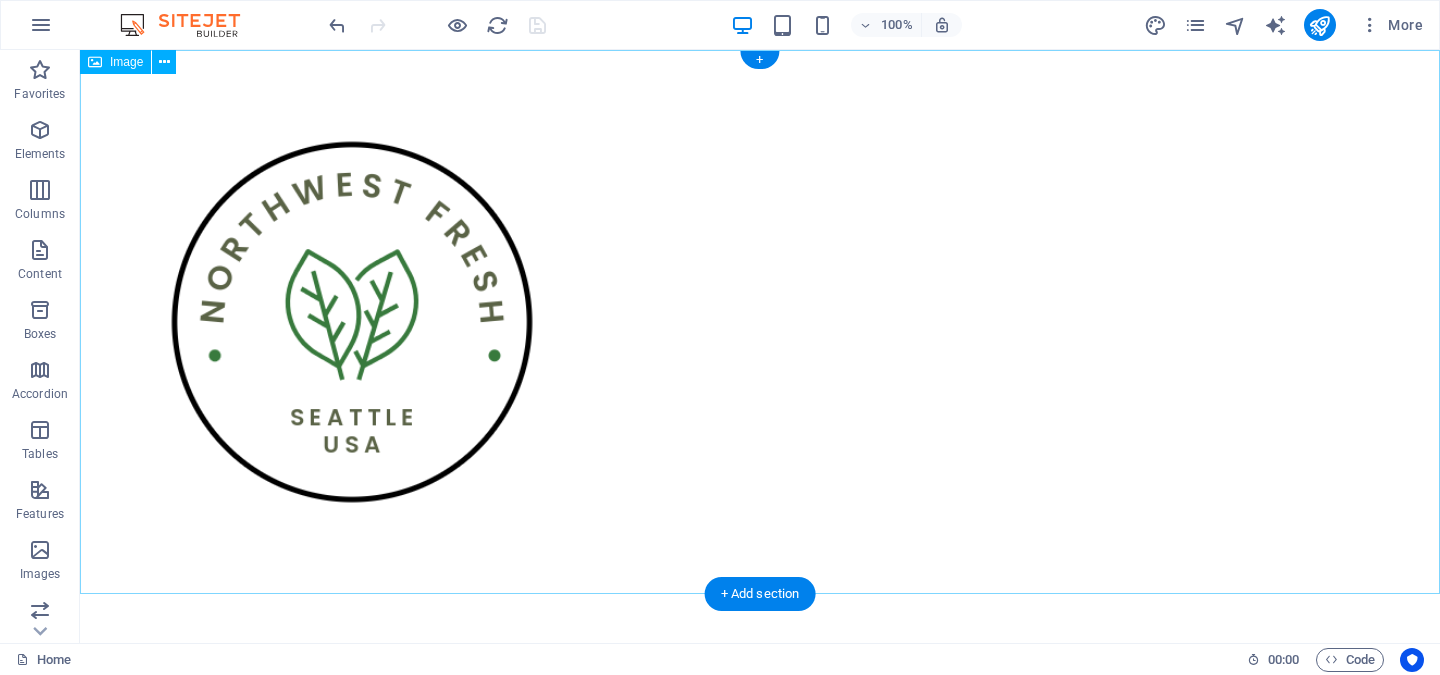 click at bounding box center (760, 322) 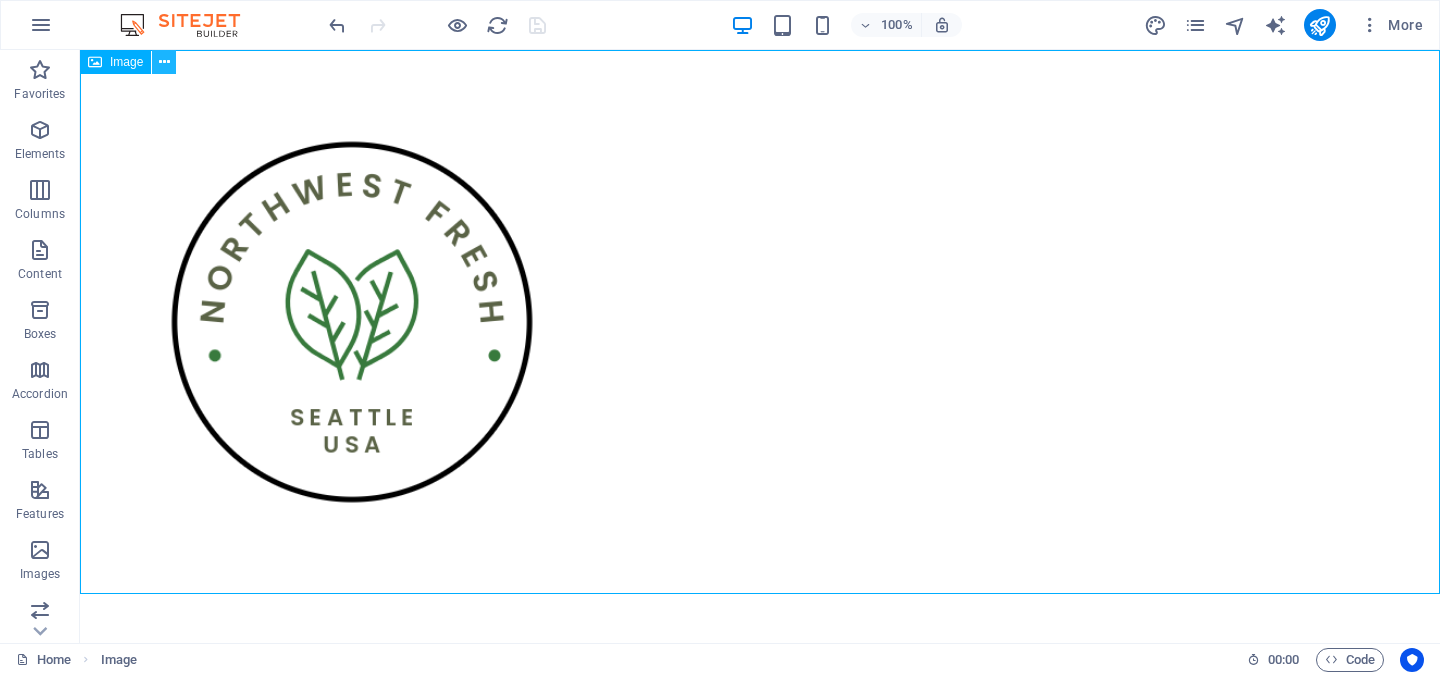 click at bounding box center (164, 62) 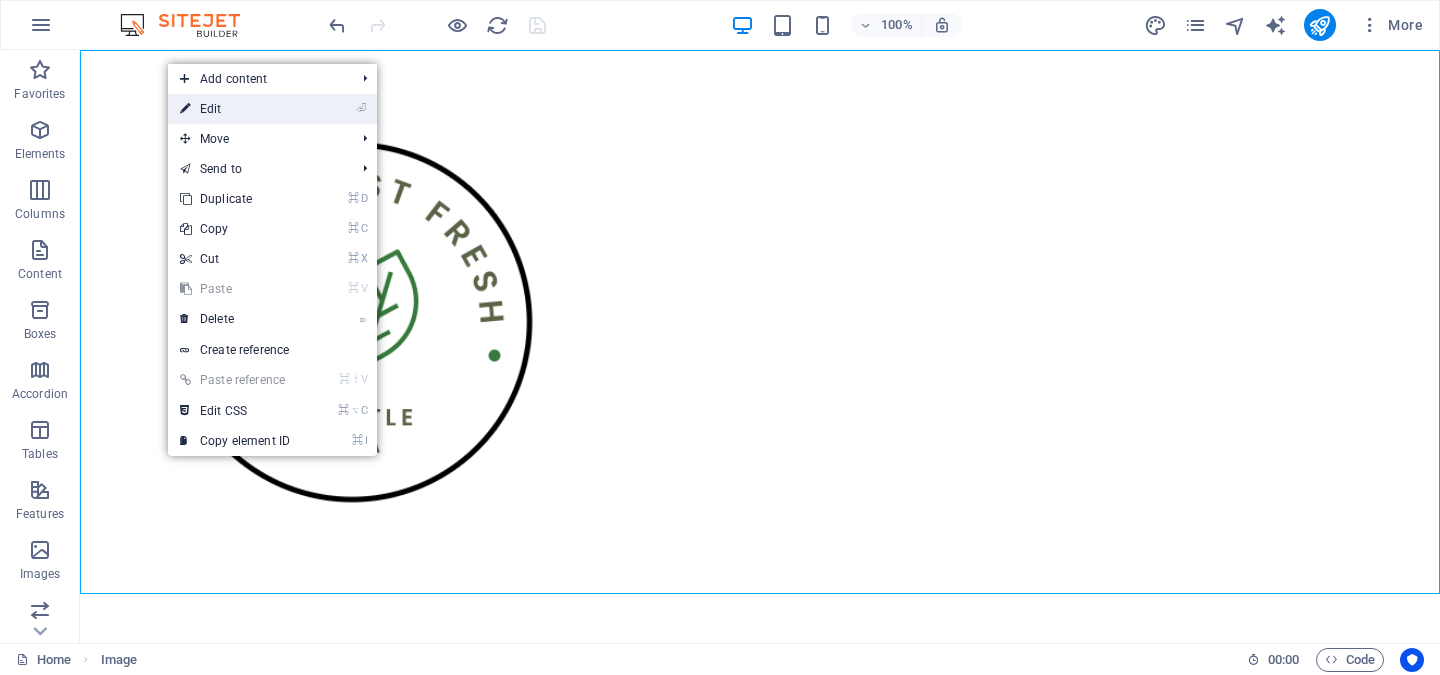 click on "⏎  Edit" at bounding box center (235, 109) 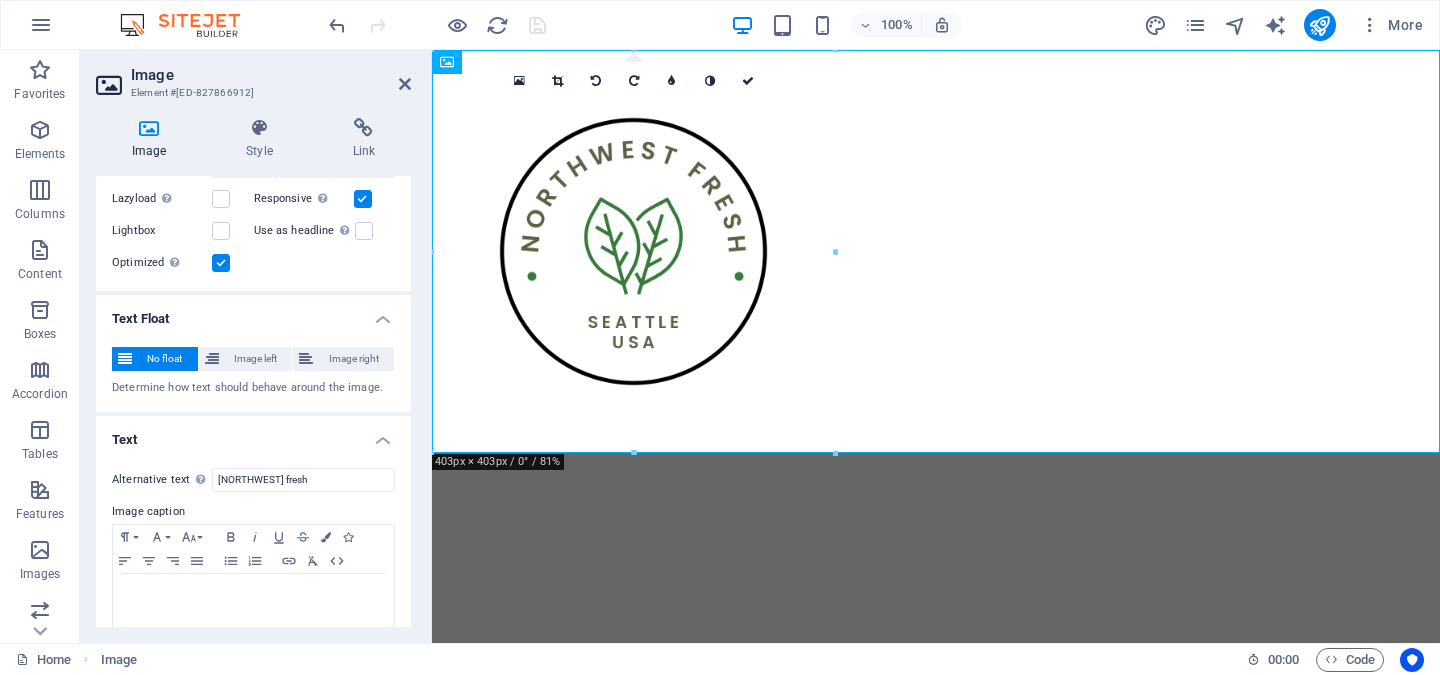 scroll, scrollTop: 452, scrollLeft: 0, axis: vertical 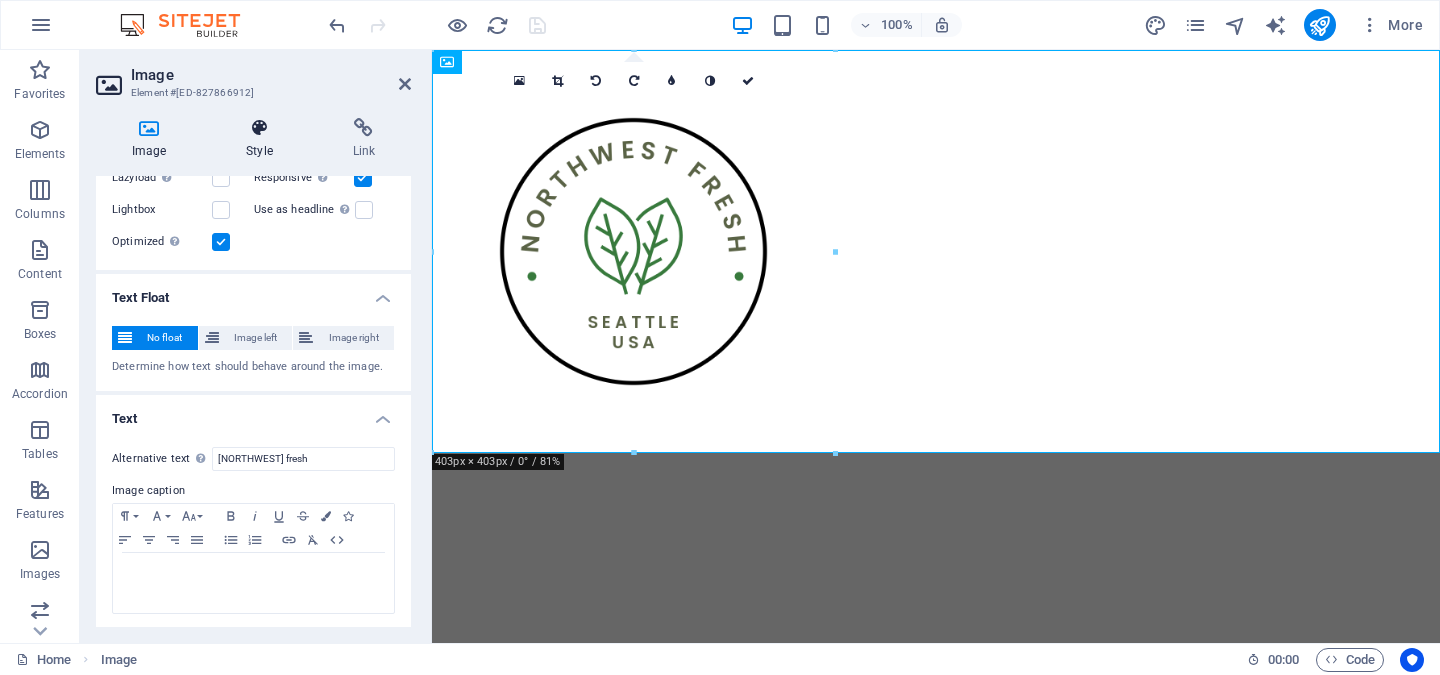 click at bounding box center [259, 128] 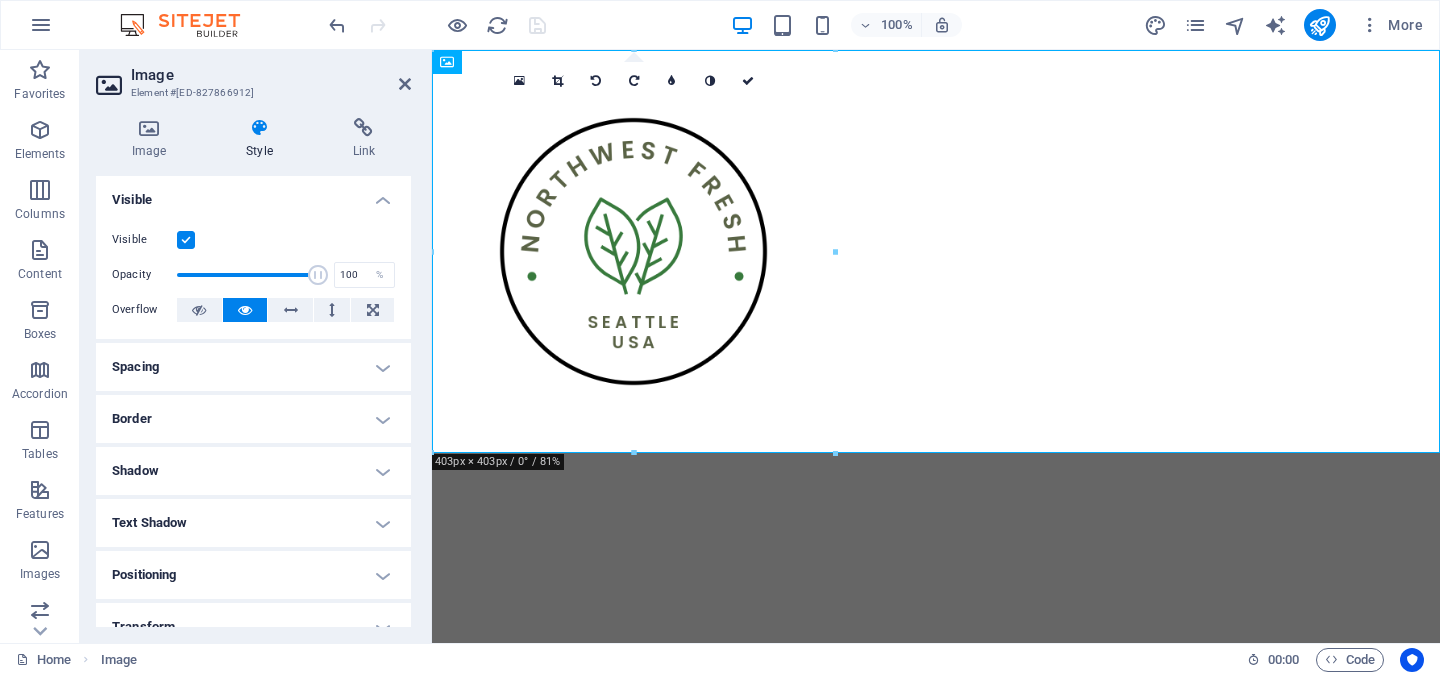 scroll, scrollTop: 179, scrollLeft: 0, axis: vertical 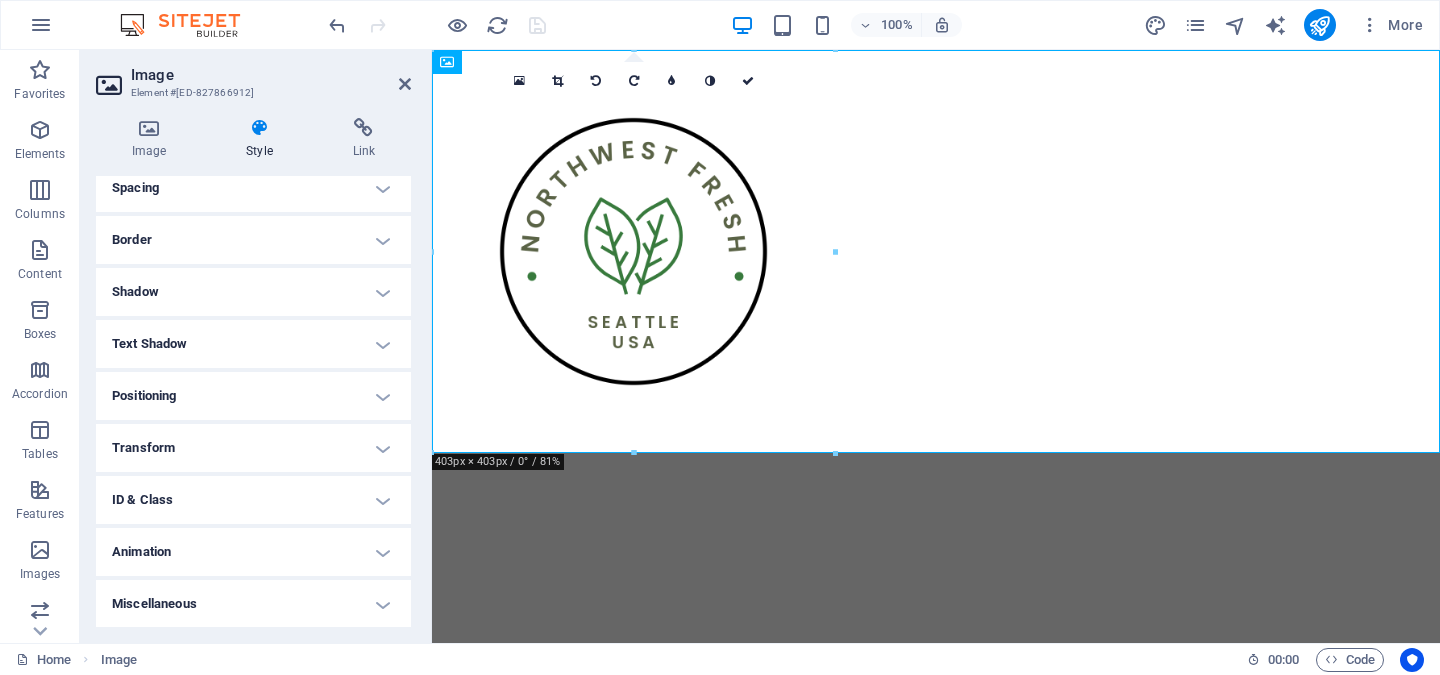 click on "Positioning" at bounding box center [253, 396] 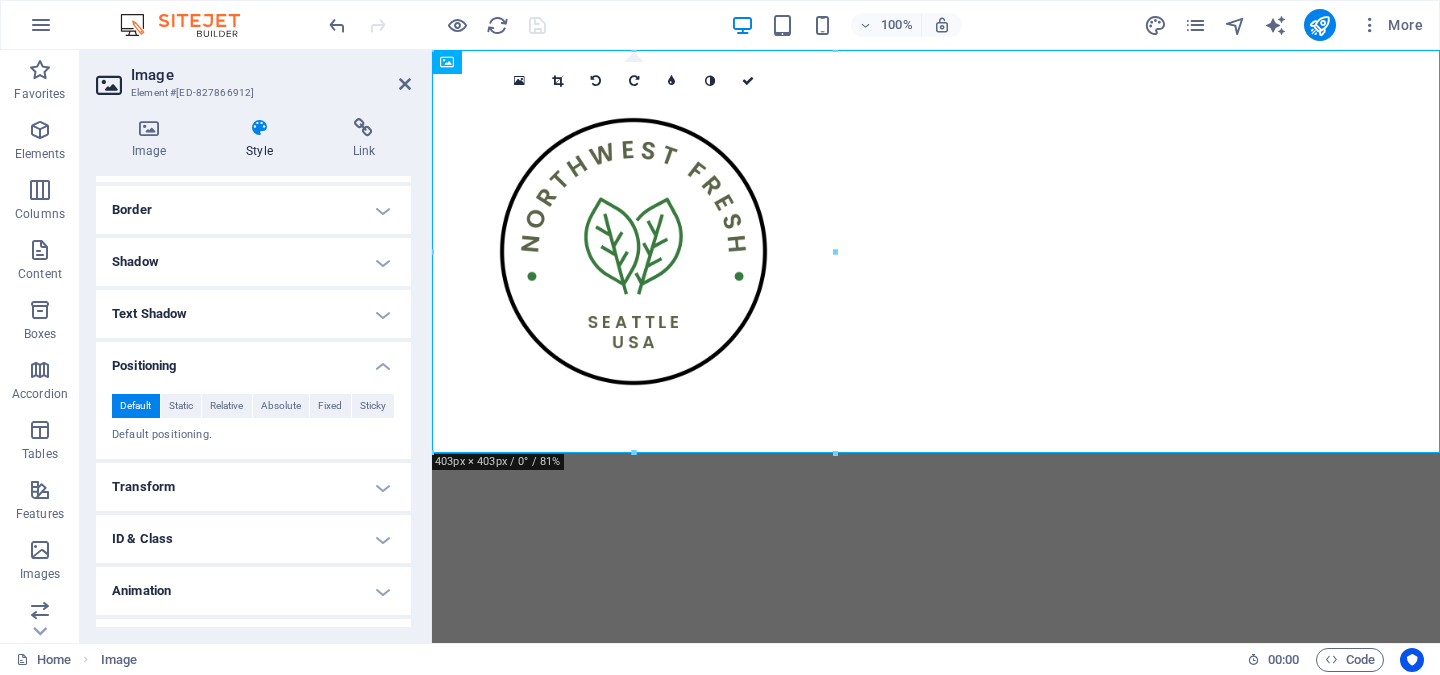 scroll, scrollTop: 249, scrollLeft: 0, axis: vertical 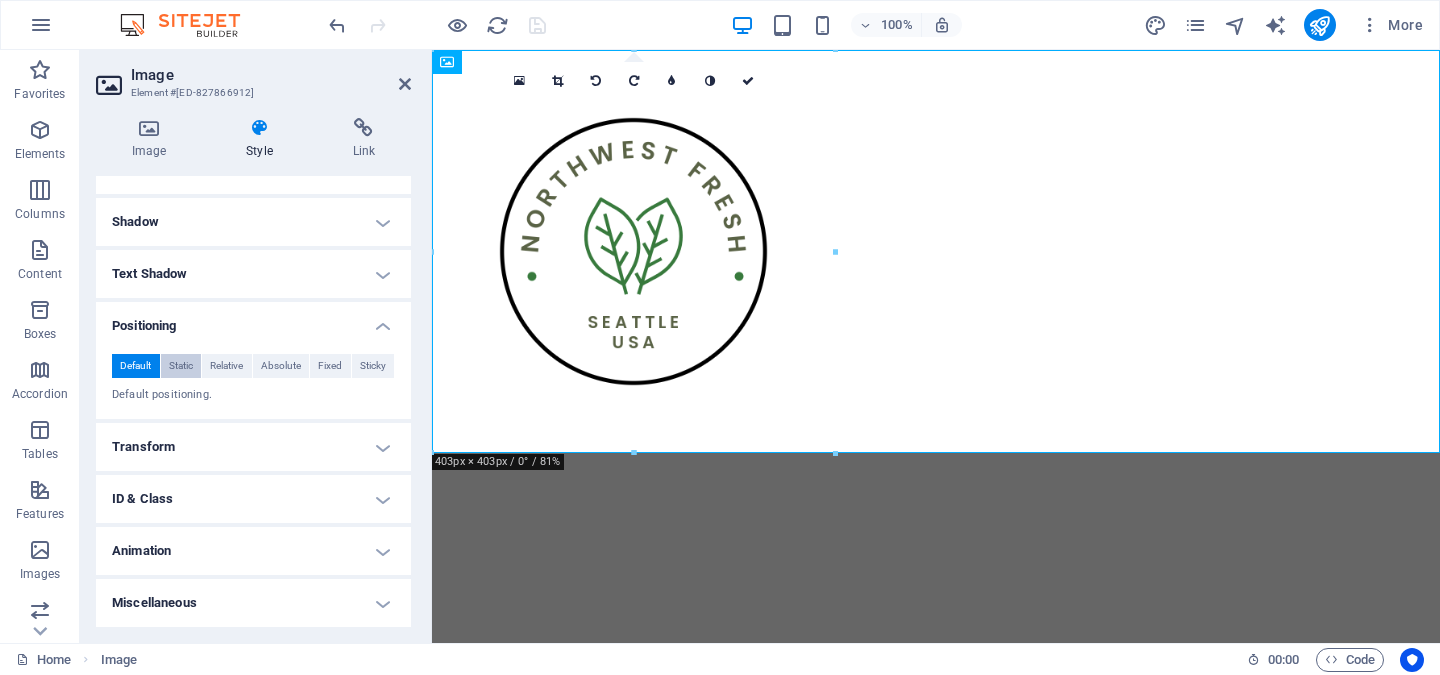 click on "Static" at bounding box center (181, 366) 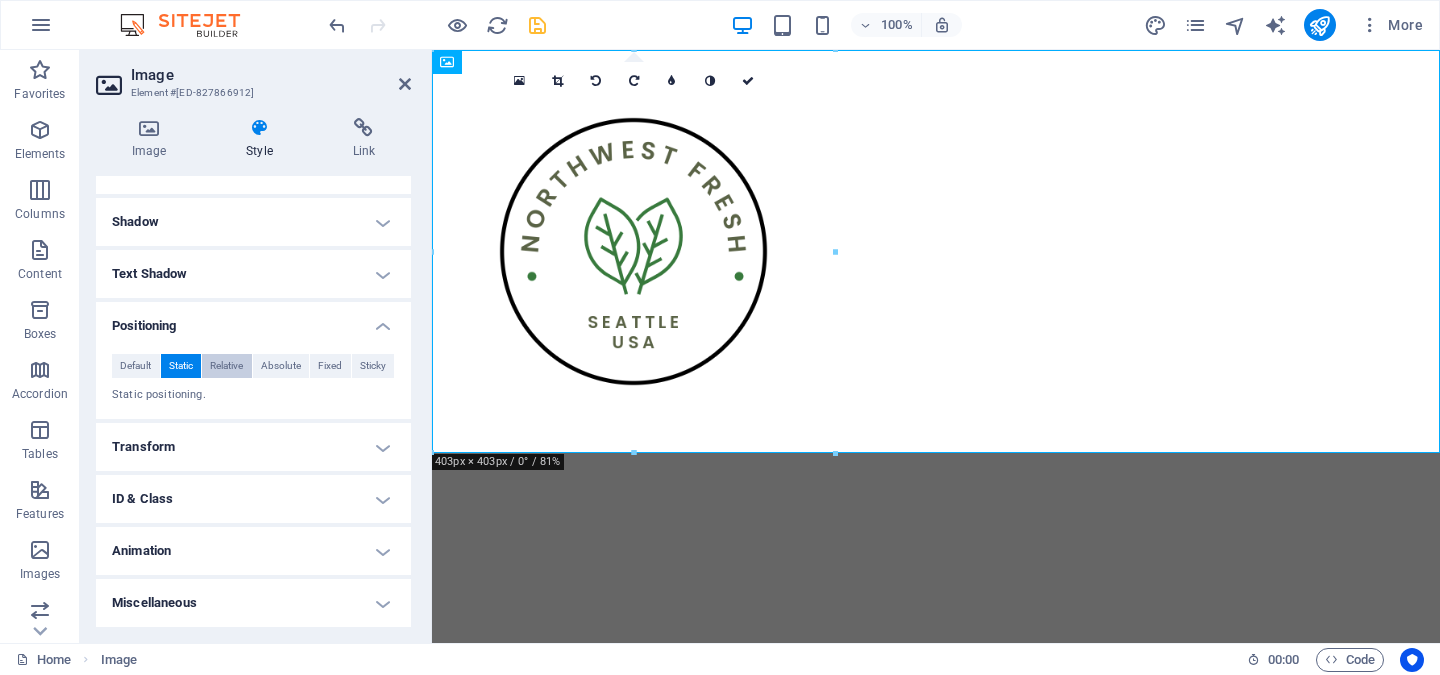 click on "Relative" at bounding box center [226, 366] 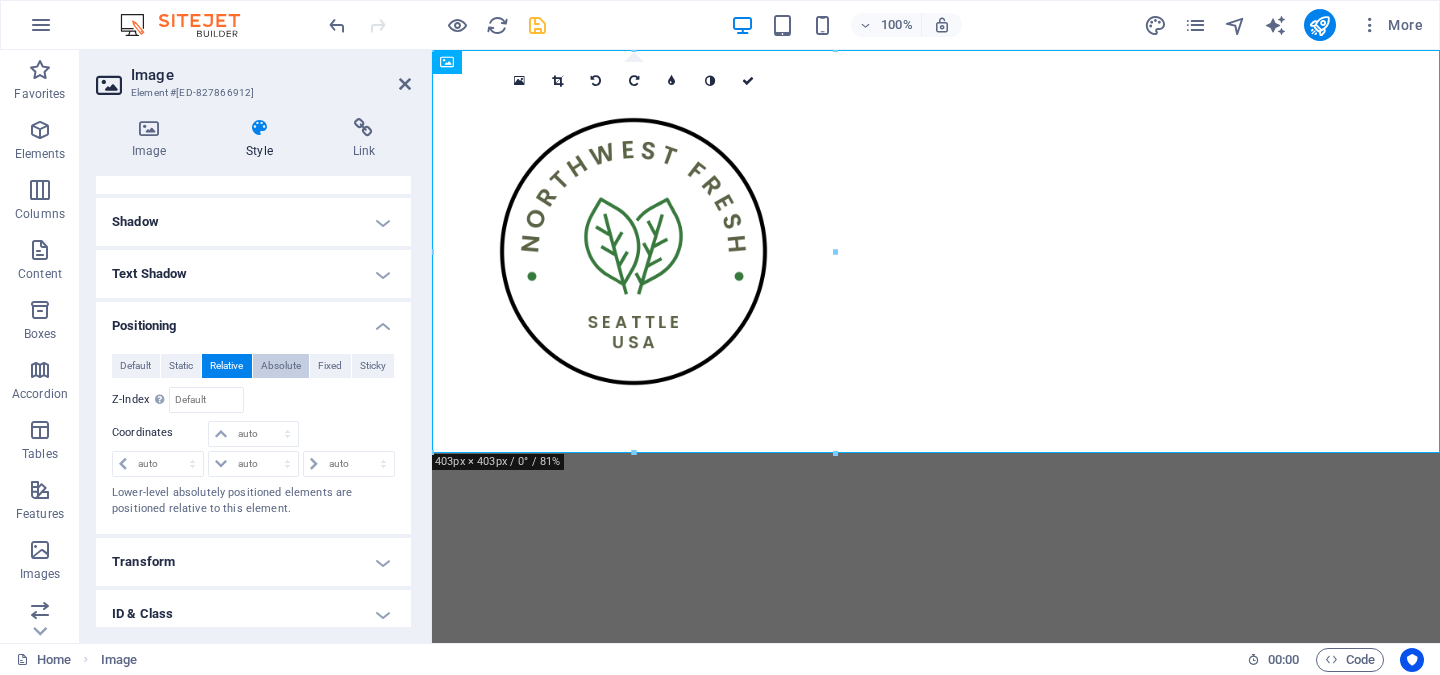 click on "Absolute" at bounding box center [281, 366] 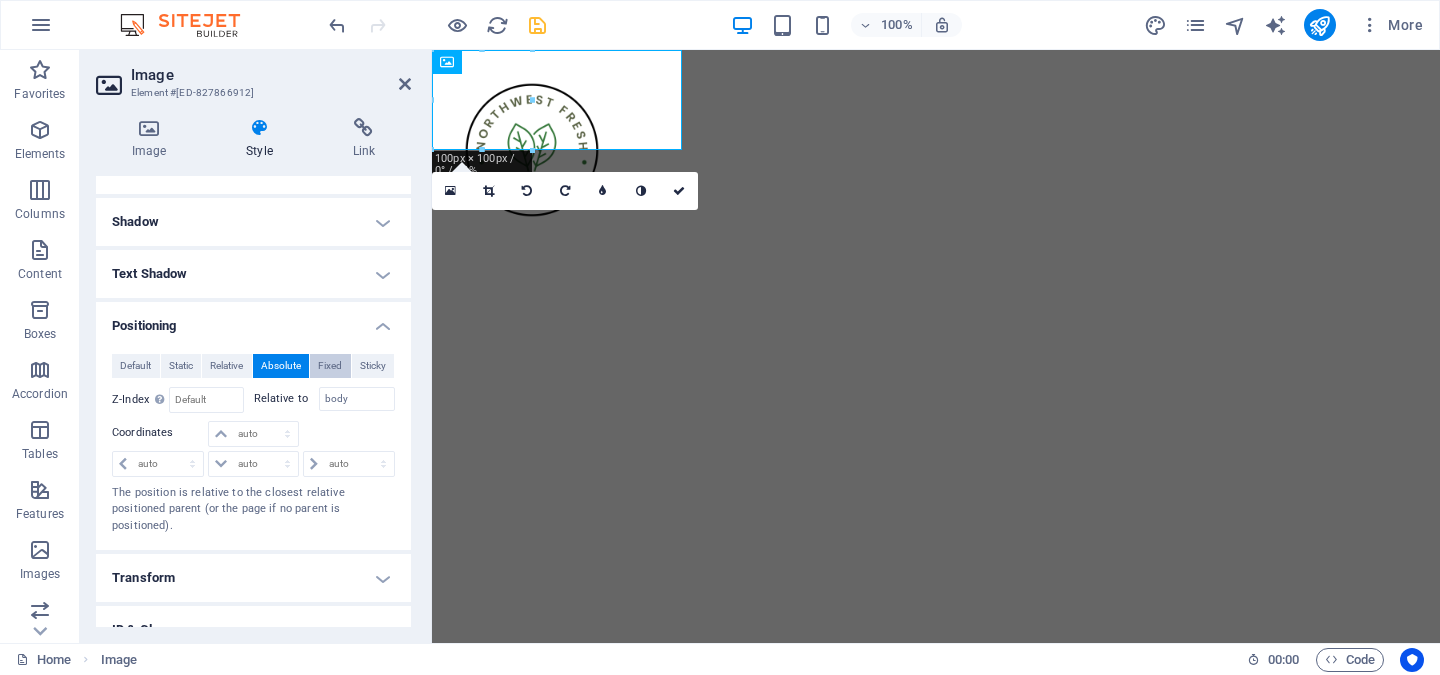 click on "Fixed" at bounding box center (330, 366) 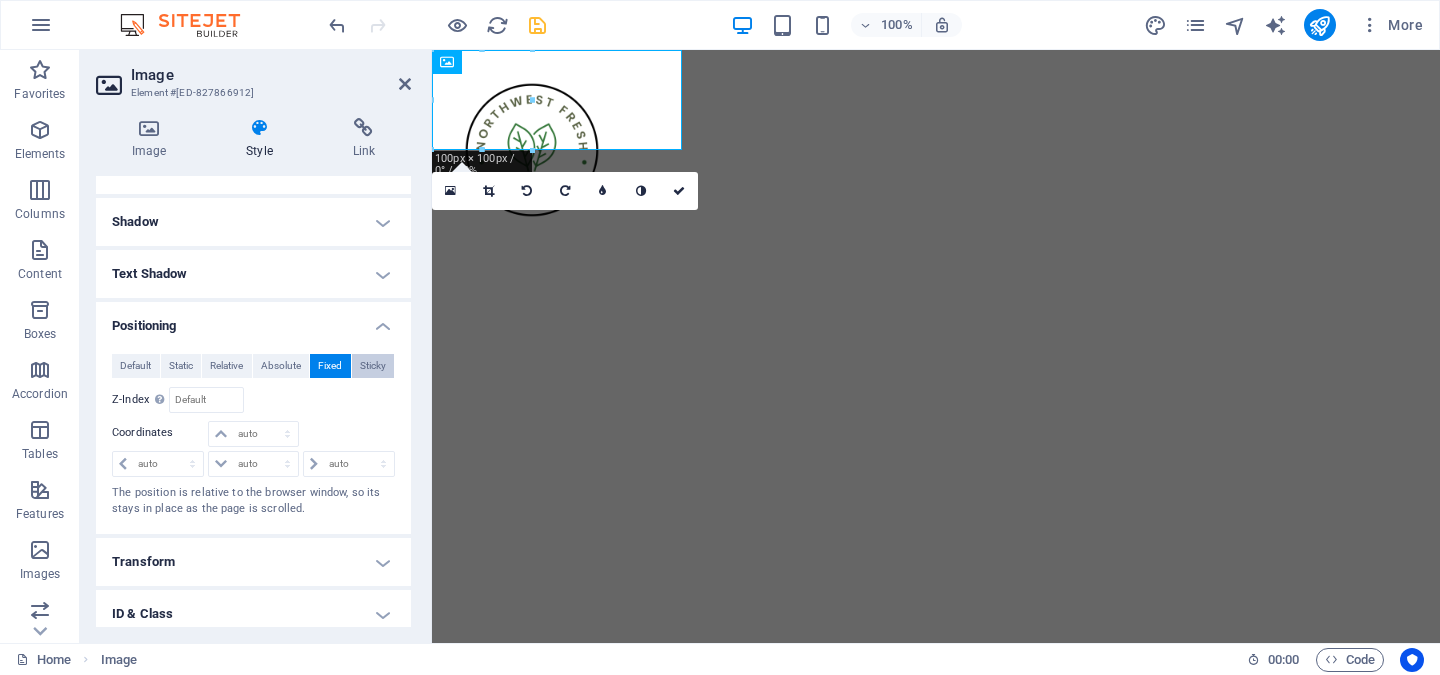 click on "Sticky" at bounding box center [373, 366] 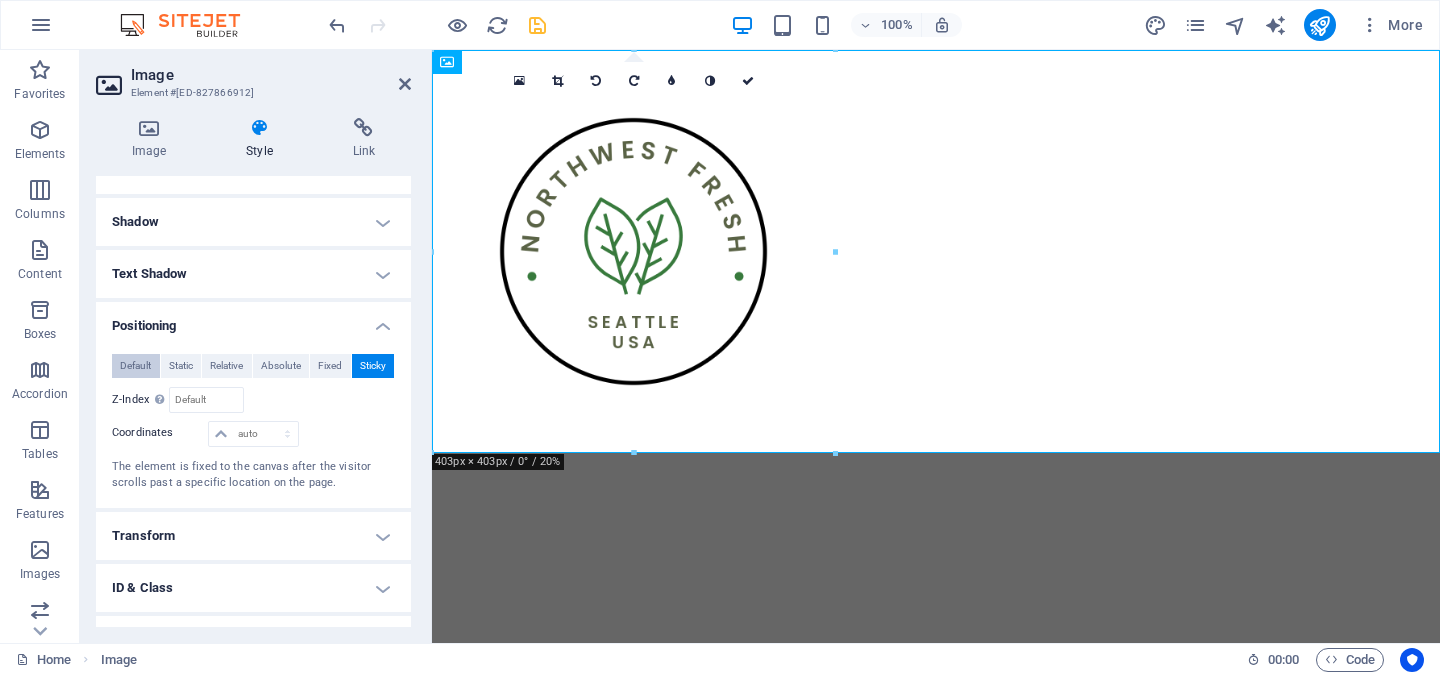 click on "Default" at bounding box center (135, 366) 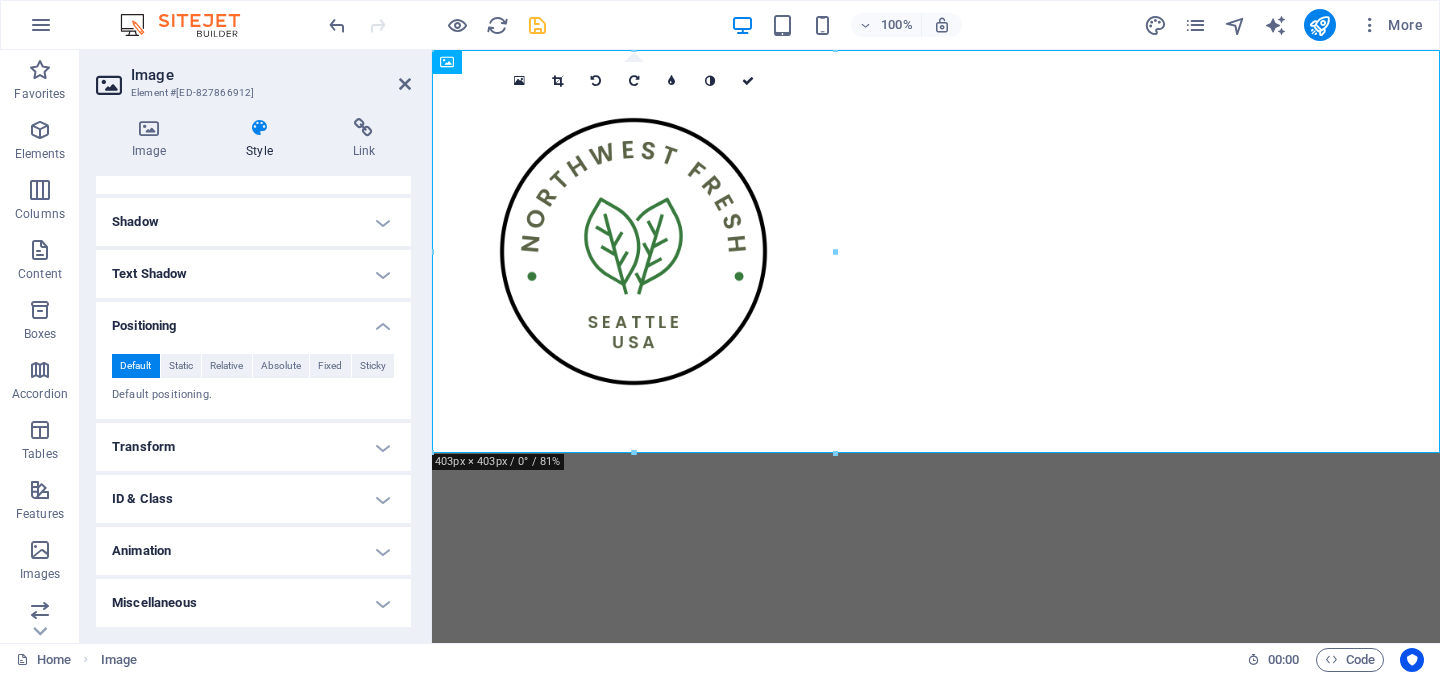click on "Transform" at bounding box center [253, 447] 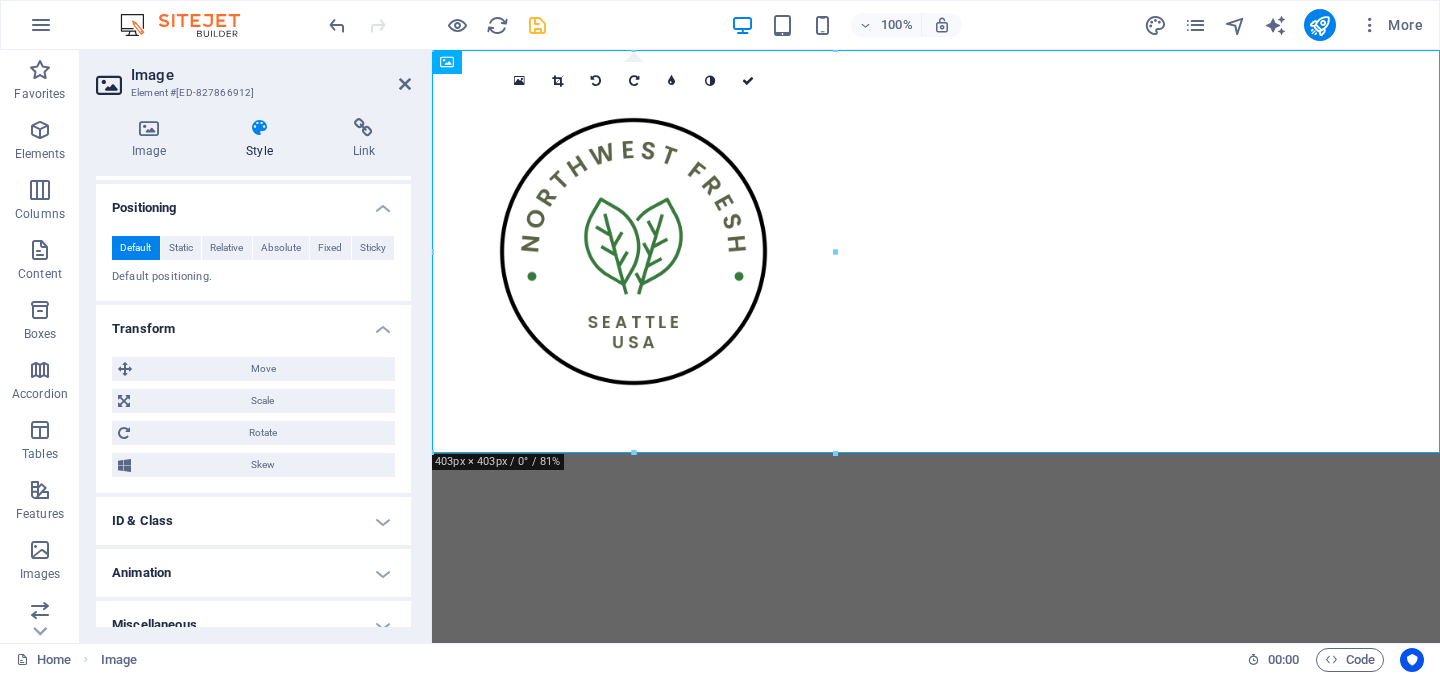 scroll, scrollTop: 389, scrollLeft: 0, axis: vertical 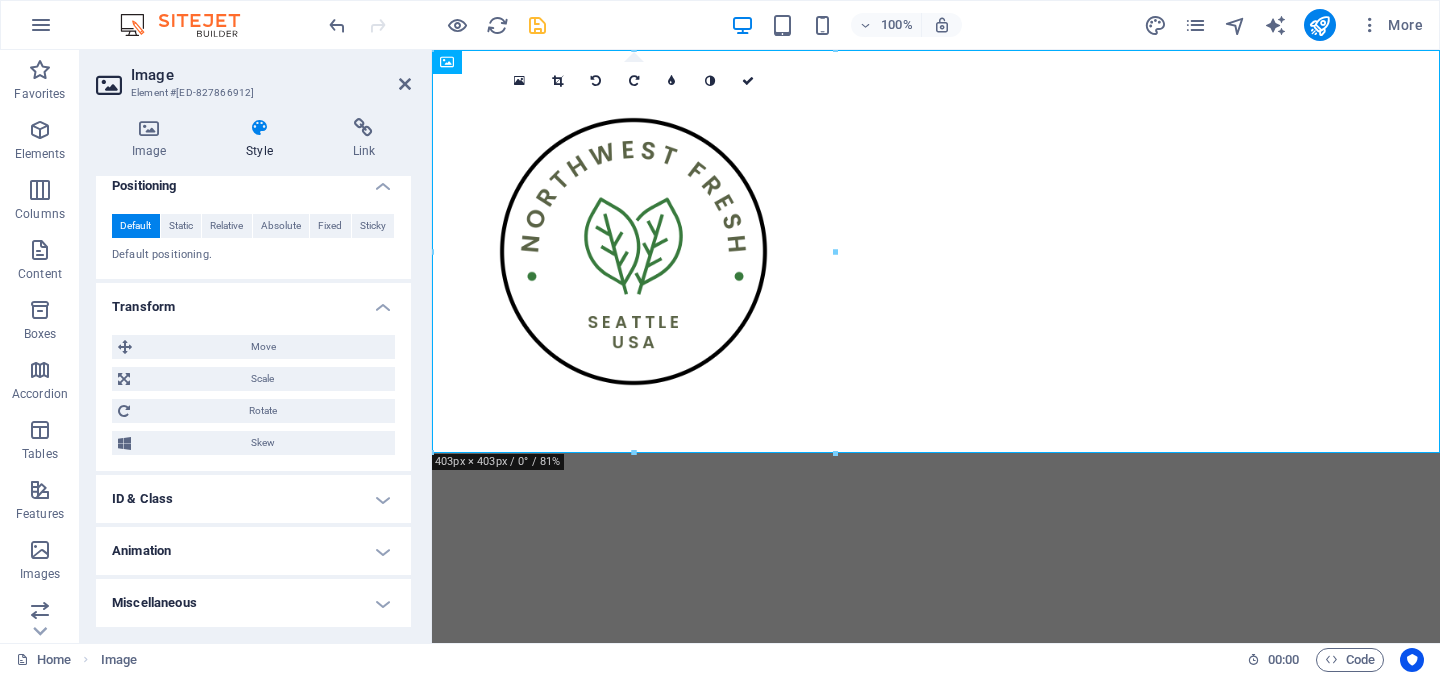 click on "ID & Class" at bounding box center (253, 499) 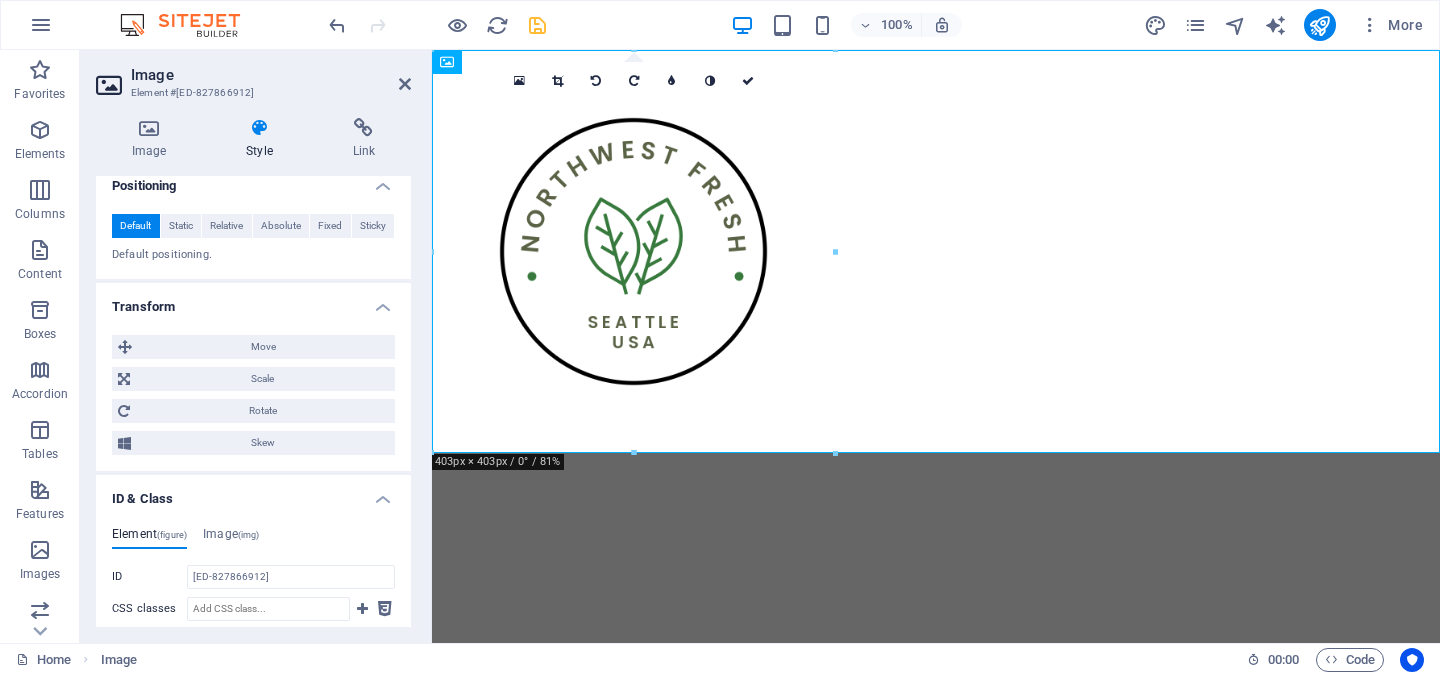 scroll, scrollTop: 569, scrollLeft: 0, axis: vertical 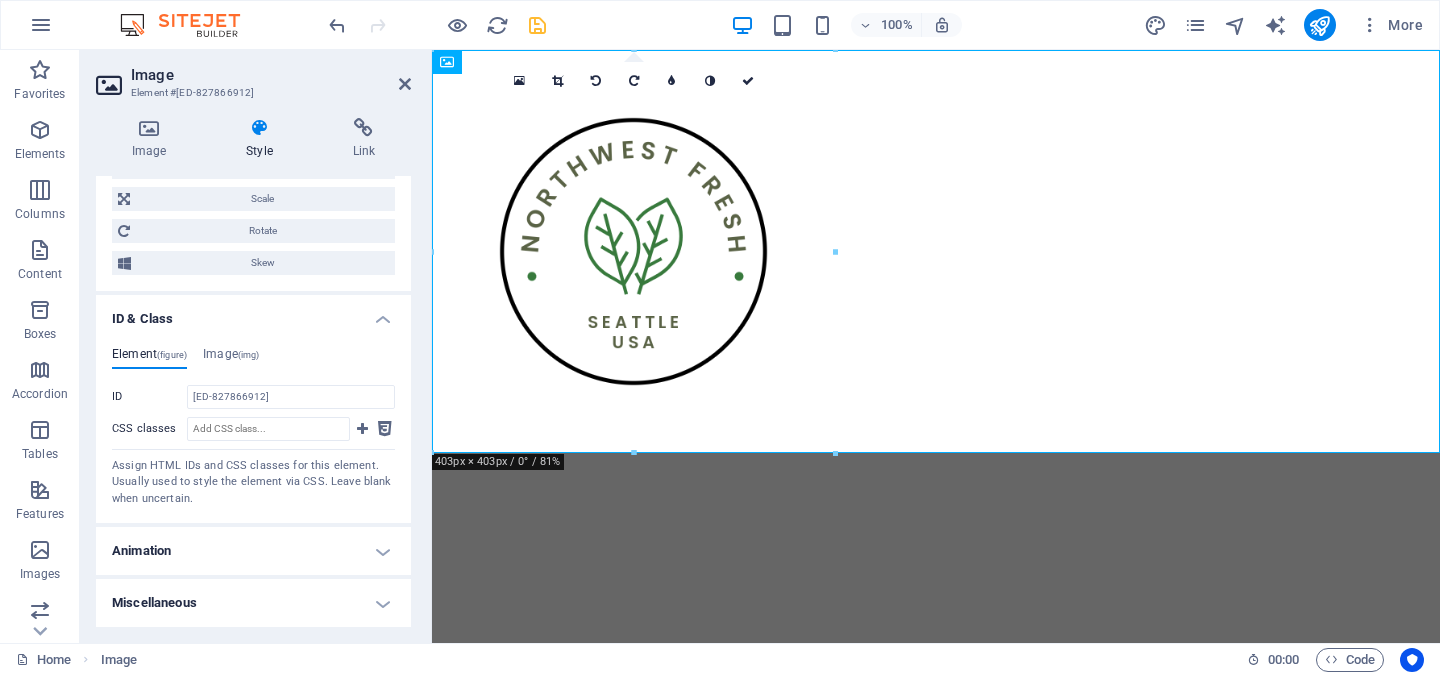 click on "Animation" at bounding box center (253, 551) 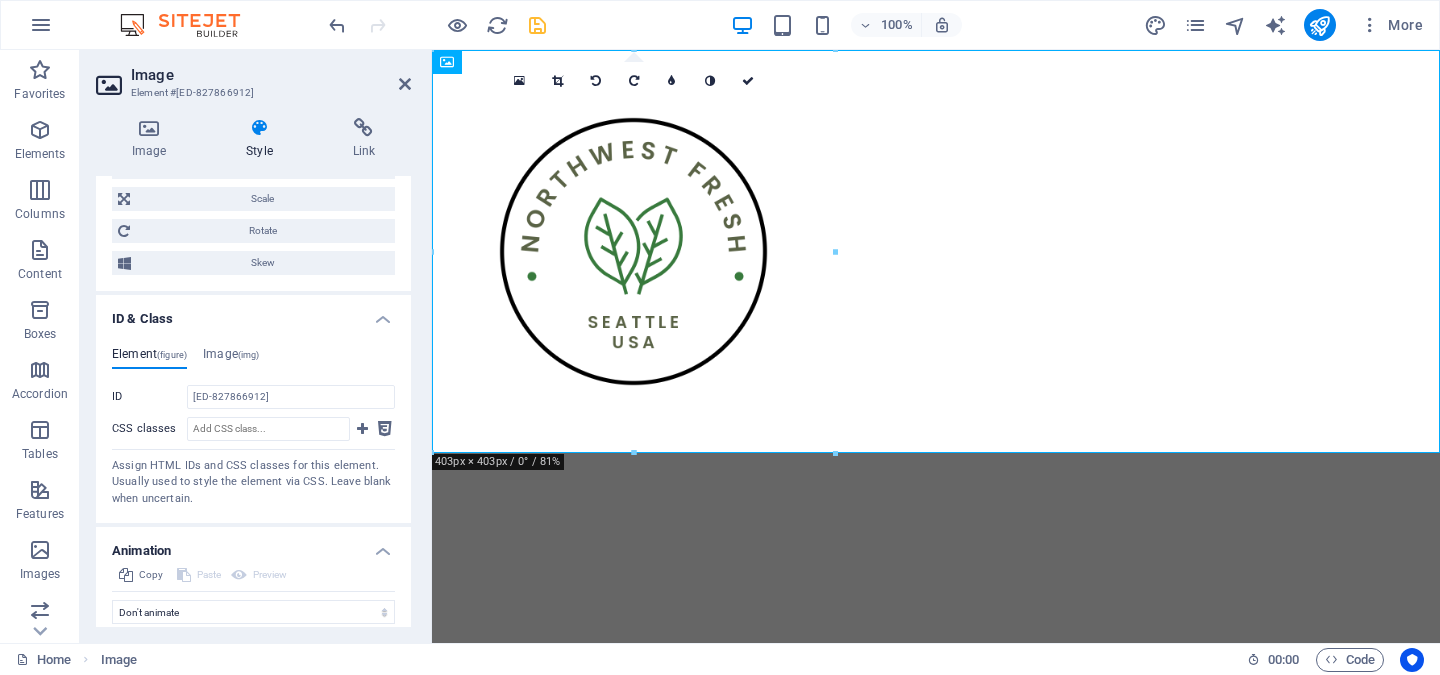 scroll, scrollTop: 634, scrollLeft: 0, axis: vertical 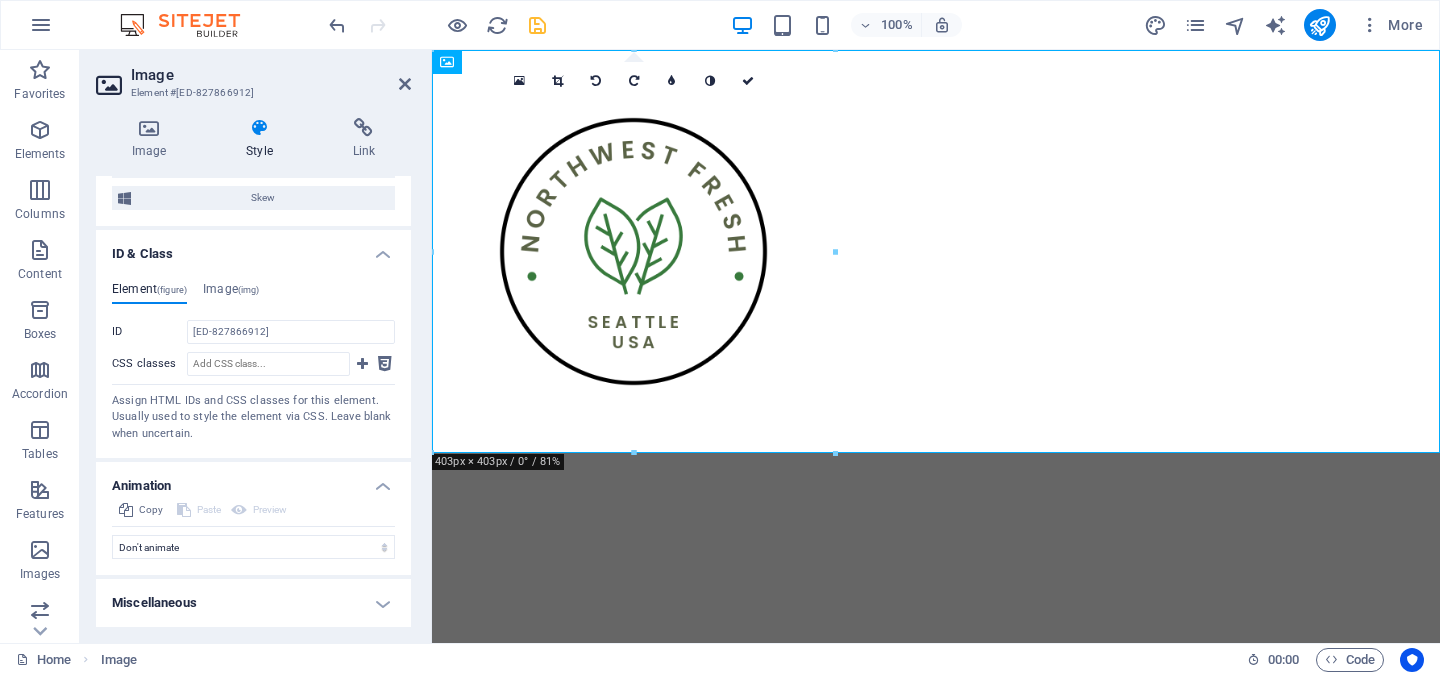 click on "Miscellaneous" at bounding box center (253, 603) 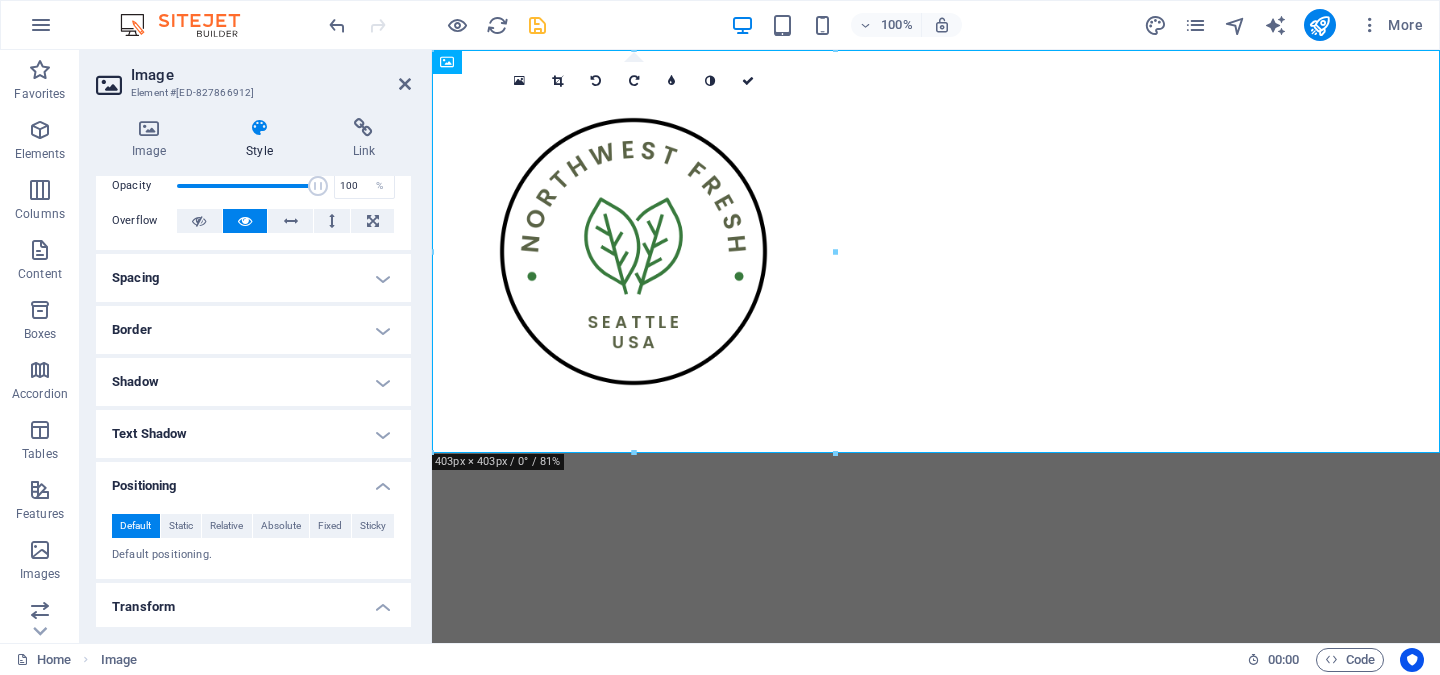 scroll, scrollTop: 0, scrollLeft: 0, axis: both 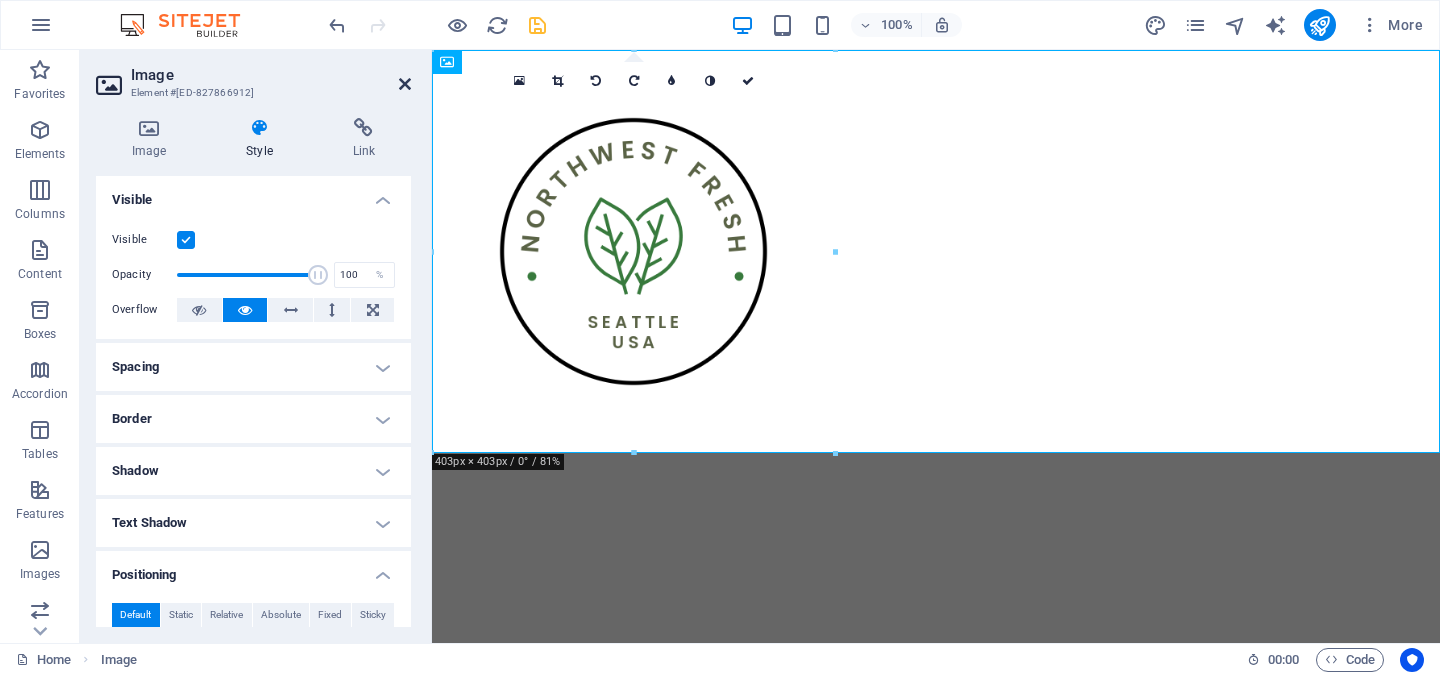 click at bounding box center (405, 84) 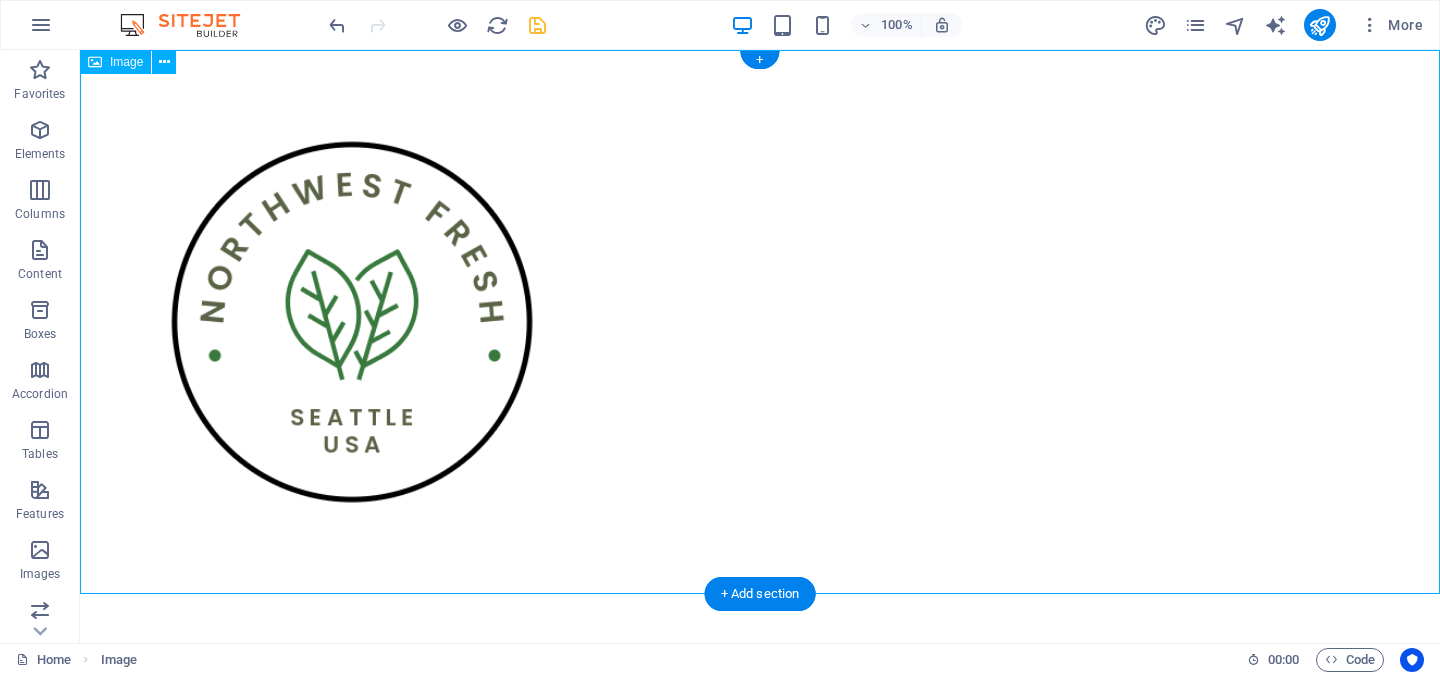 click at bounding box center [760, 322] 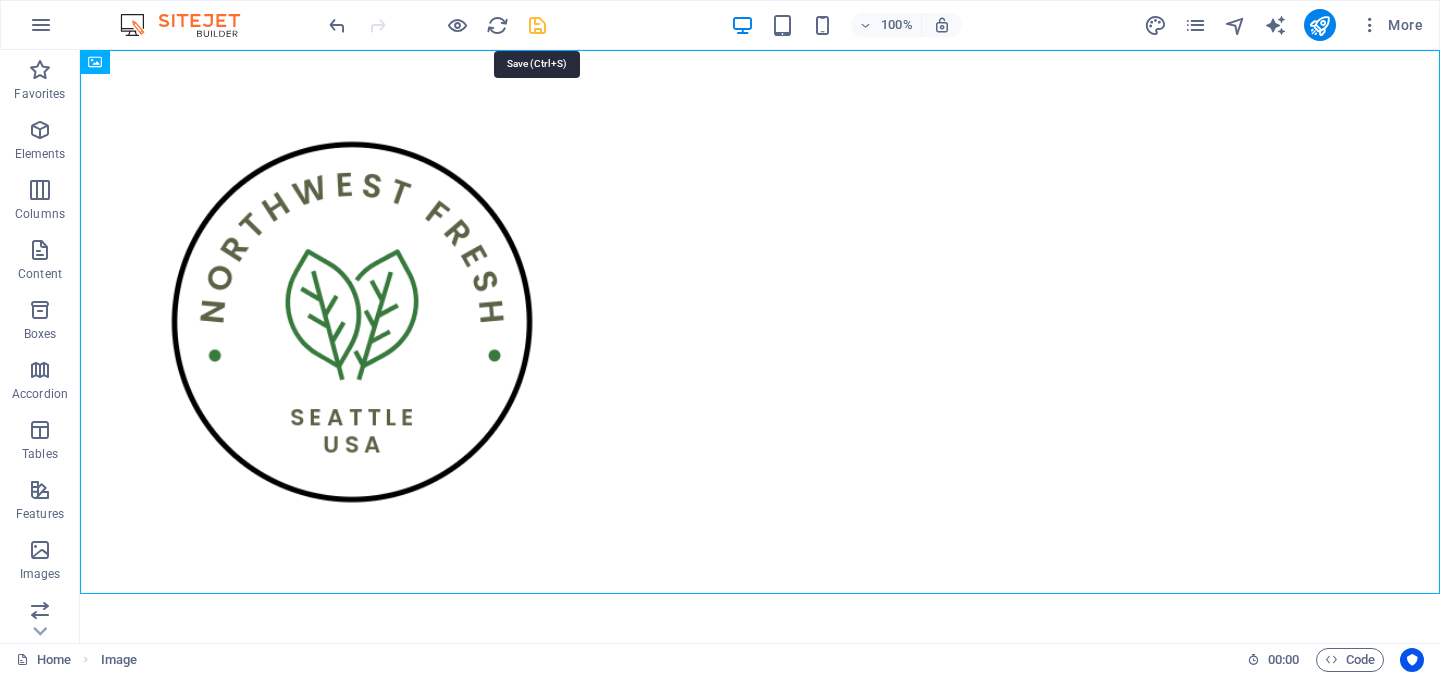 click at bounding box center [537, 25] 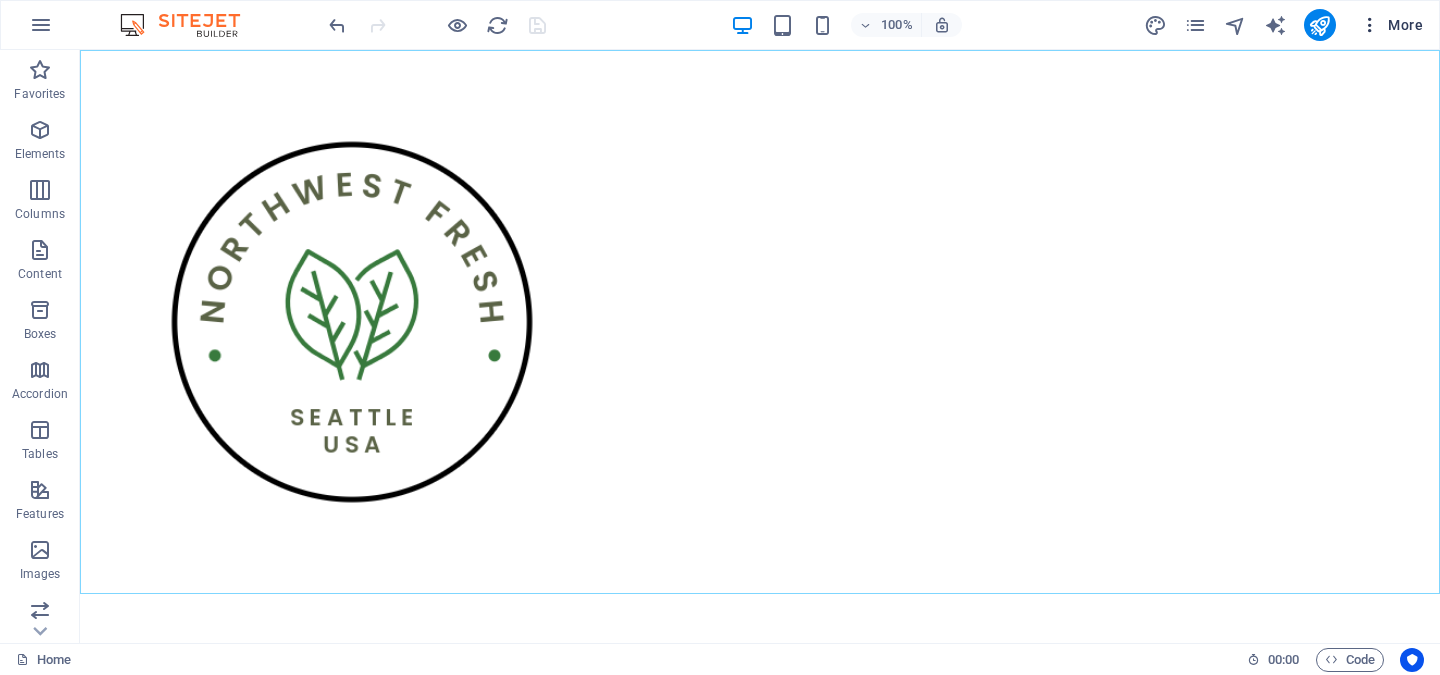 click at bounding box center [1370, 25] 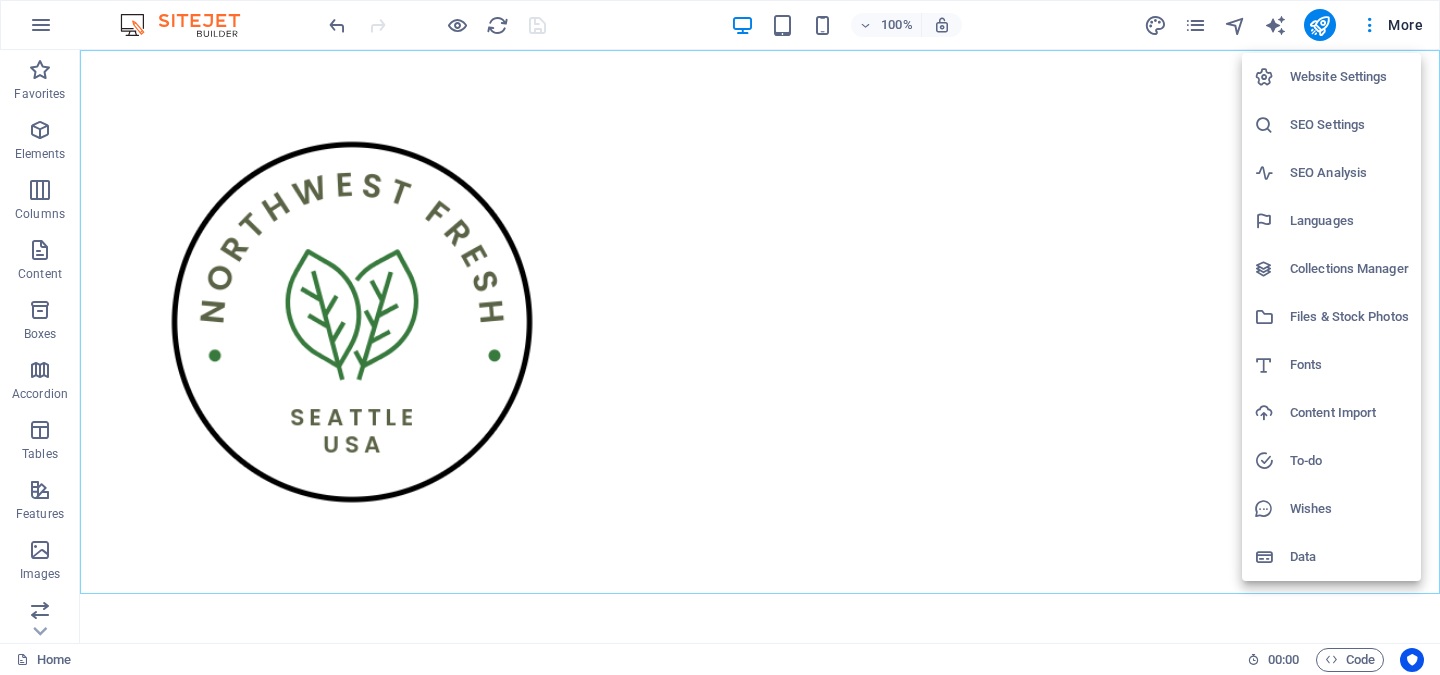 click at bounding box center (720, 337) 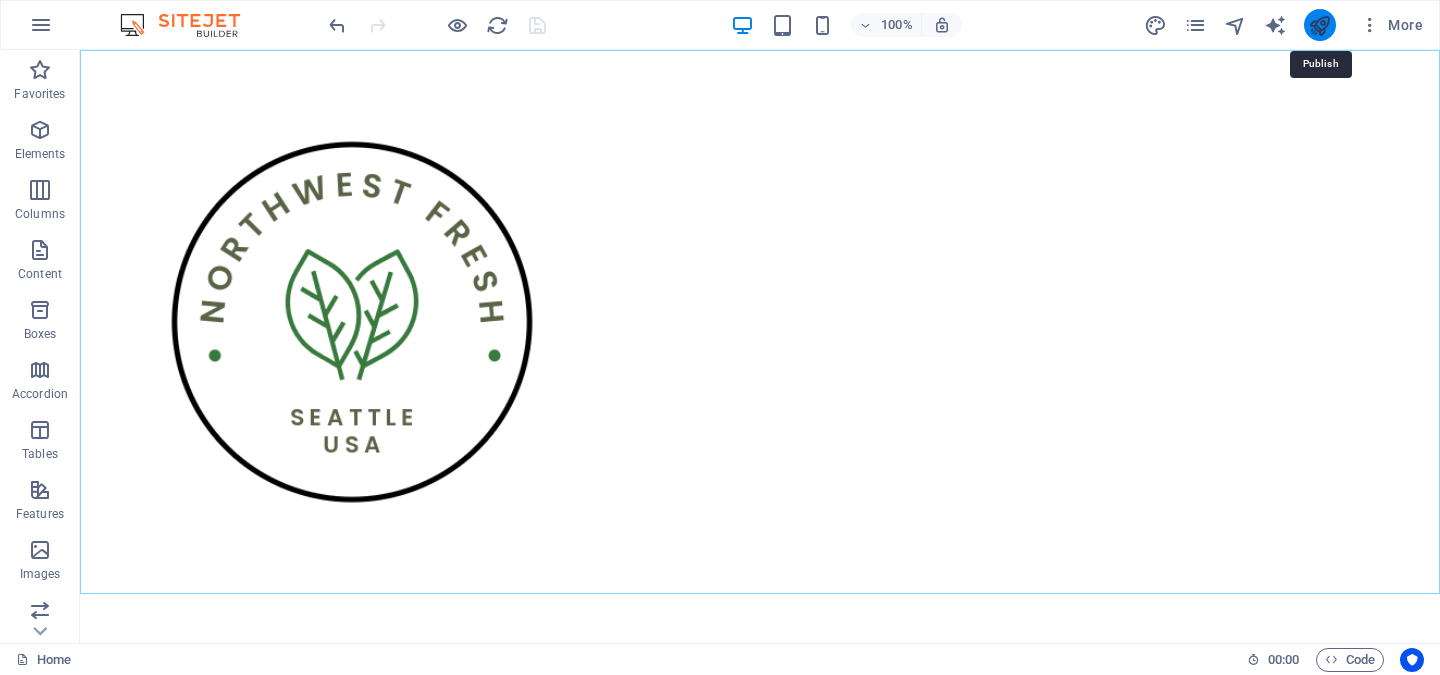 click at bounding box center [1319, 25] 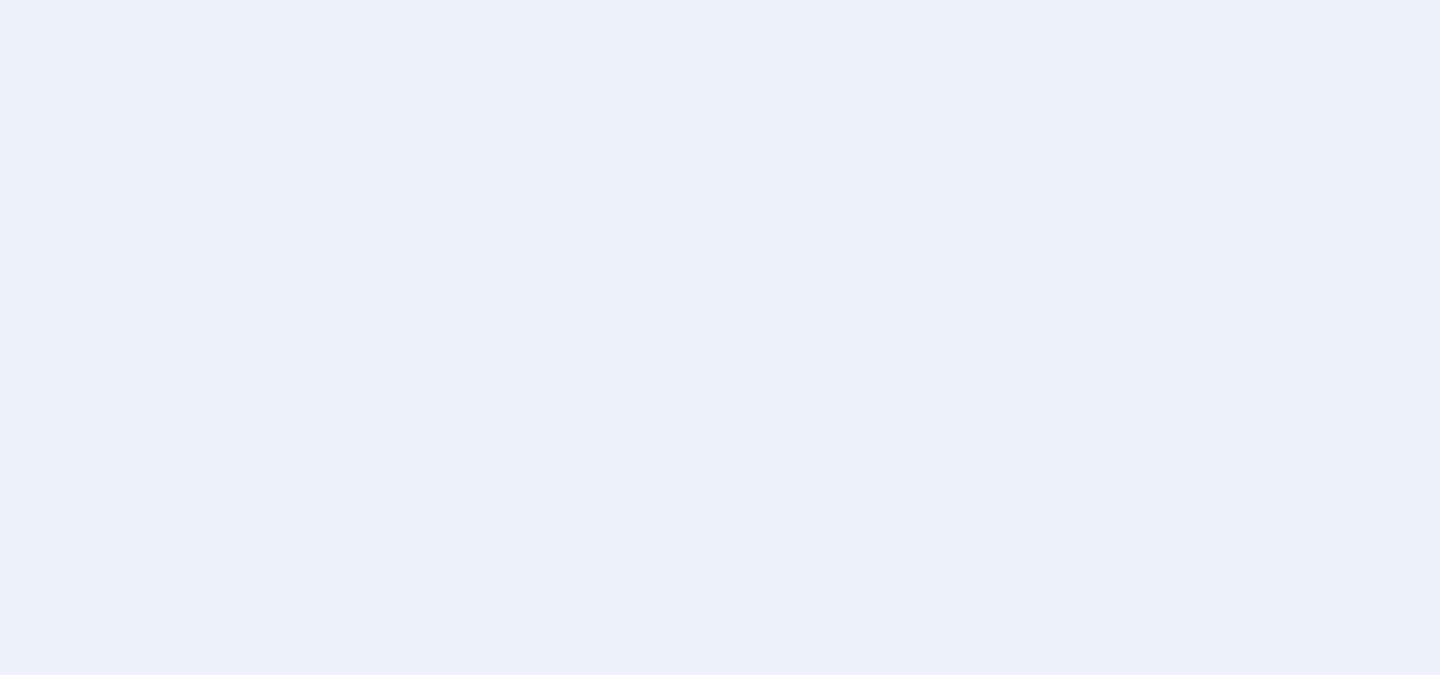 scroll, scrollTop: 0, scrollLeft: 0, axis: both 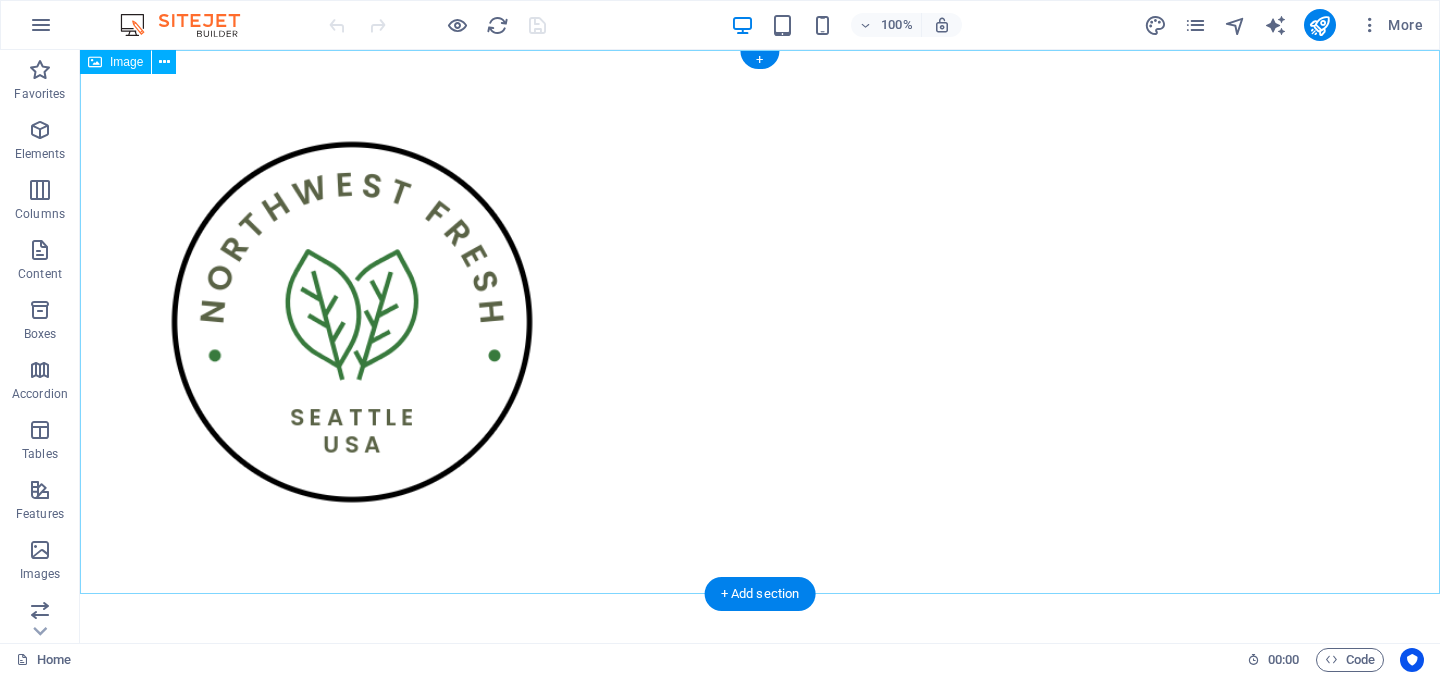 click at bounding box center [760, 322] 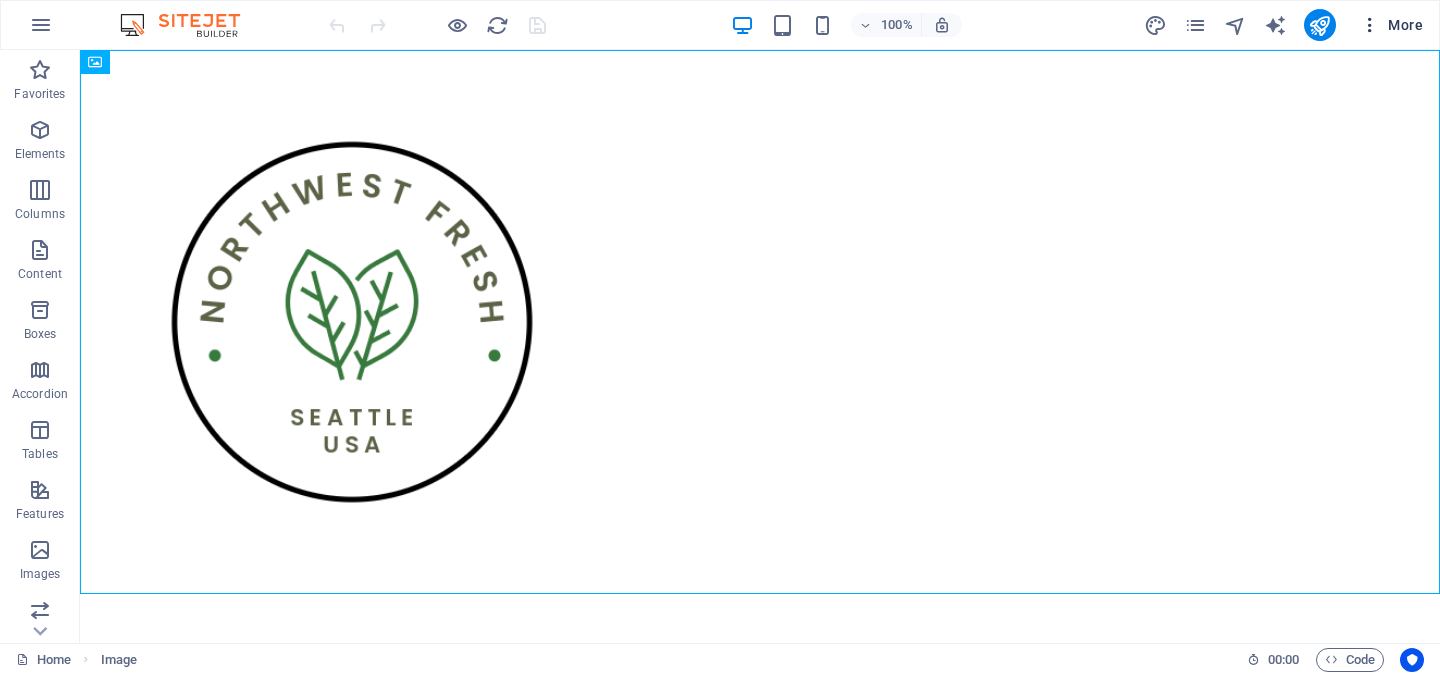 click on "More" at bounding box center (1391, 25) 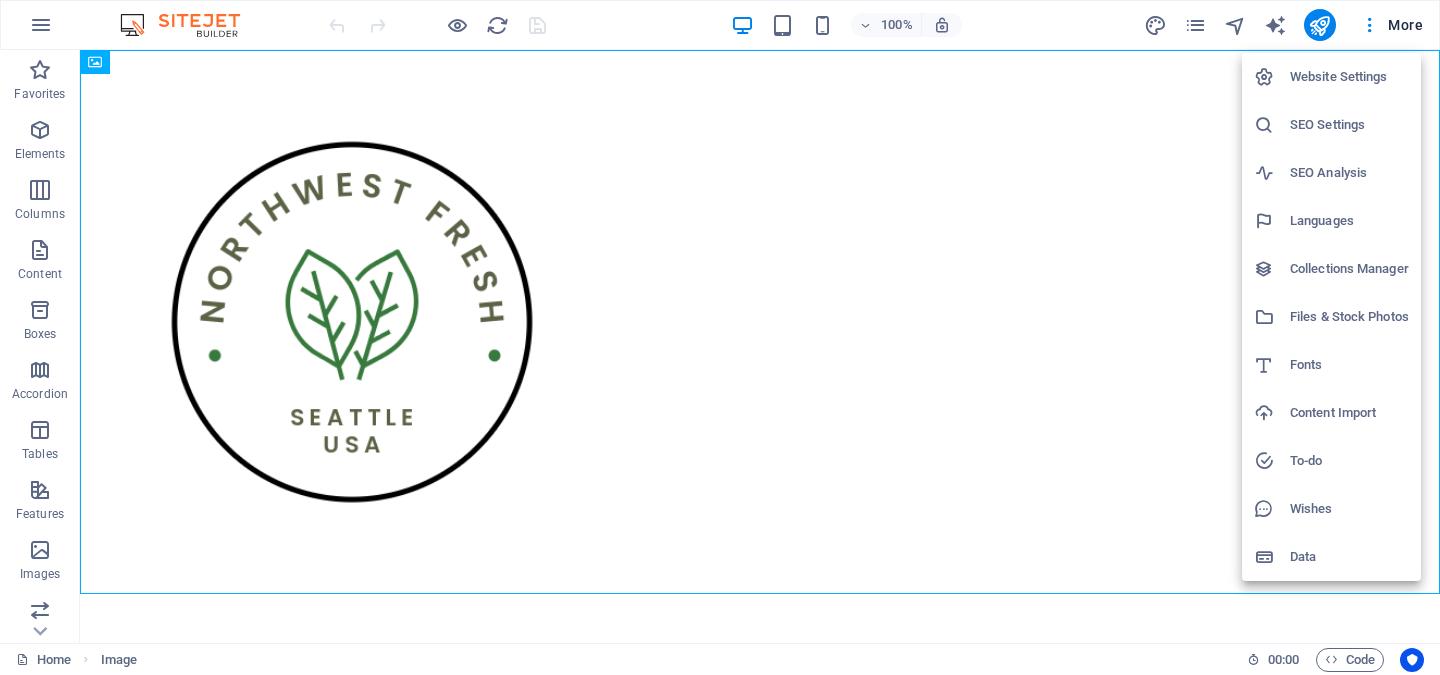 click at bounding box center [720, 337] 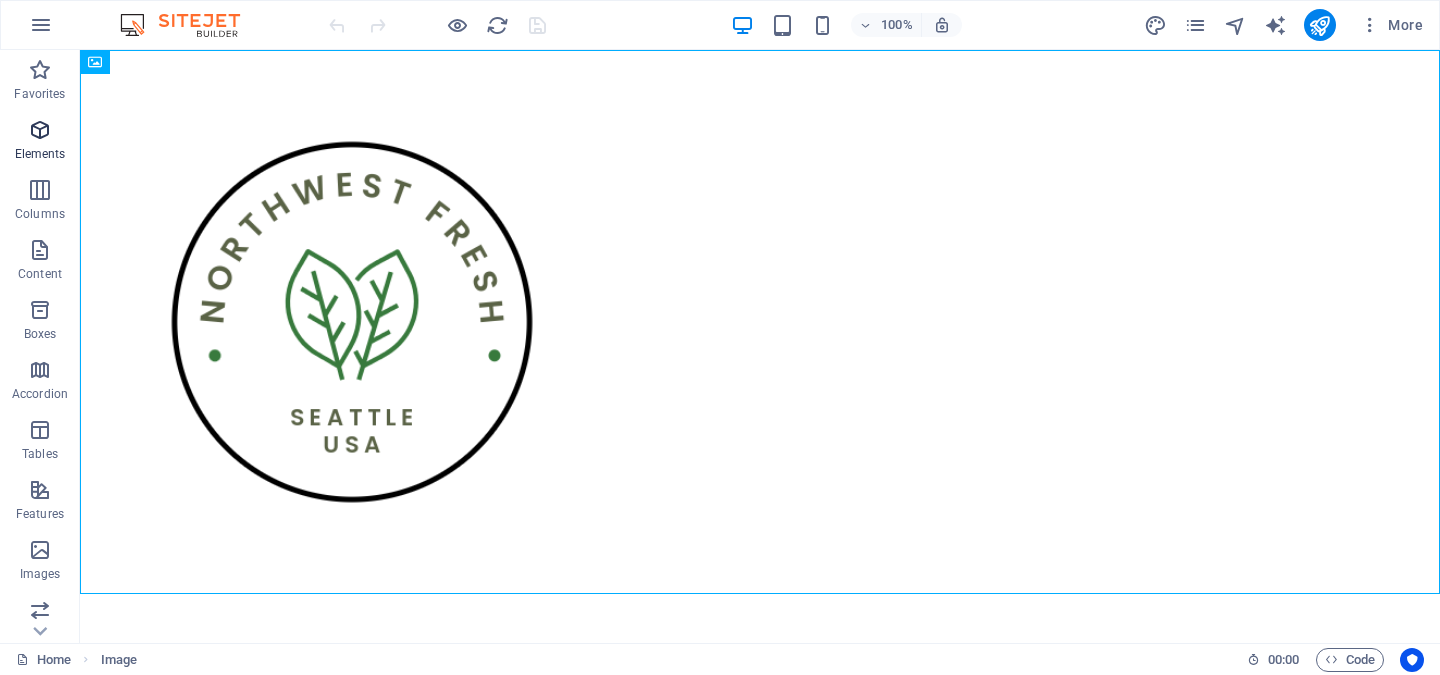 click at bounding box center (40, 130) 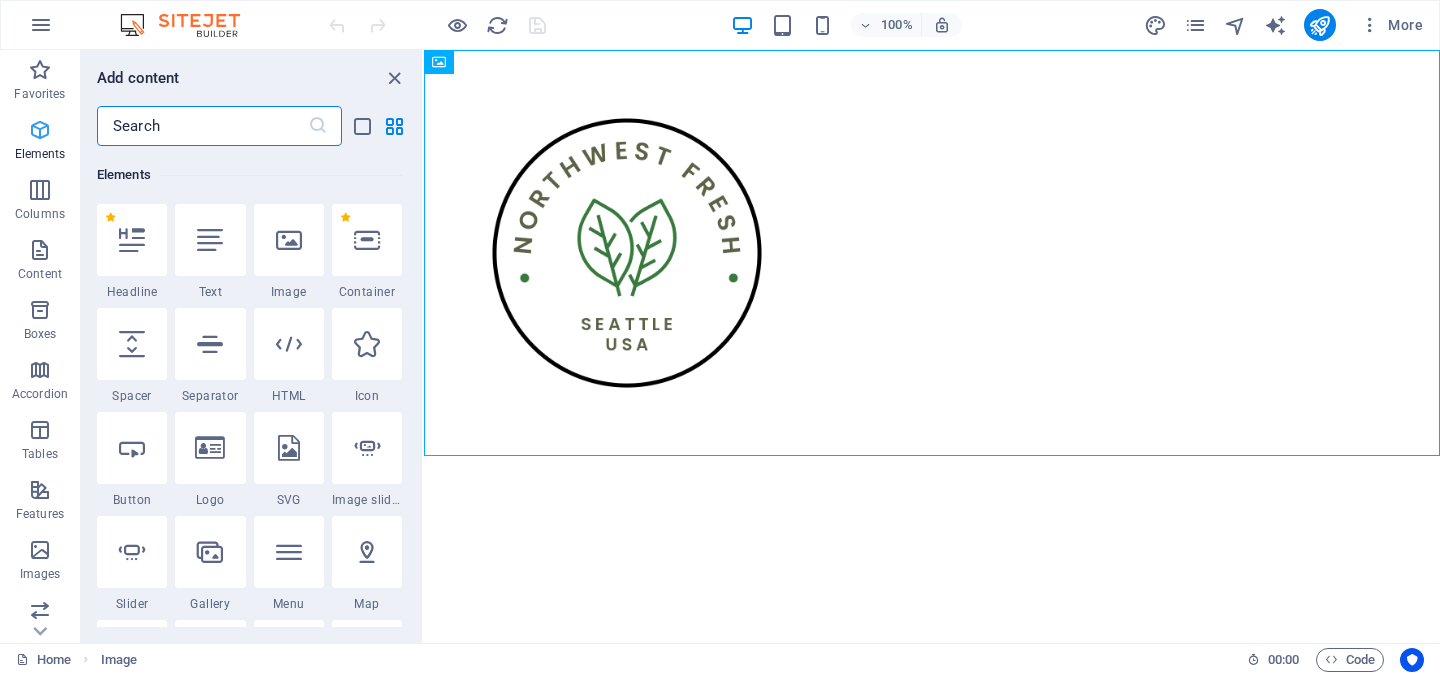scroll, scrollTop: 213, scrollLeft: 0, axis: vertical 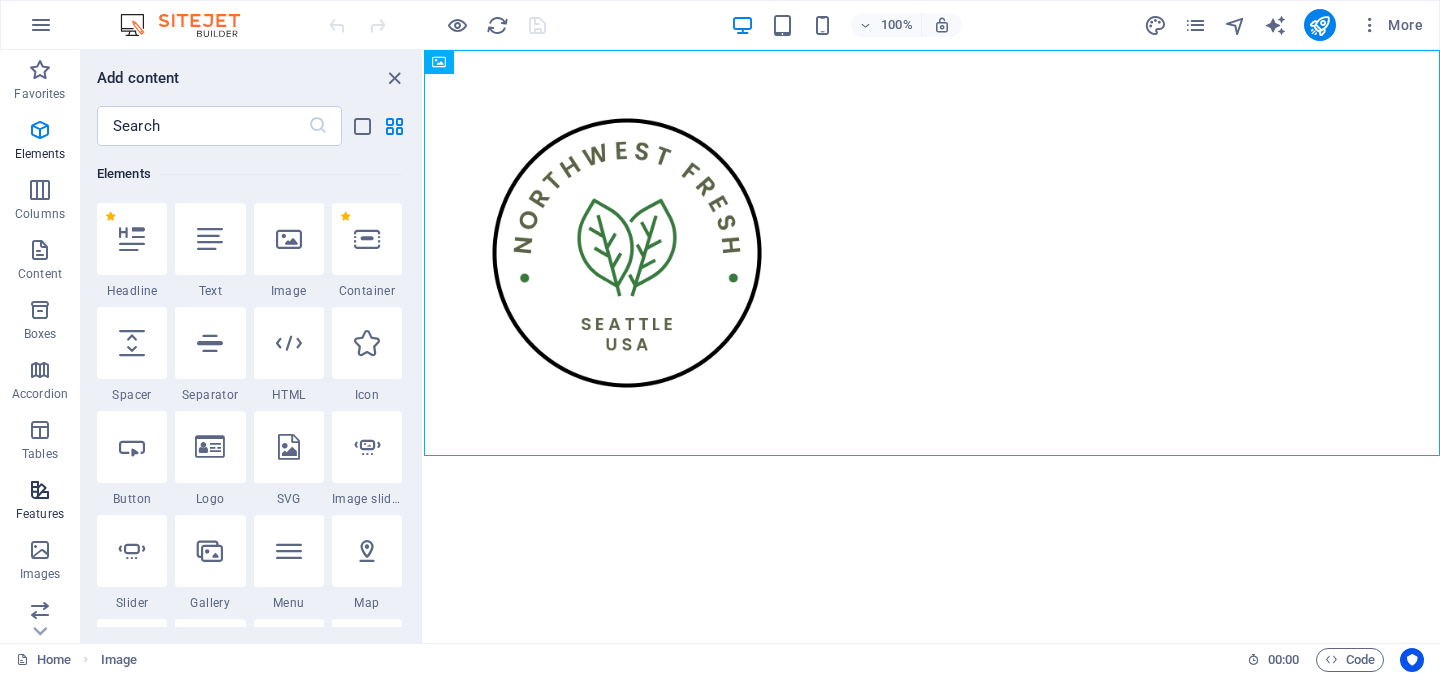 click at bounding box center (40, 490) 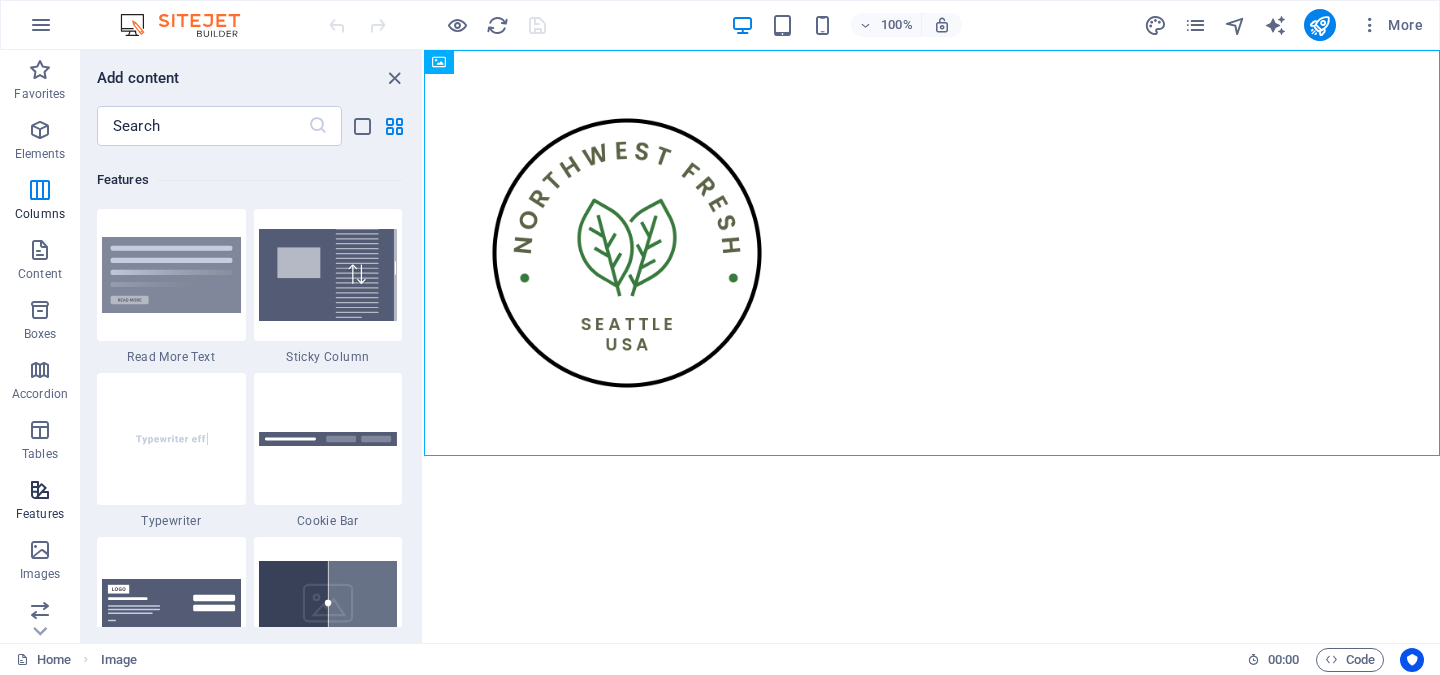 scroll, scrollTop: 7795, scrollLeft: 0, axis: vertical 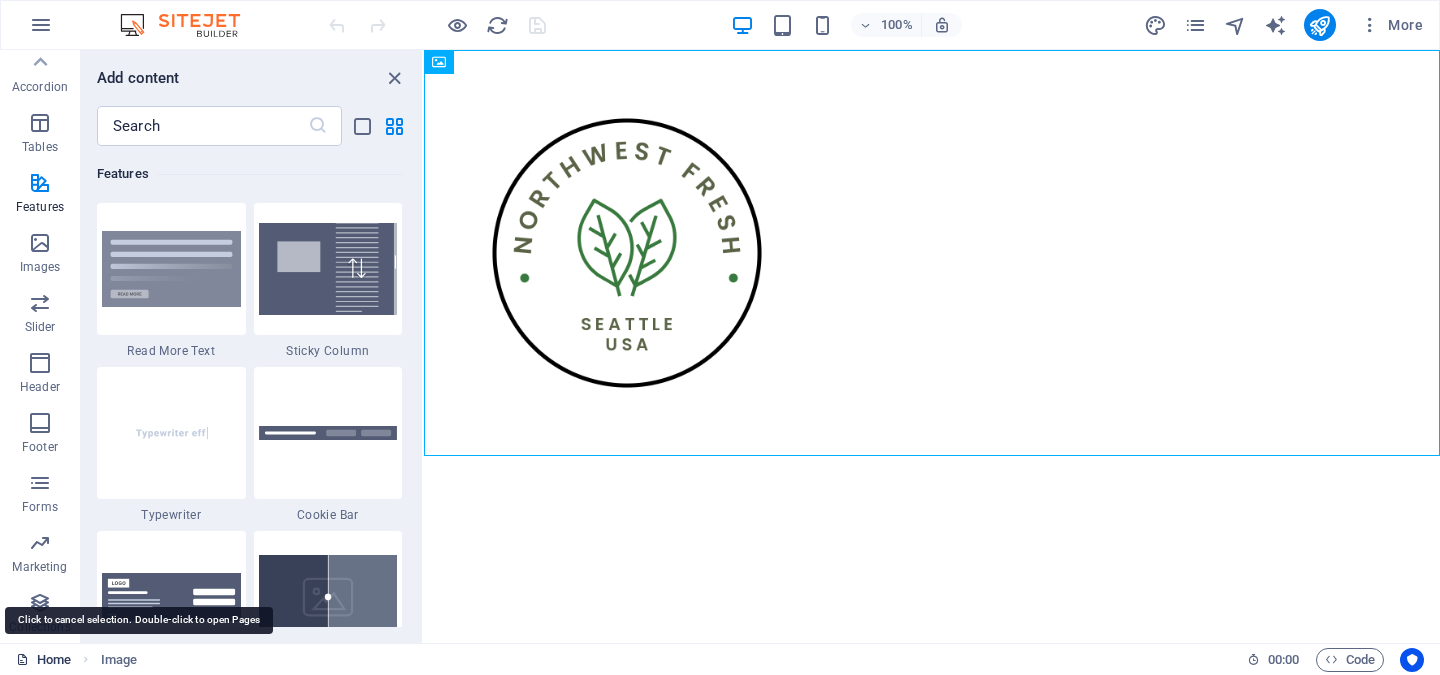 click on "Home" at bounding box center (43, 660) 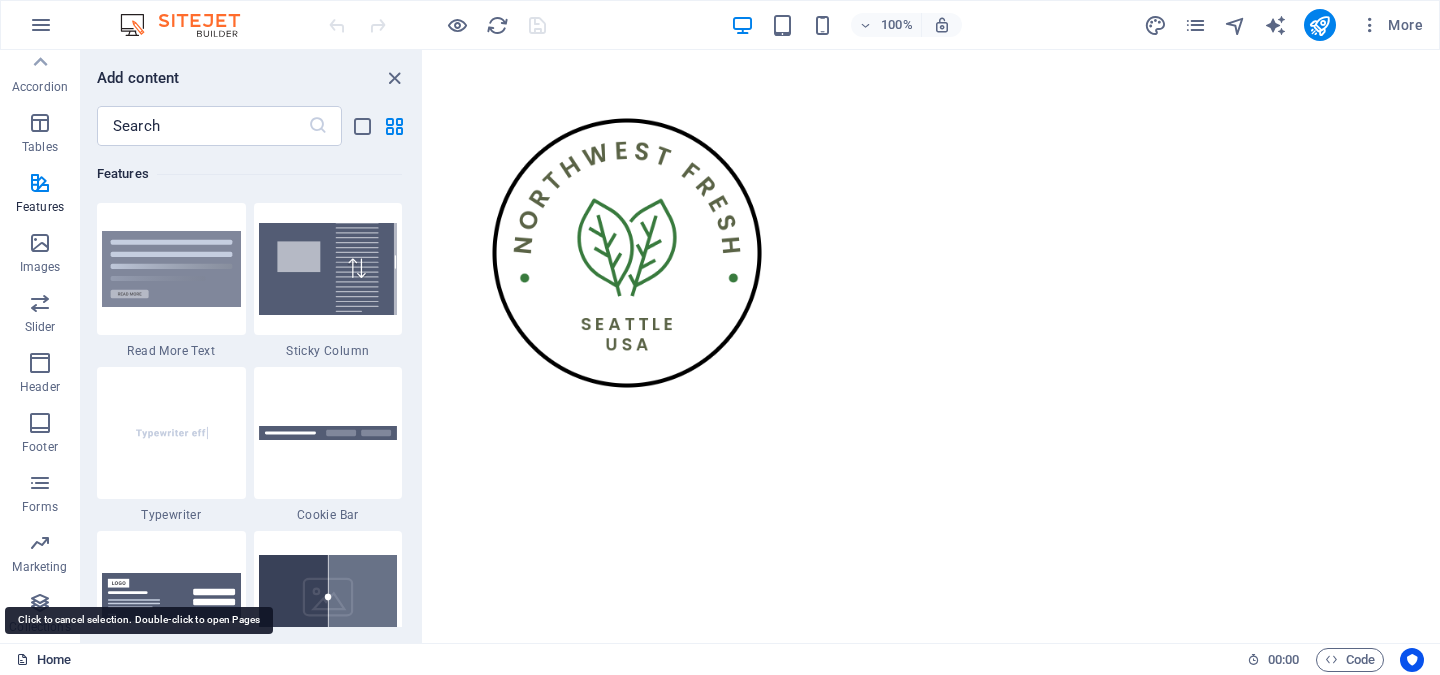 click on "Home" at bounding box center (43, 660) 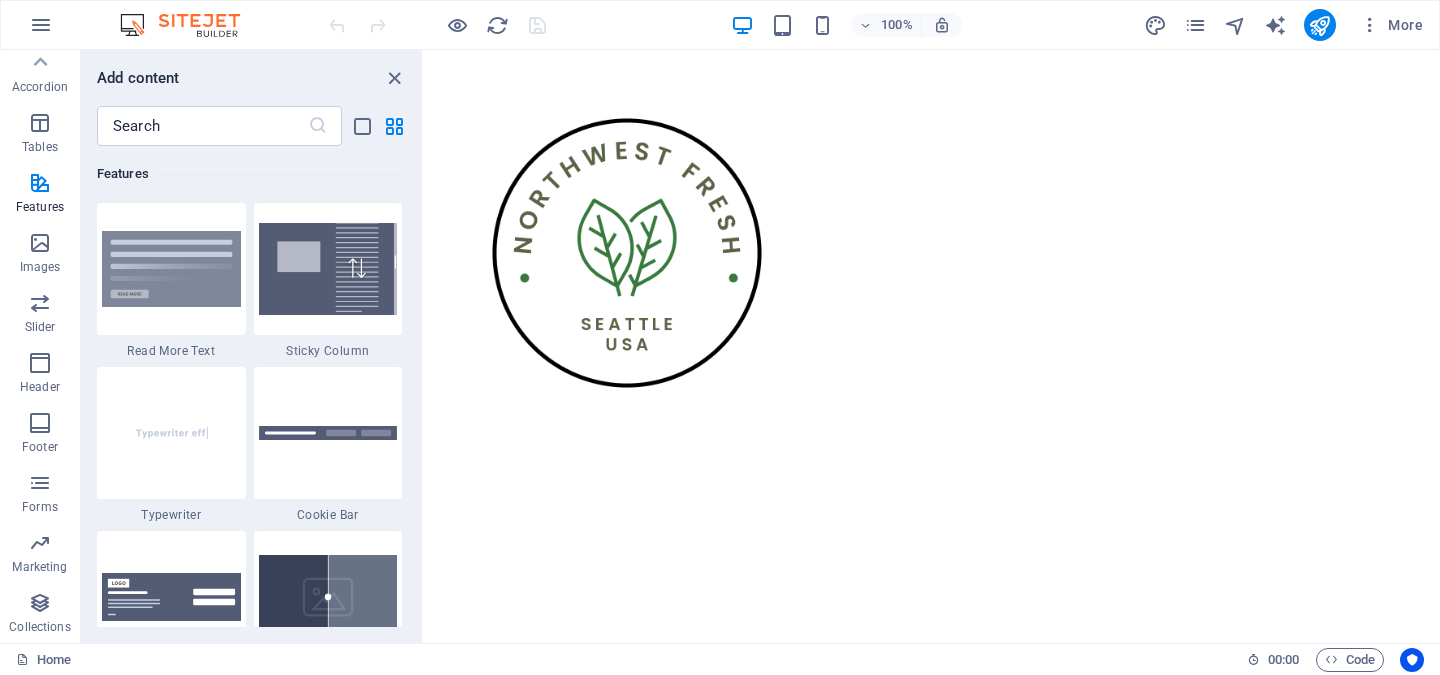 click on "Skip to main content" at bounding box center [932, 253] 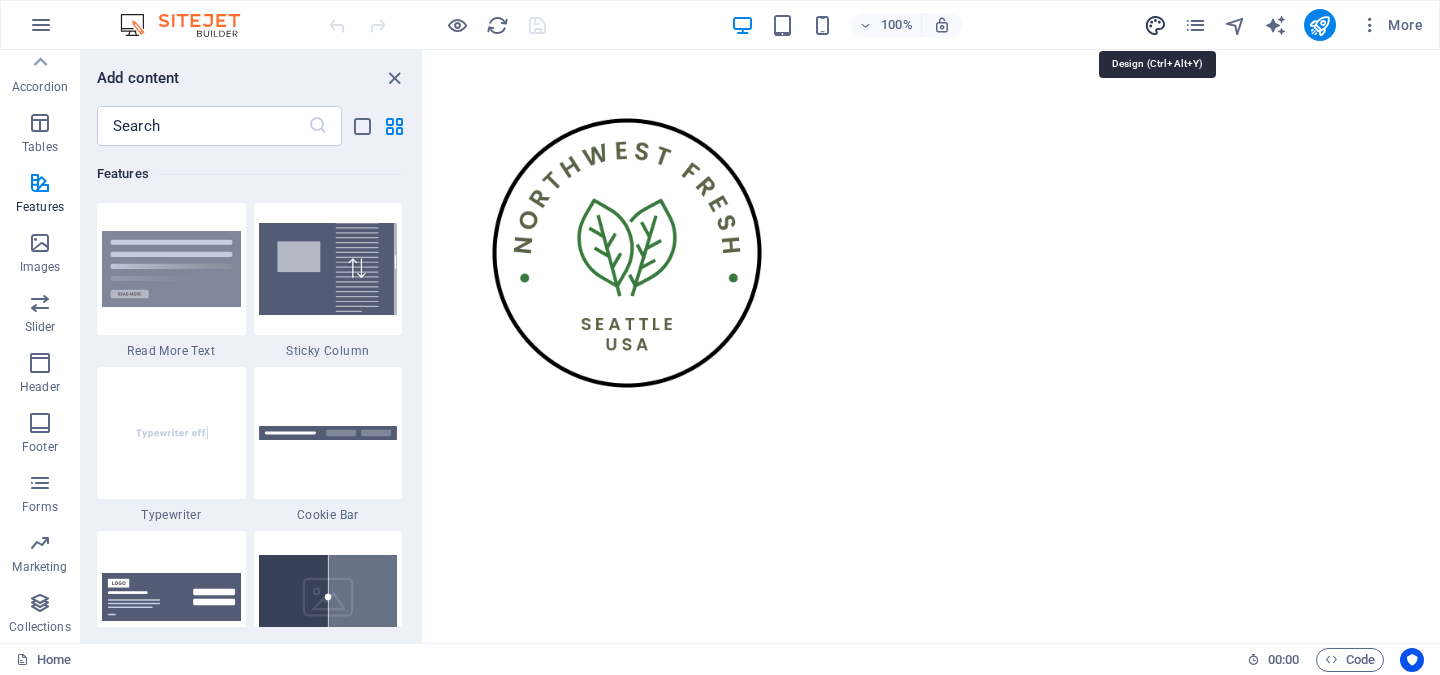 click at bounding box center [1155, 25] 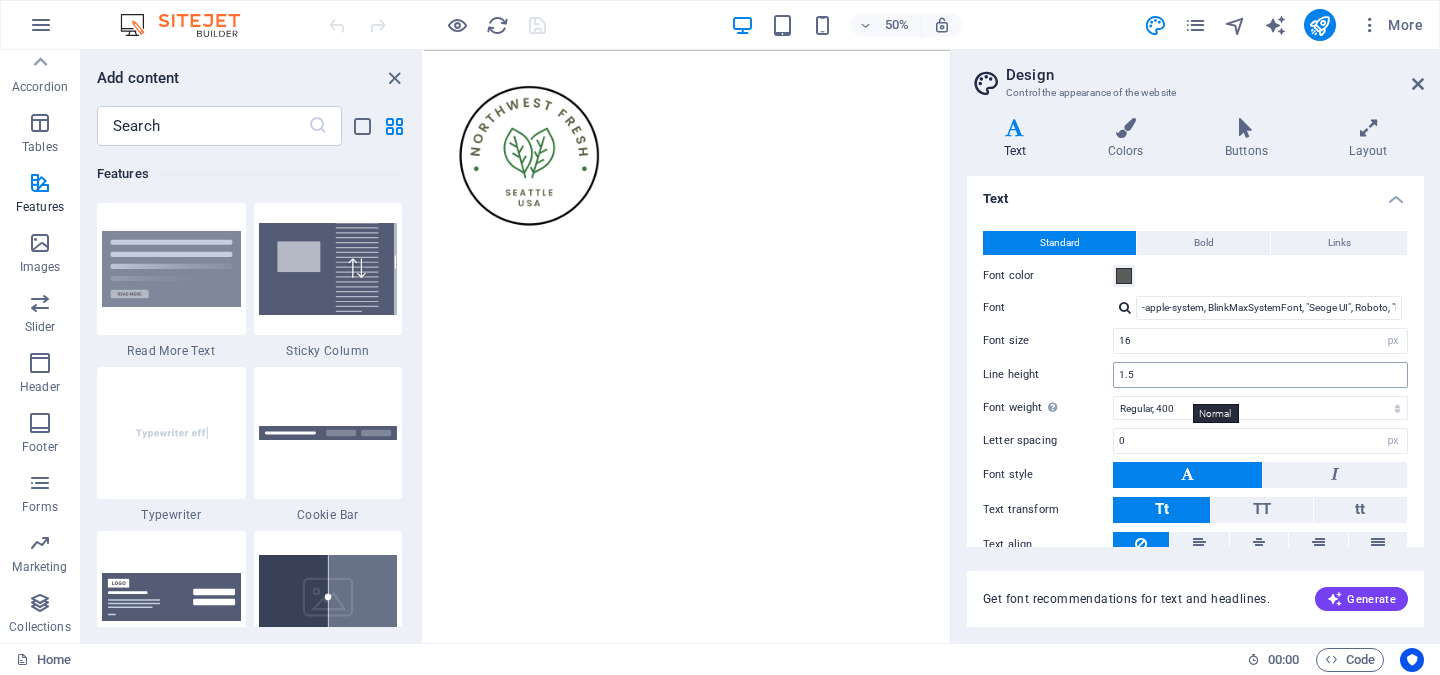 scroll, scrollTop: 0, scrollLeft: 0, axis: both 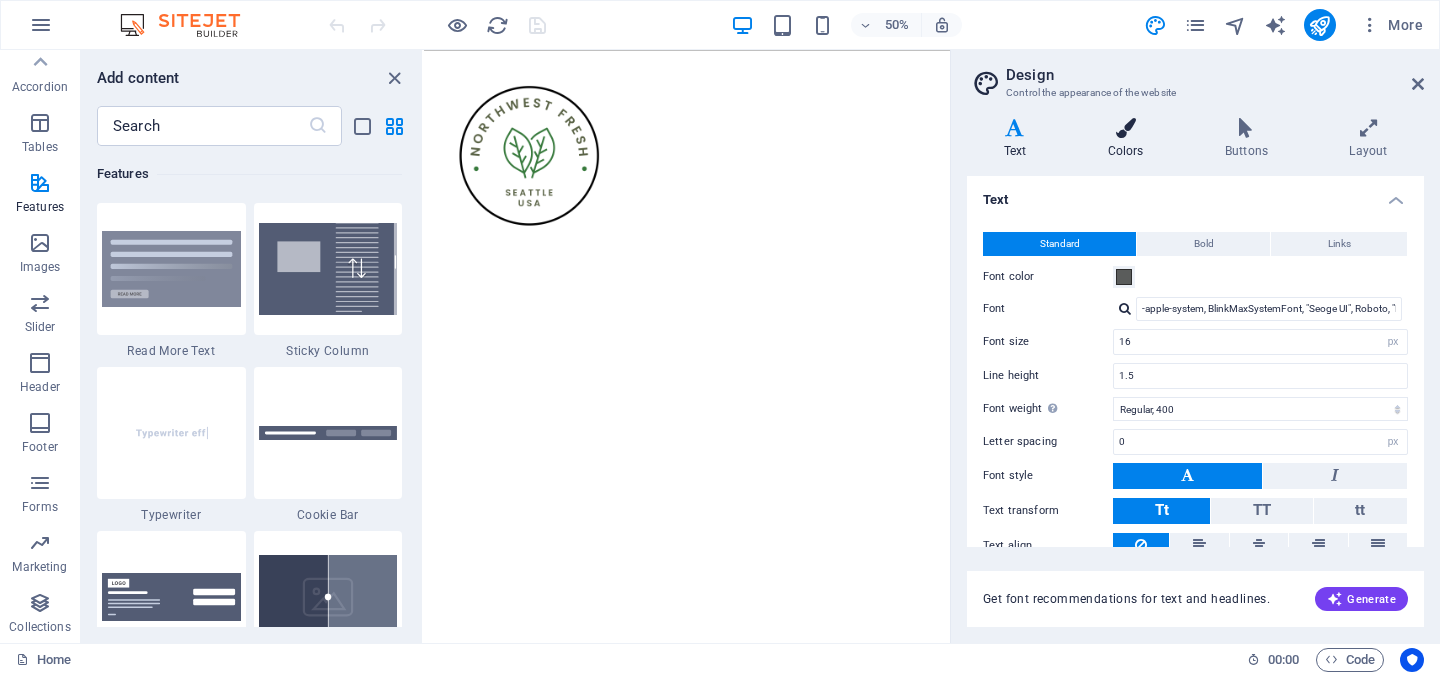 click at bounding box center [1125, 128] 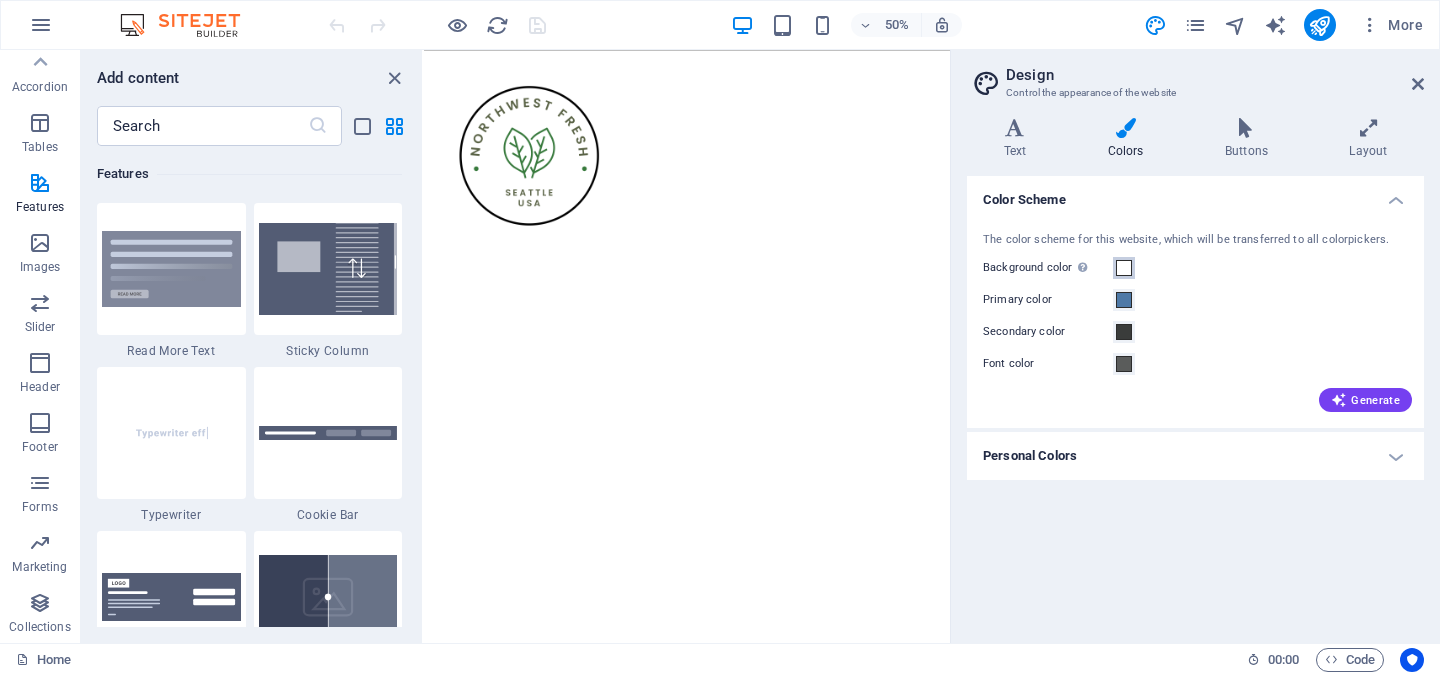 click at bounding box center (1124, 268) 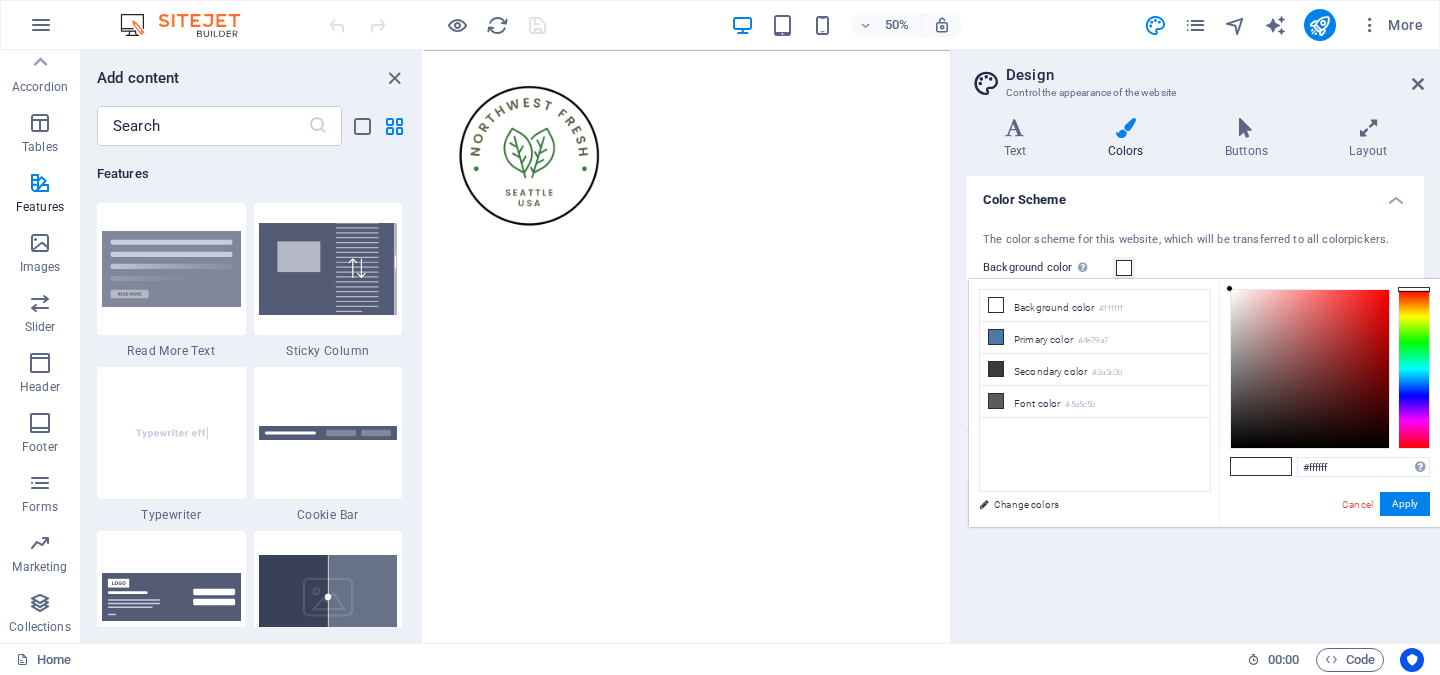 click on "#ffffff Supported formats #0852ed rgb(8, 82, 237) rgba(8, 82, 237, 90%) hsv(221,97,93) hsl(221, 93%, 48%) Cancel Apply" at bounding box center [1329, 548] 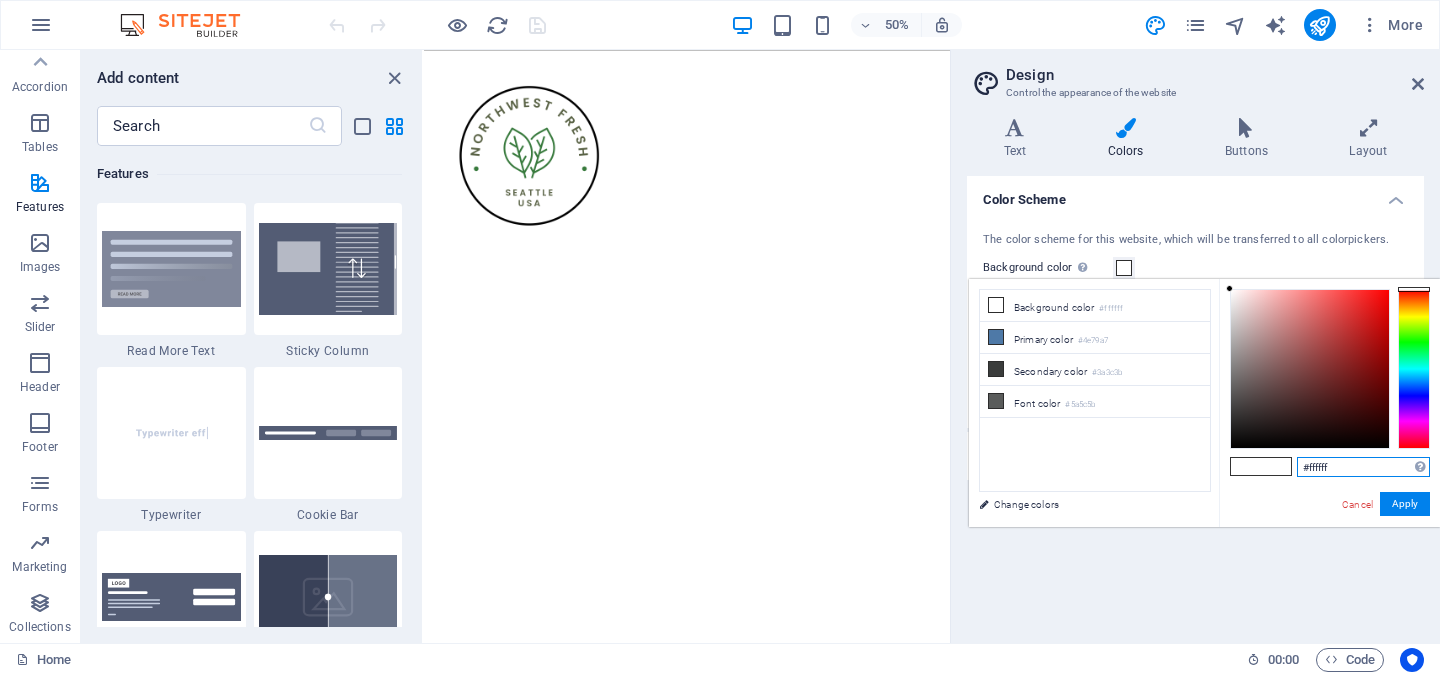 click on "#ffffff" at bounding box center [1363, 467] 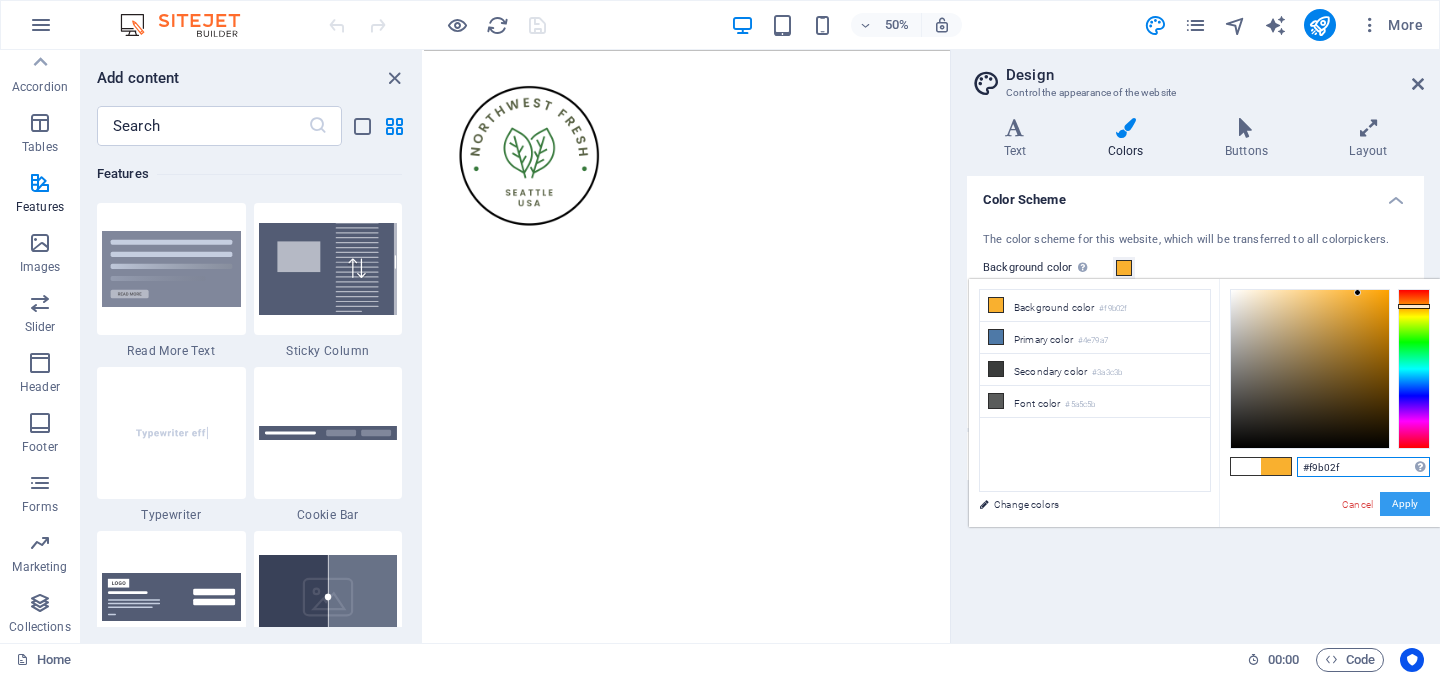 type on "#f9b02f" 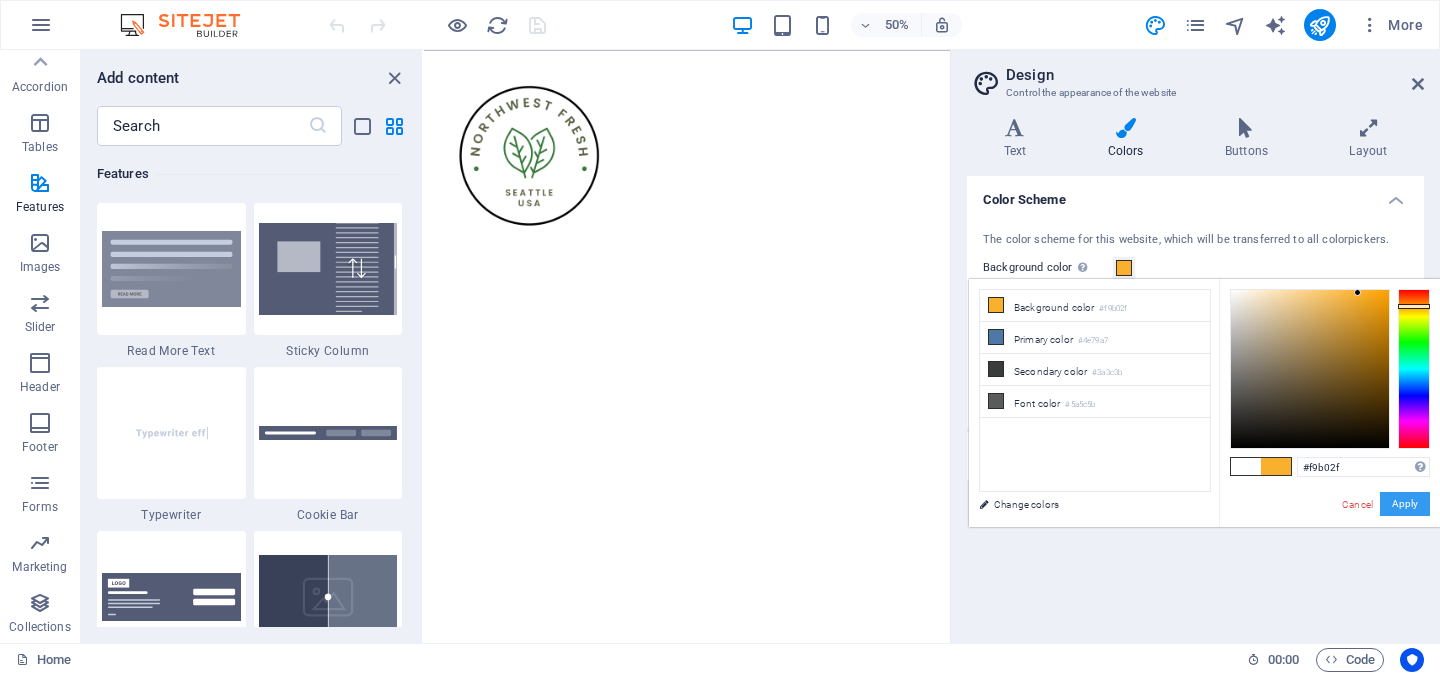 click on "Apply" at bounding box center [1405, 504] 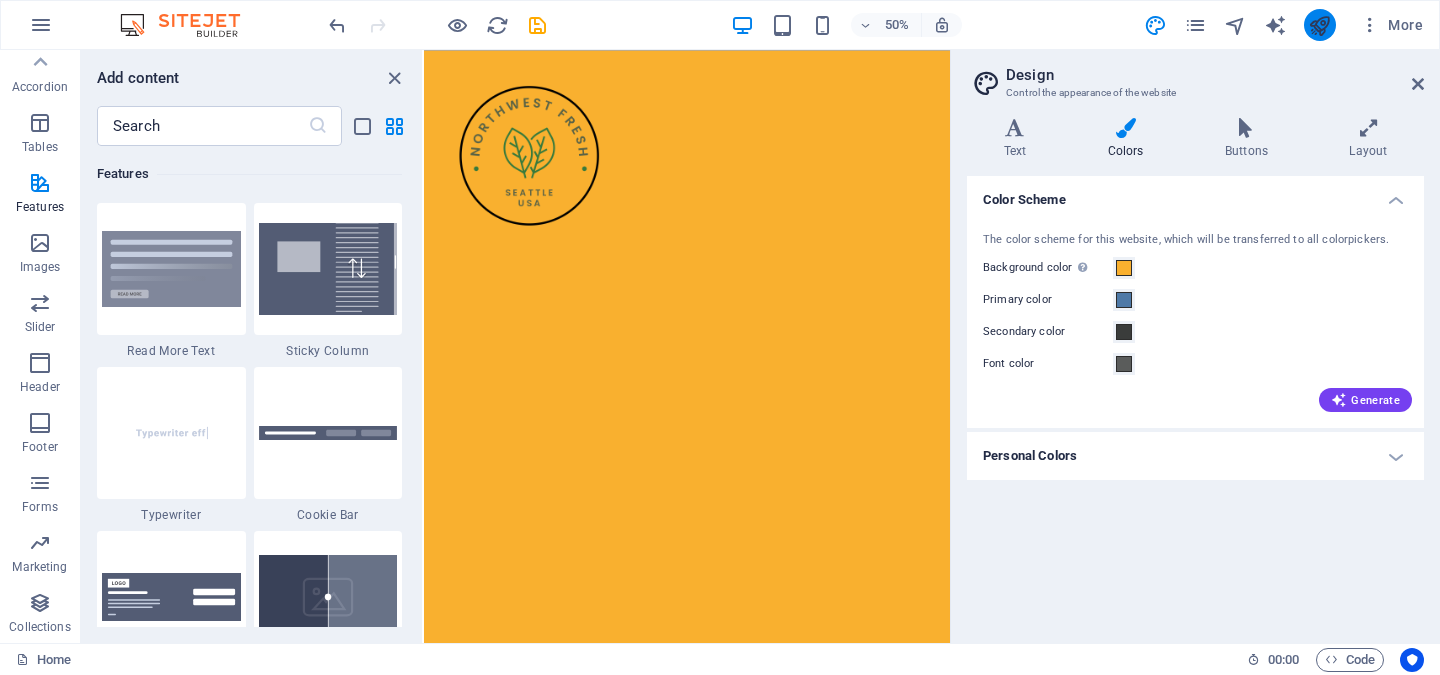 click at bounding box center (1319, 25) 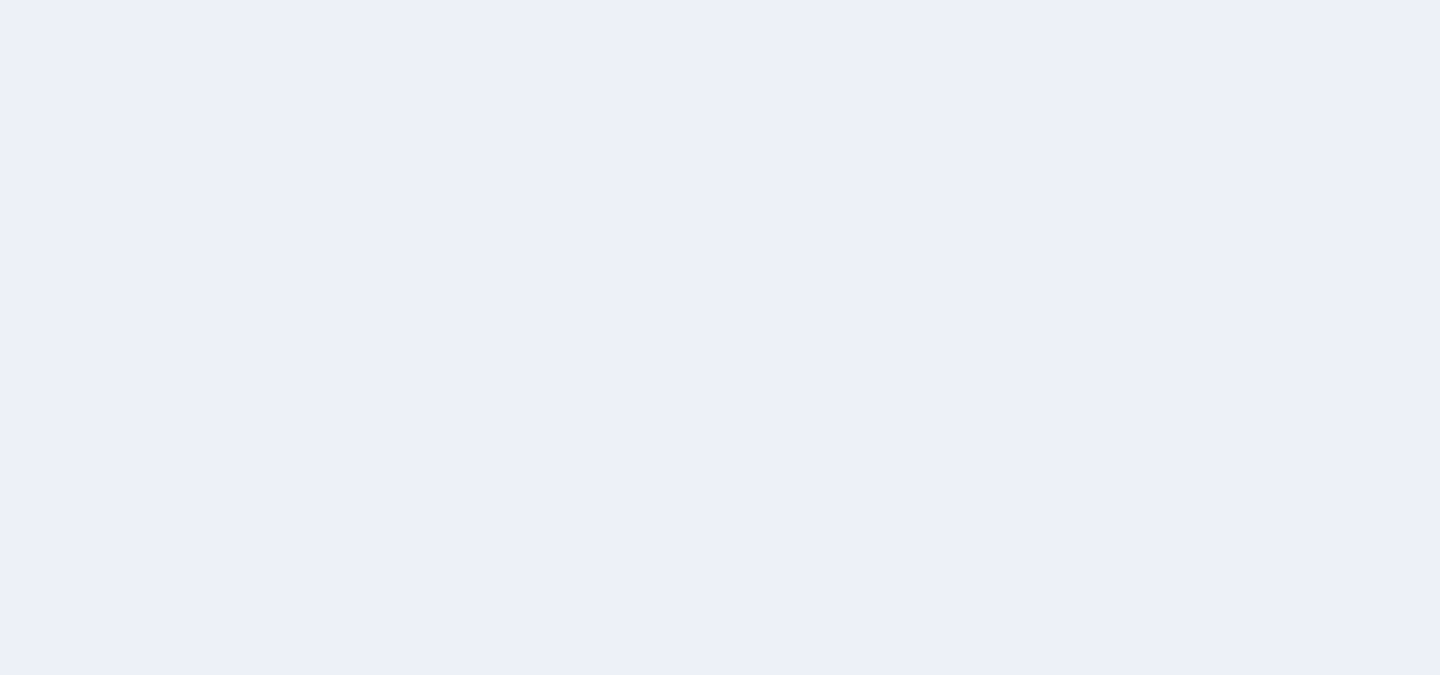 scroll, scrollTop: 0, scrollLeft: 0, axis: both 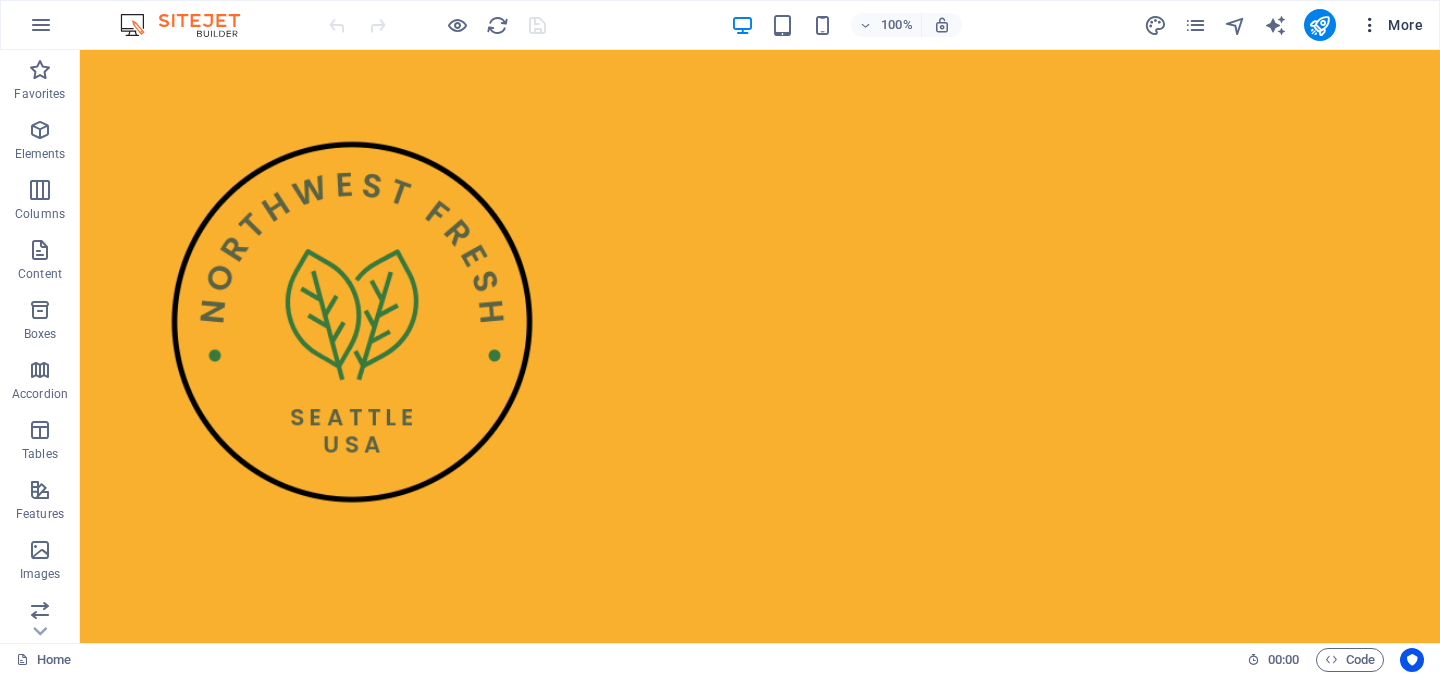 click on "More" at bounding box center [1391, 25] 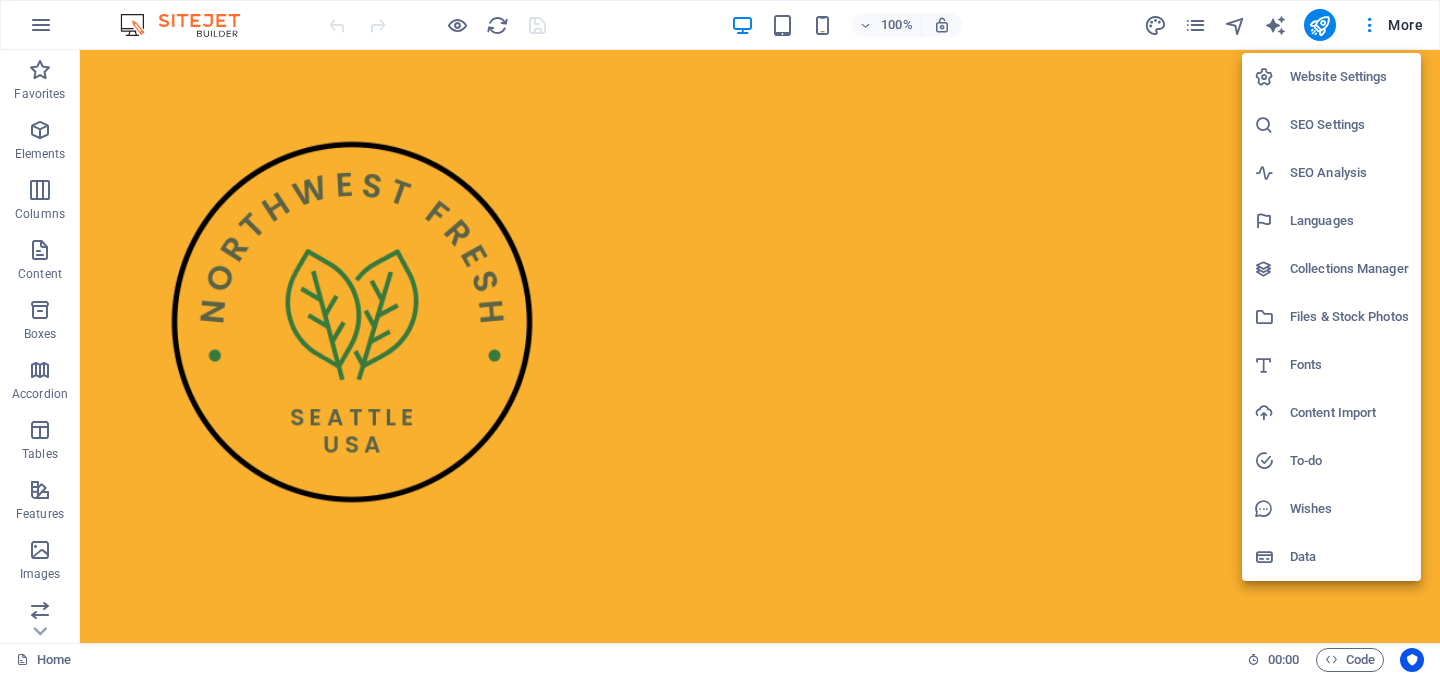 click on "Website Settings" at bounding box center [1349, 77] 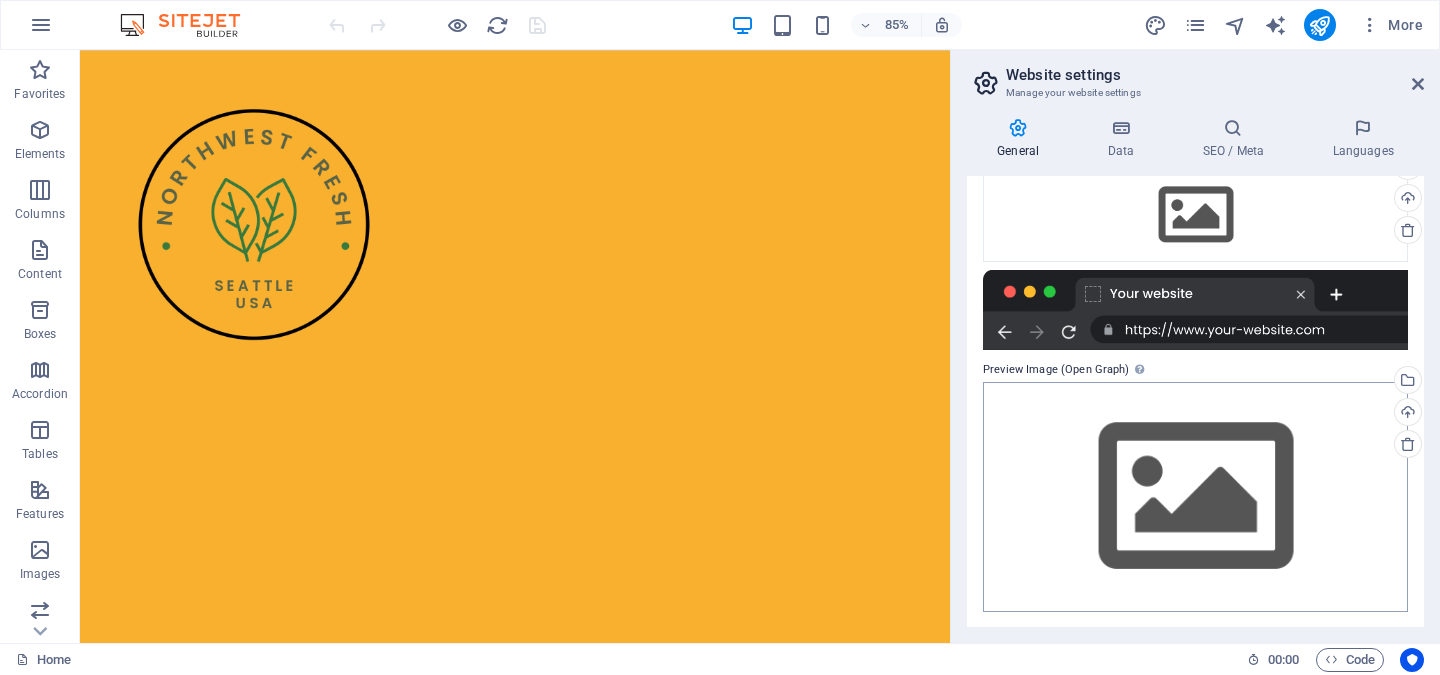 scroll, scrollTop: 0, scrollLeft: 0, axis: both 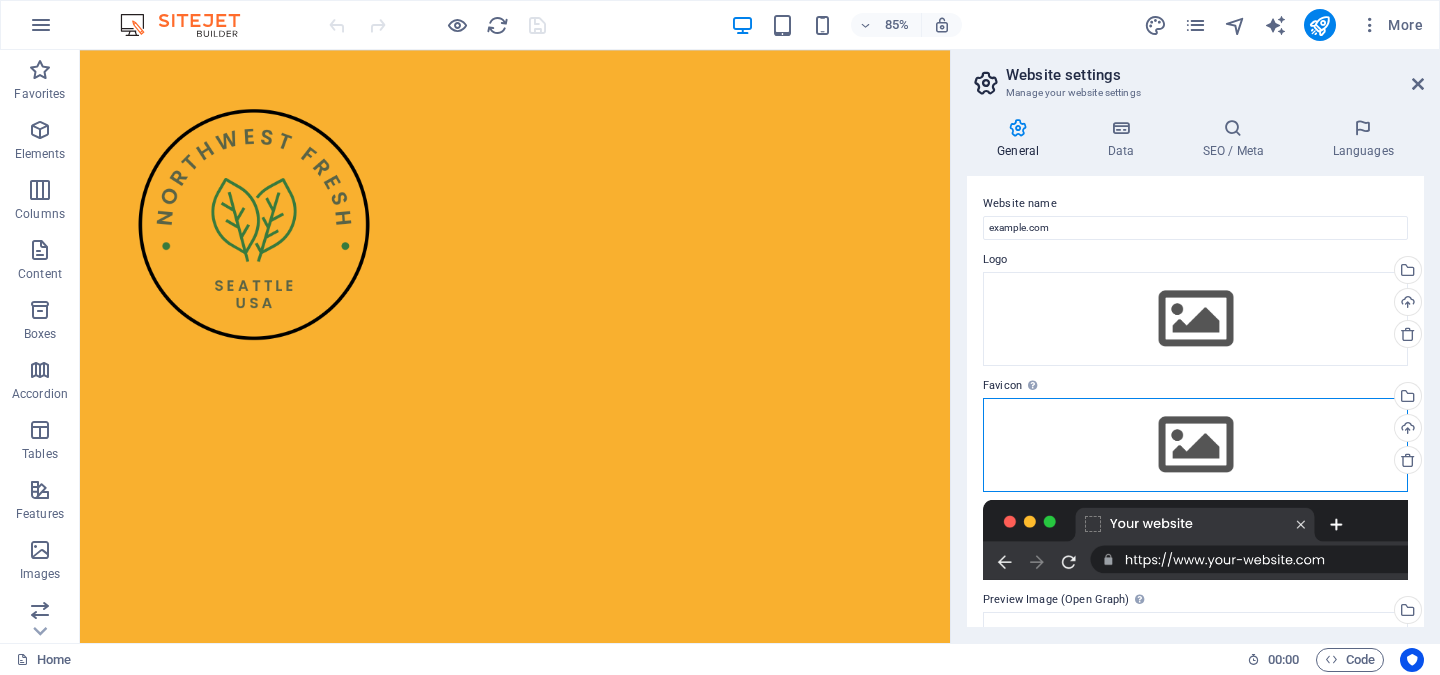 click on "Drag files here, click to choose files or select files from Files or our free stock photos & videos" at bounding box center (1195, 445) 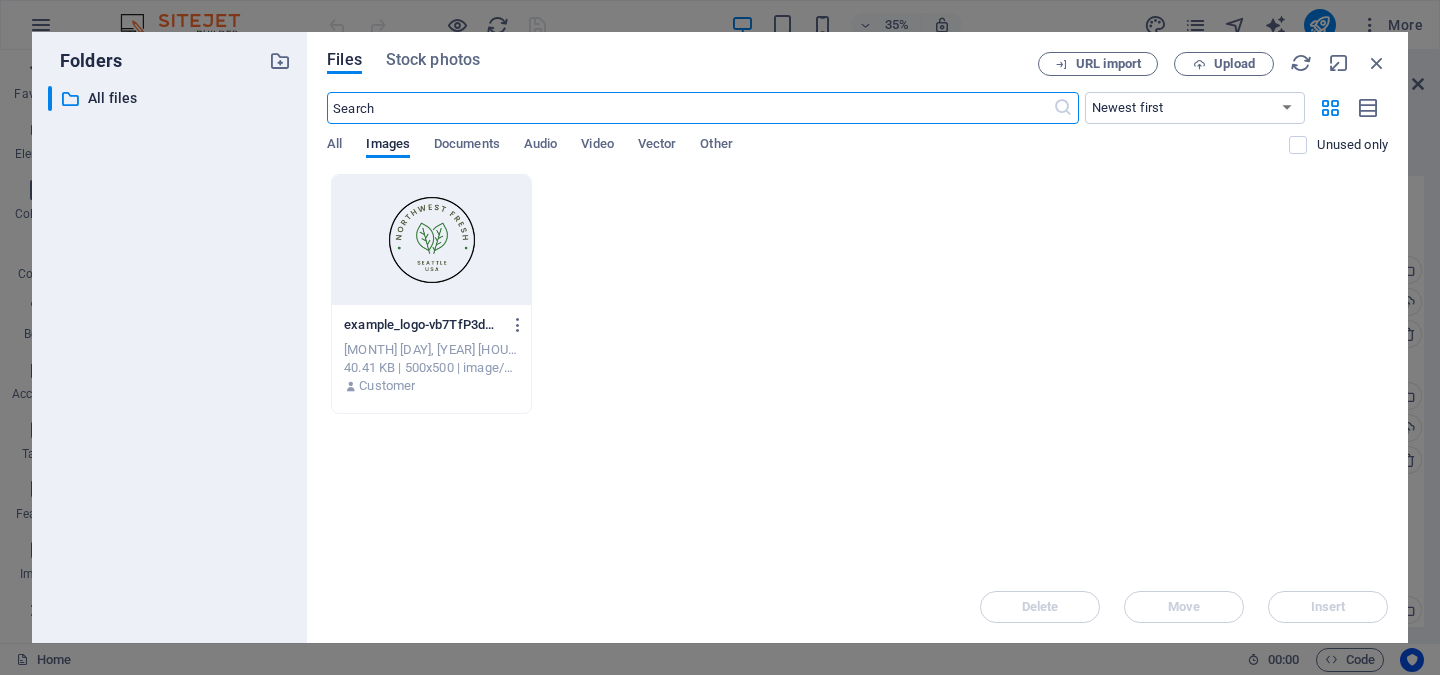 click at bounding box center (431, 240) 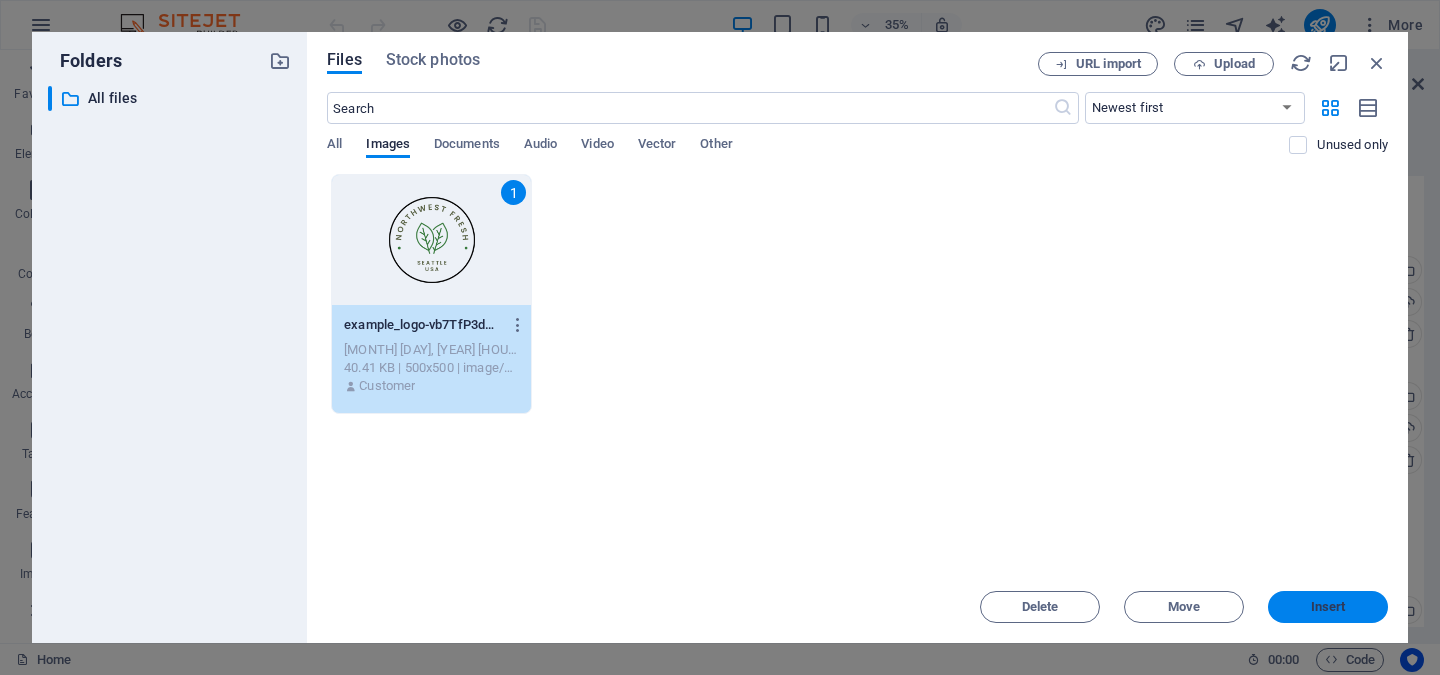 click on "Insert" at bounding box center [1328, 607] 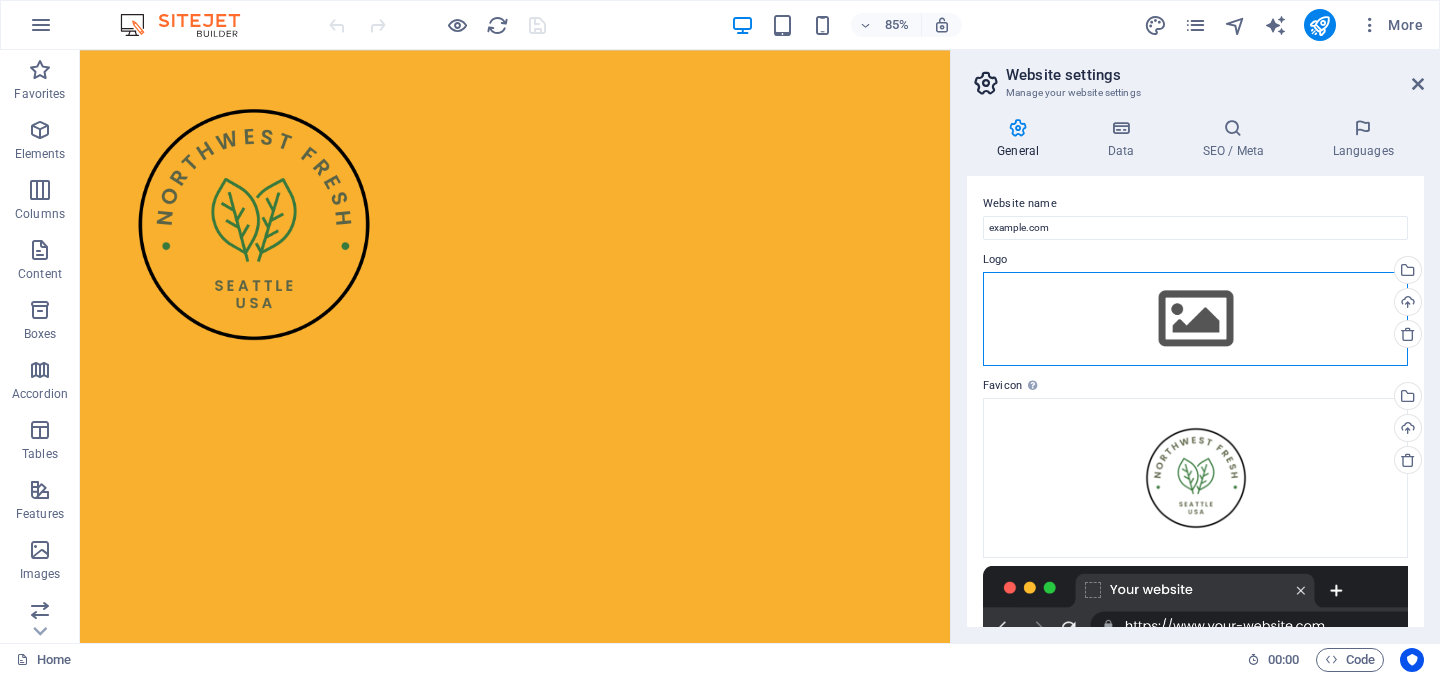 click on "Drag files here, click to choose files or select files from Files or our free stock photos & videos" at bounding box center (1195, 319) 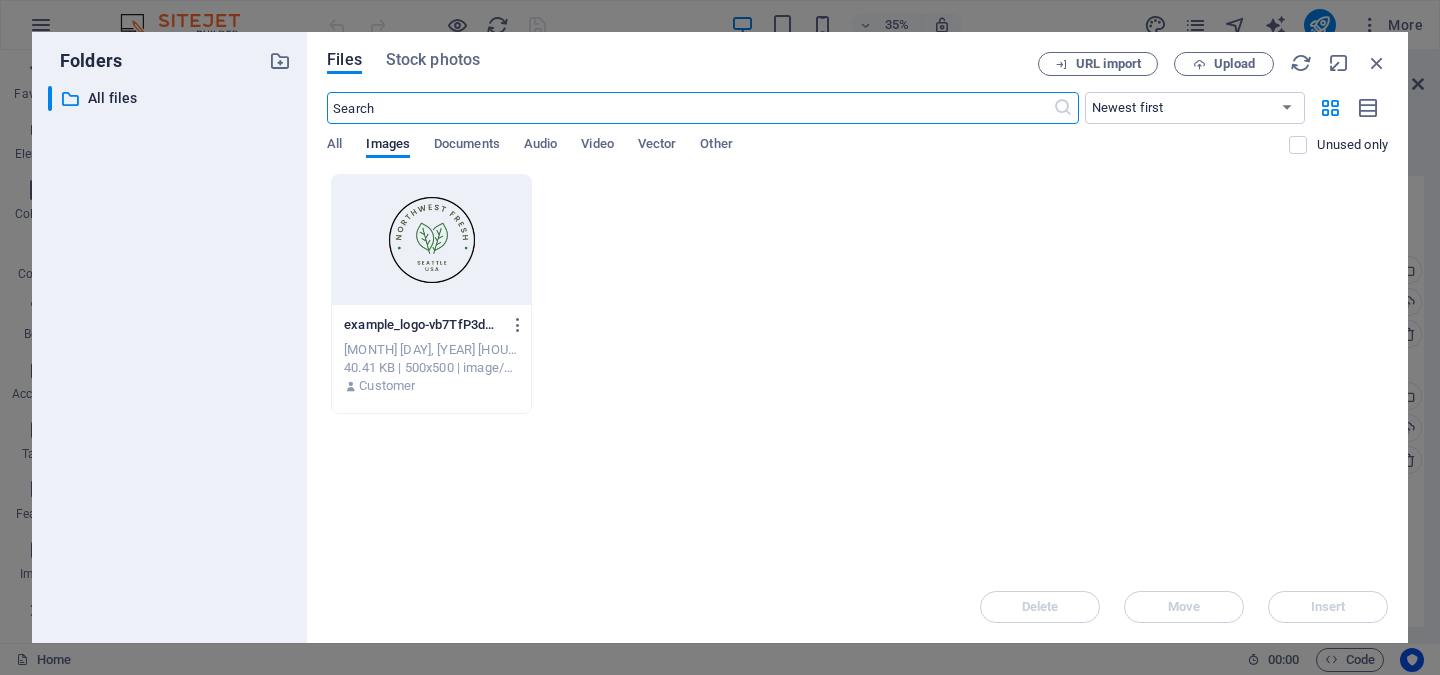 click at bounding box center (431, 240) 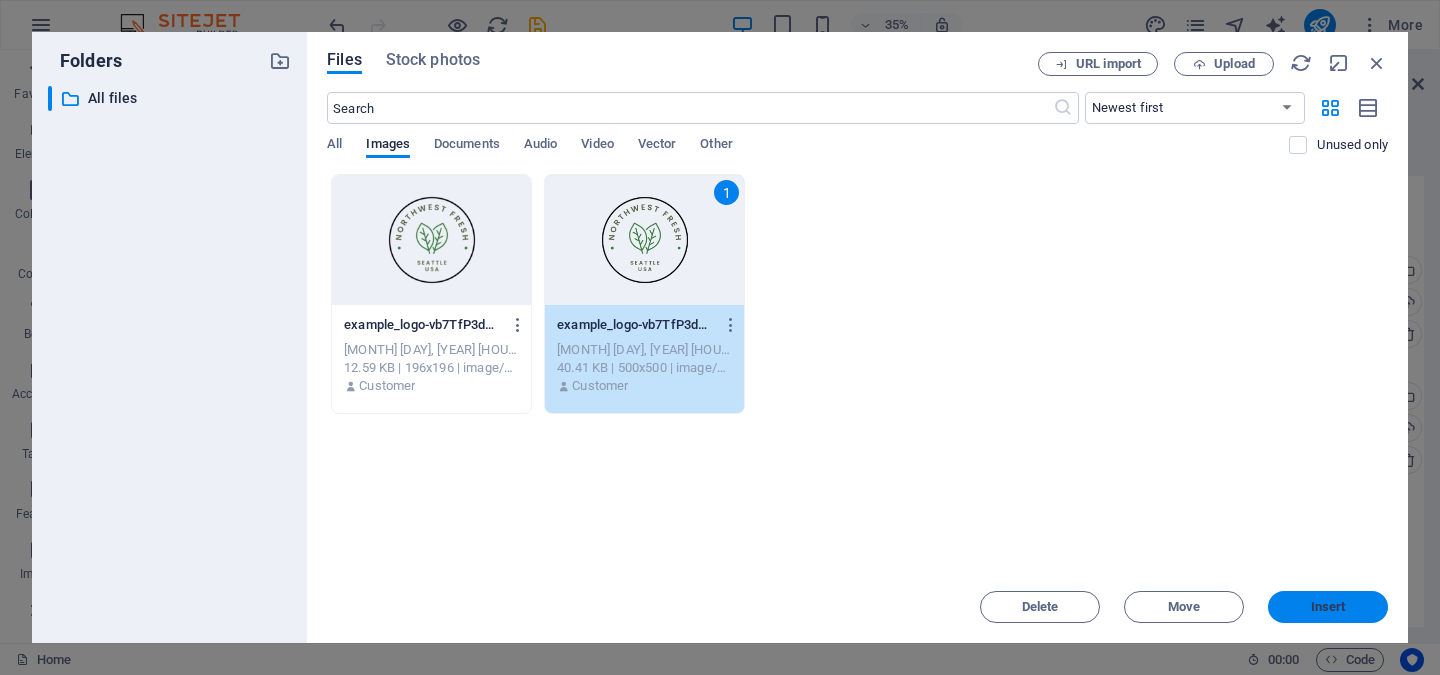 click on "Insert" at bounding box center (1328, 607) 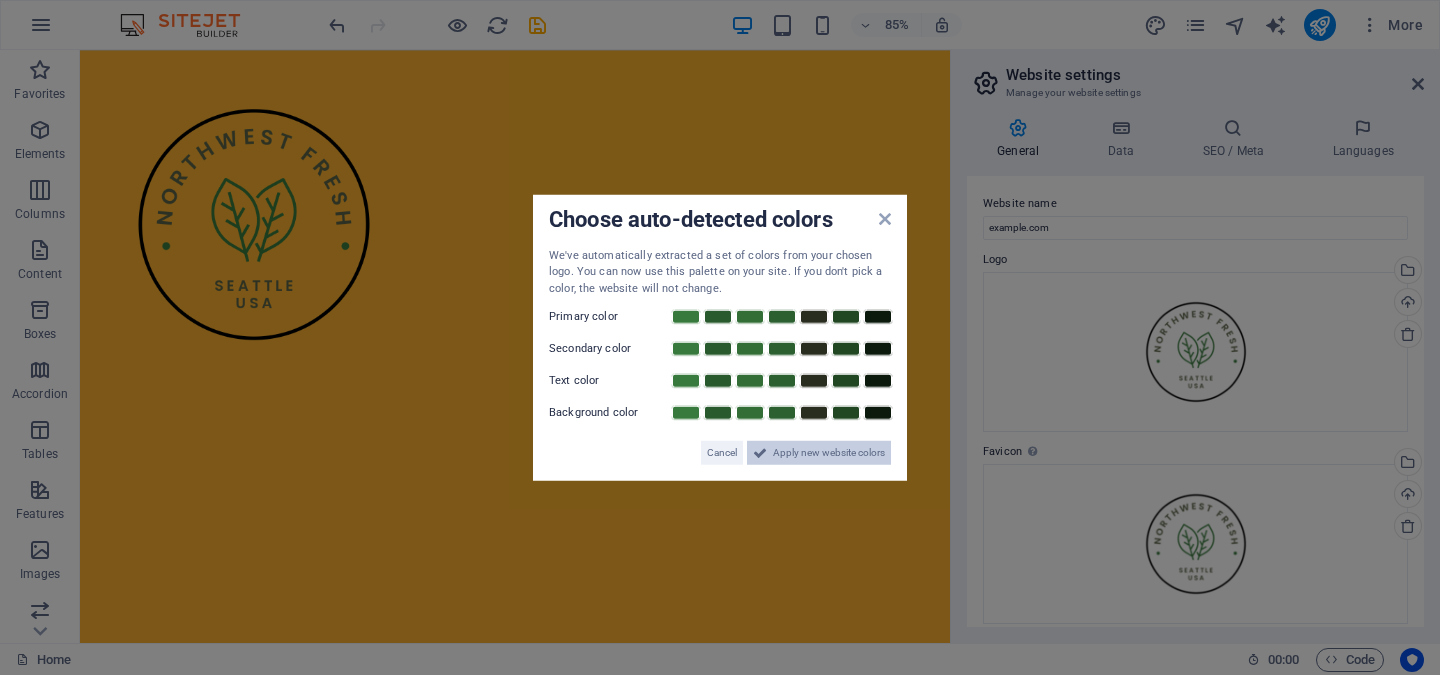 click on "Apply new website colors" at bounding box center [829, 453] 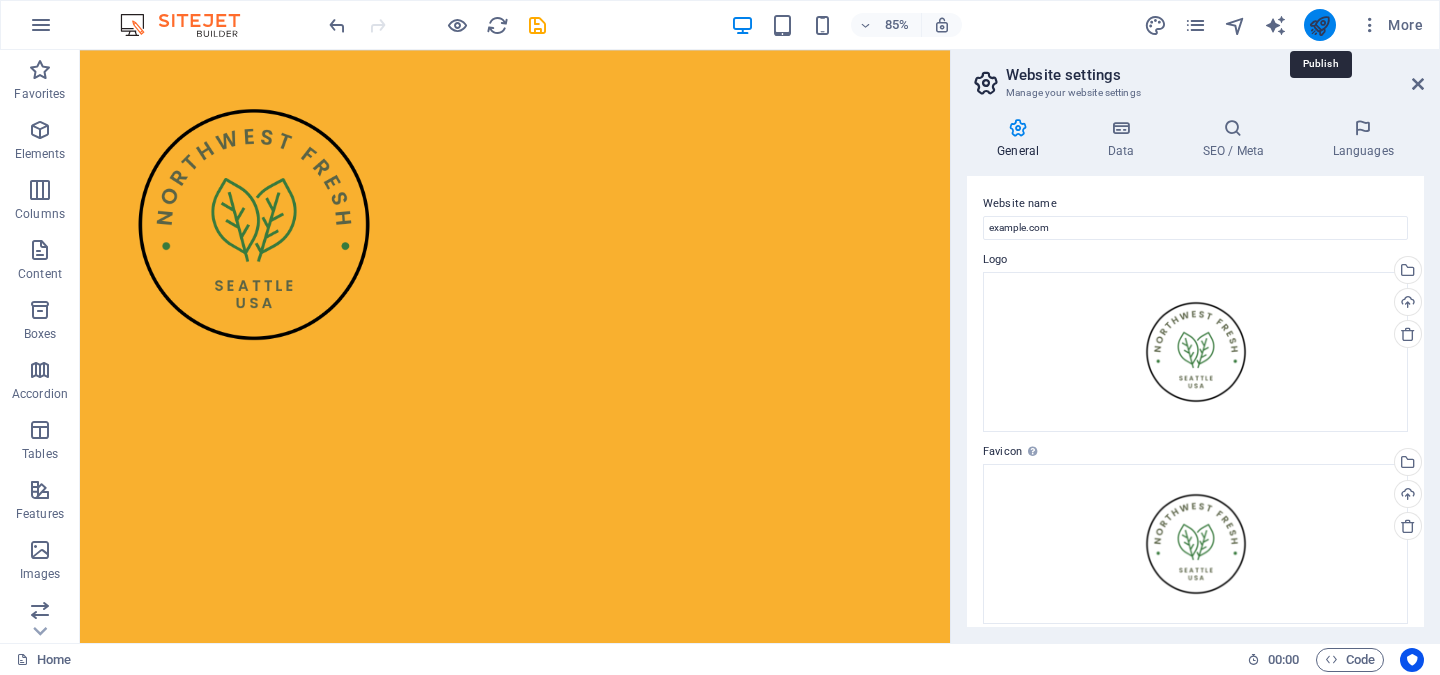 click at bounding box center [1320, 25] 